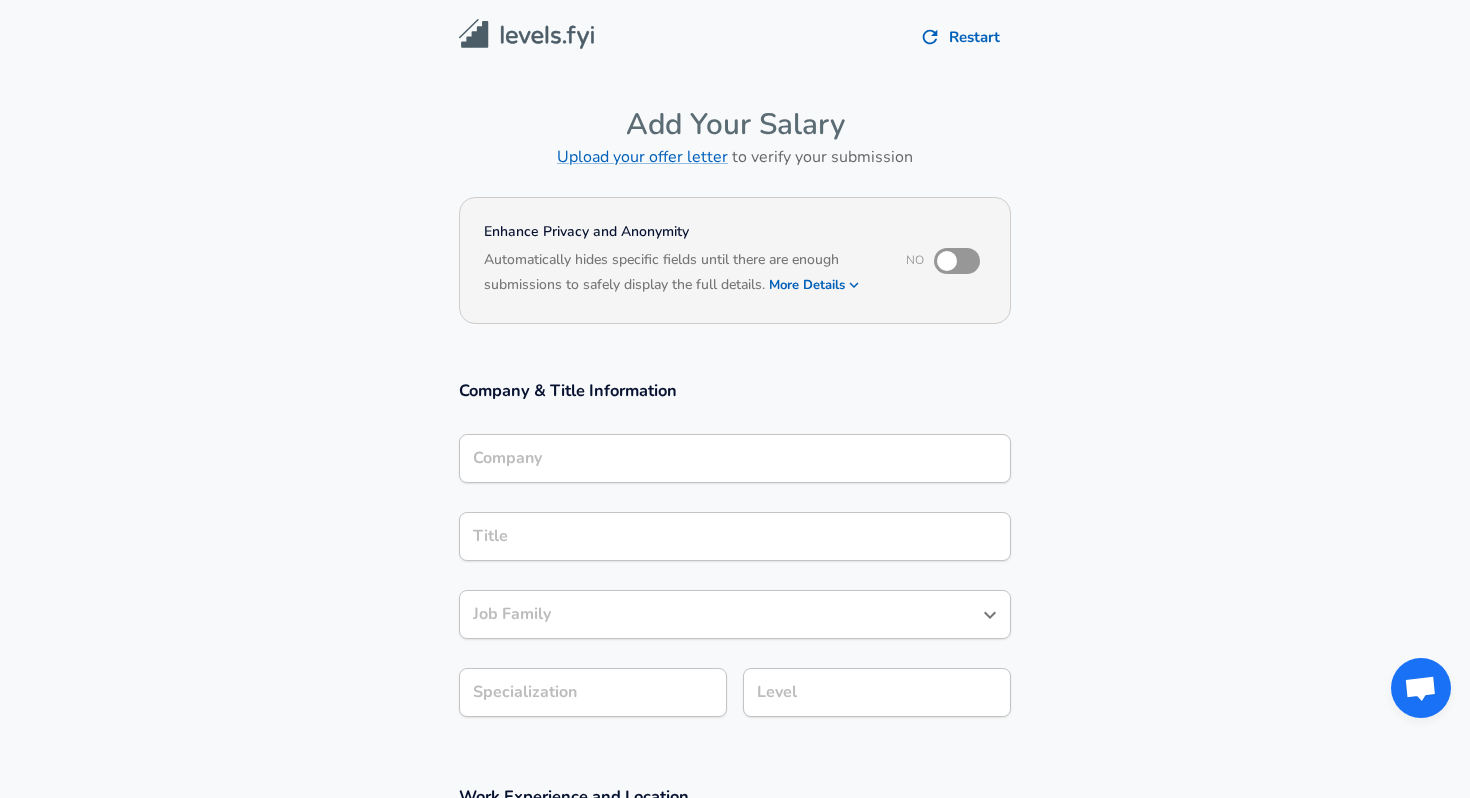 scroll, scrollTop: 0, scrollLeft: 0, axis: both 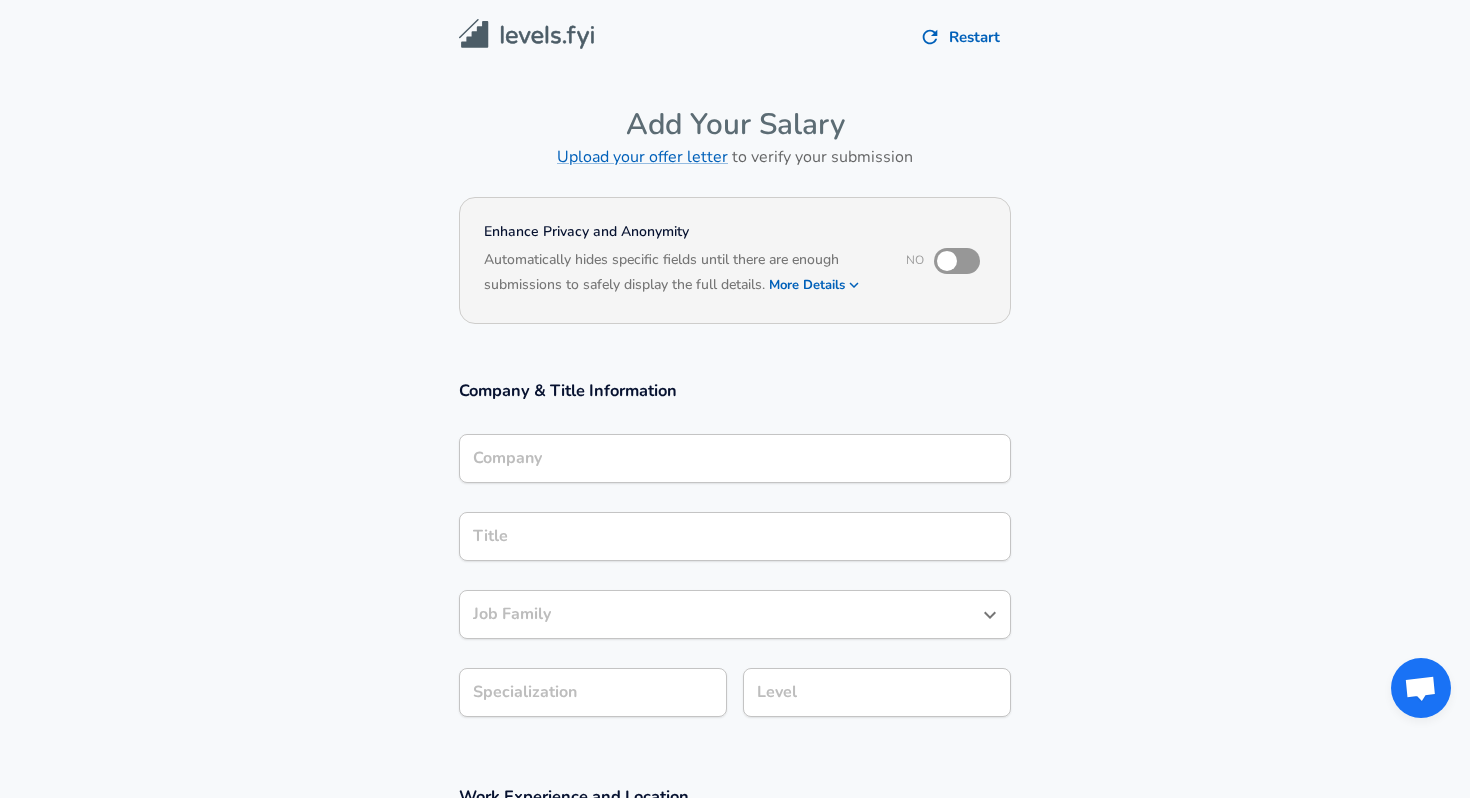 click on "Company" at bounding box center [735, 458] 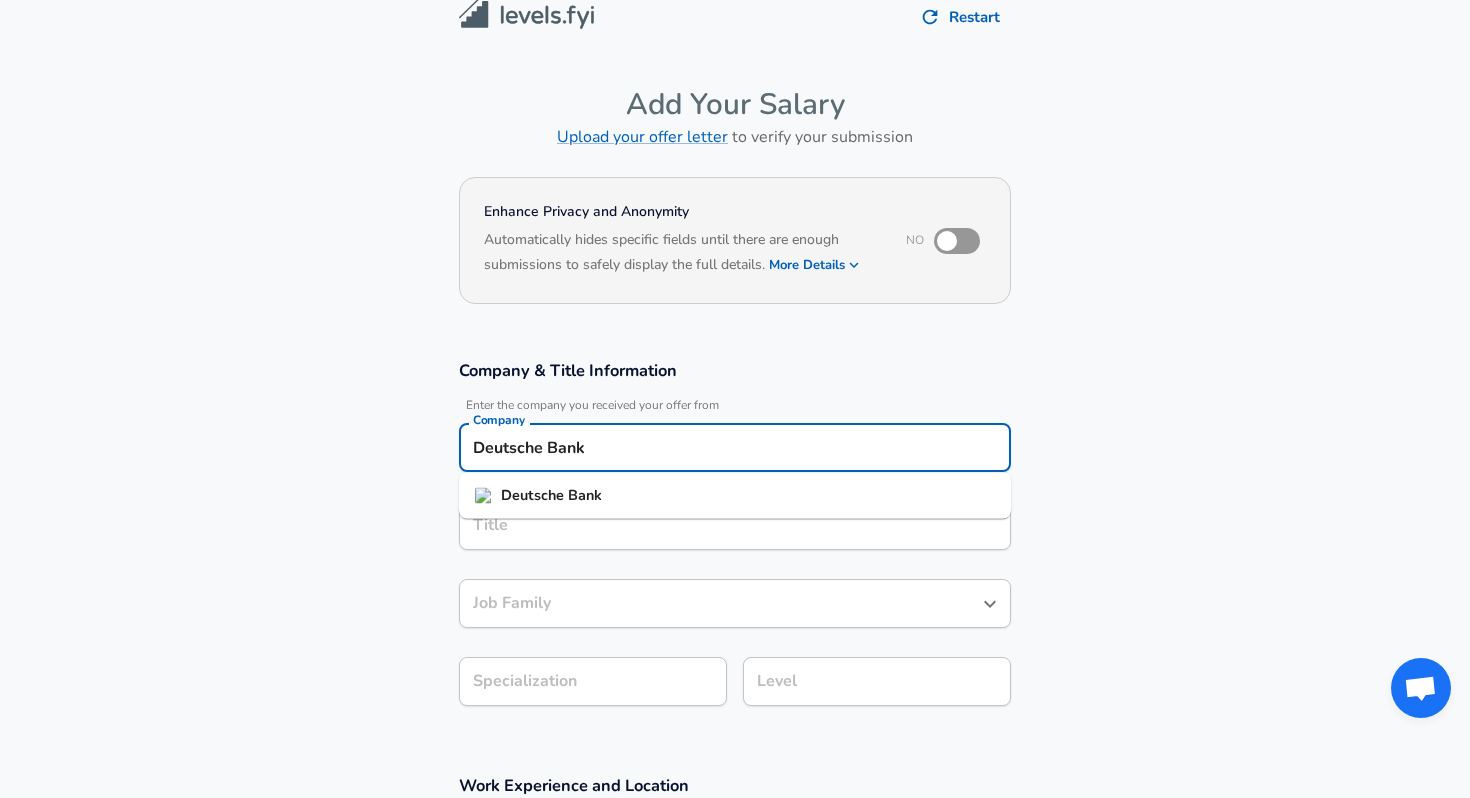 click on "Deutsche     Bank" at bounding box center [735, 496] 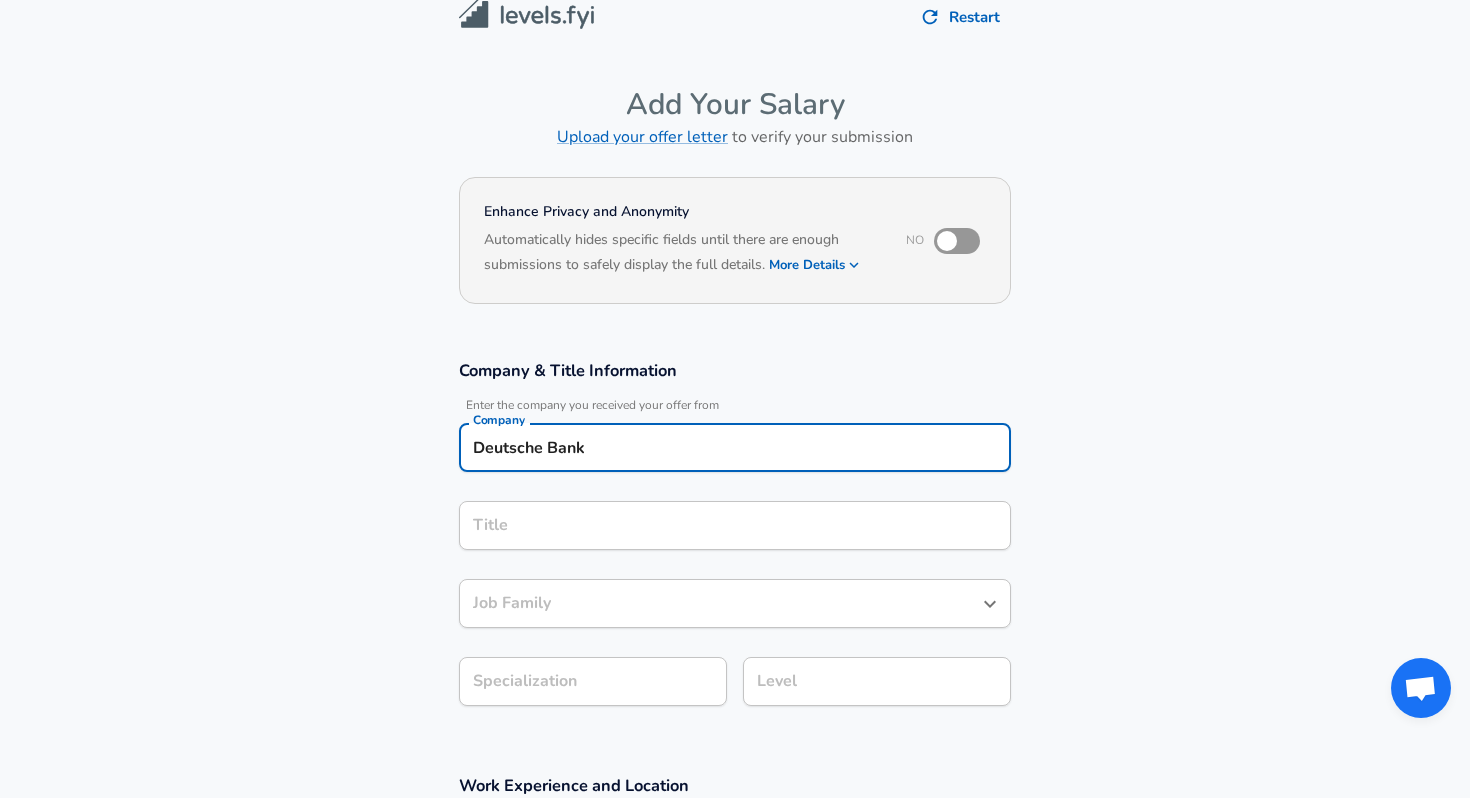 type on "Deutsche Bank" 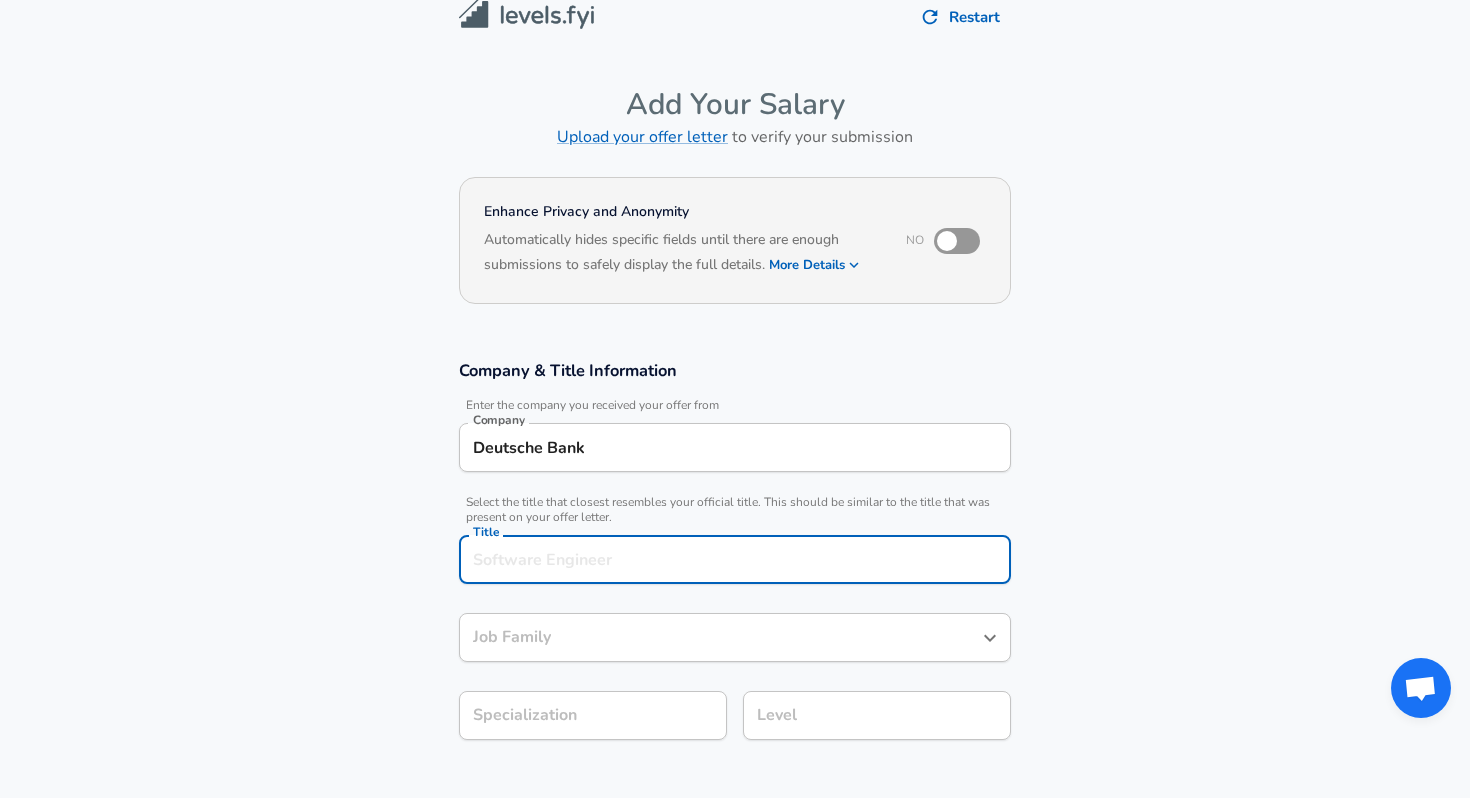 scroll, scrollTop: 60, scrollLeft: 0, axis: vertical 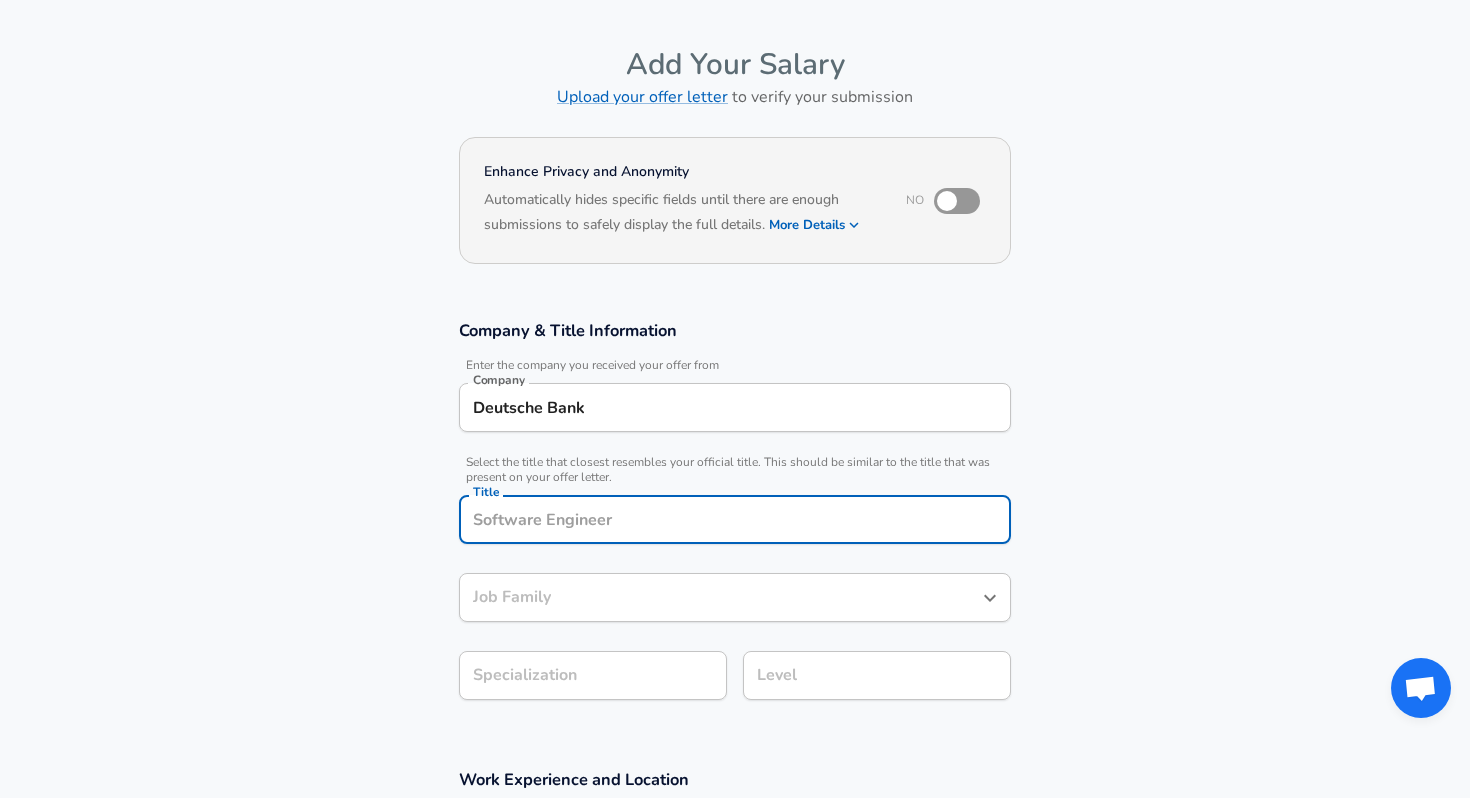 type on "A" 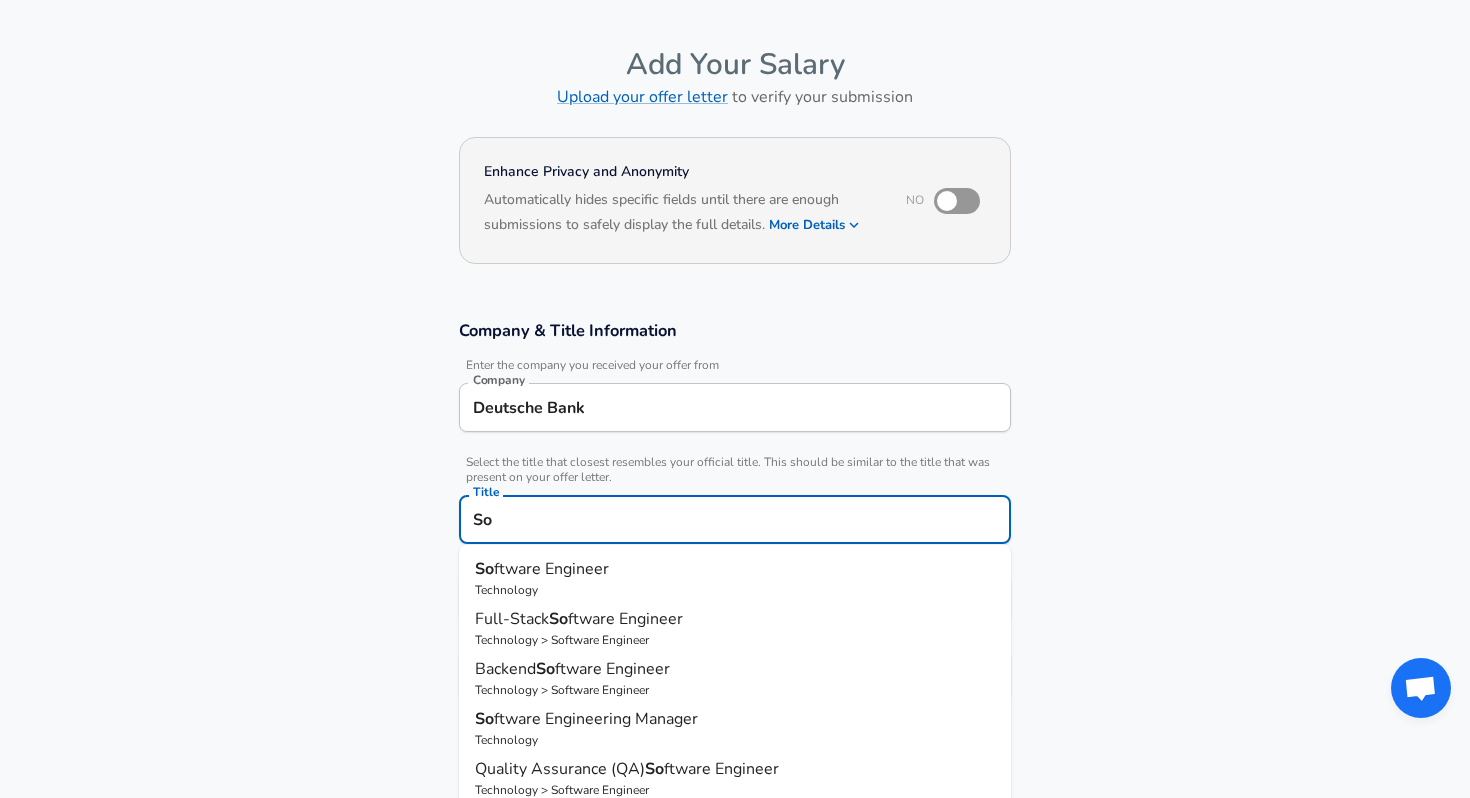 click on "ftware Engineer" at bounding box center [551, 569] 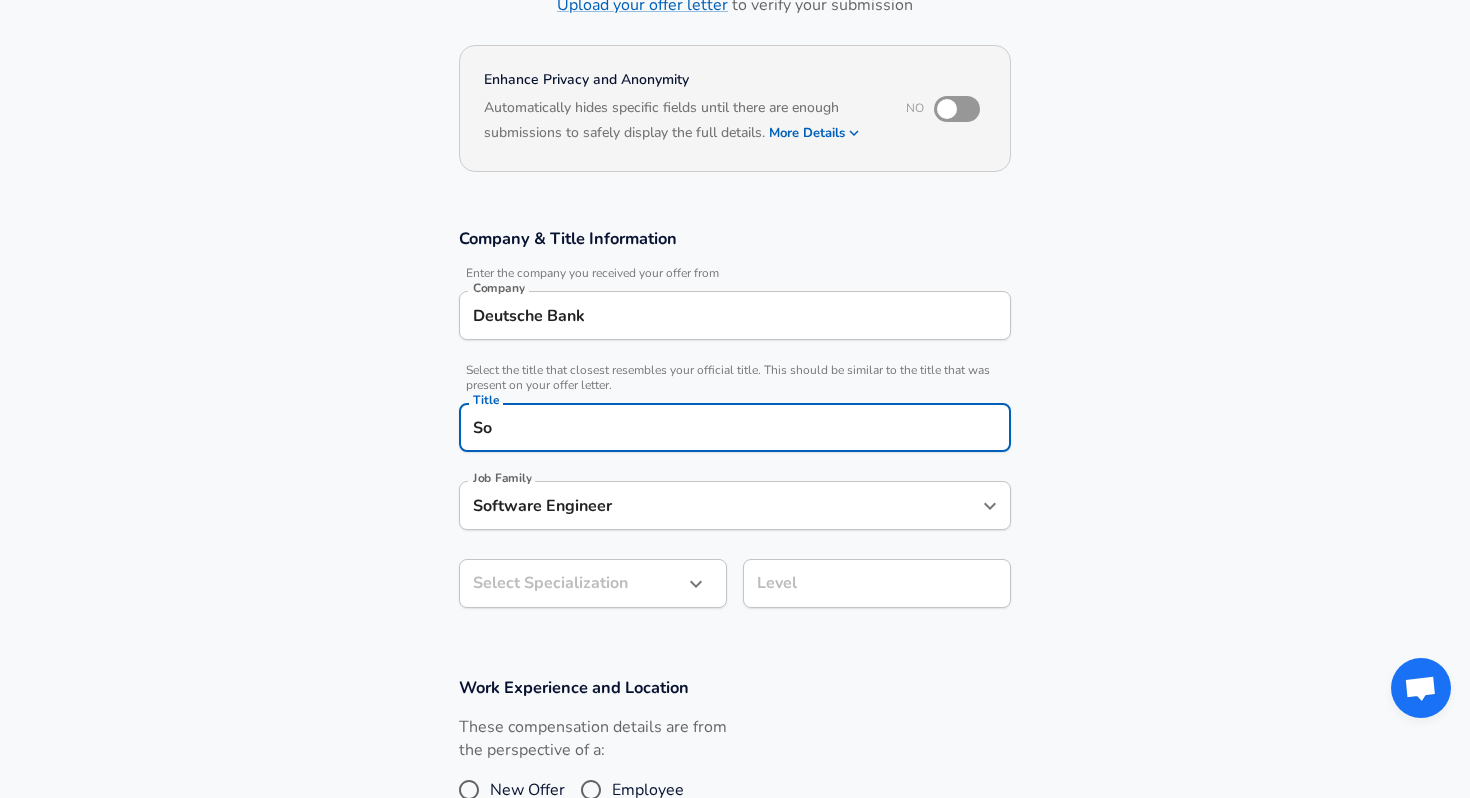 type on "Software Engineer" 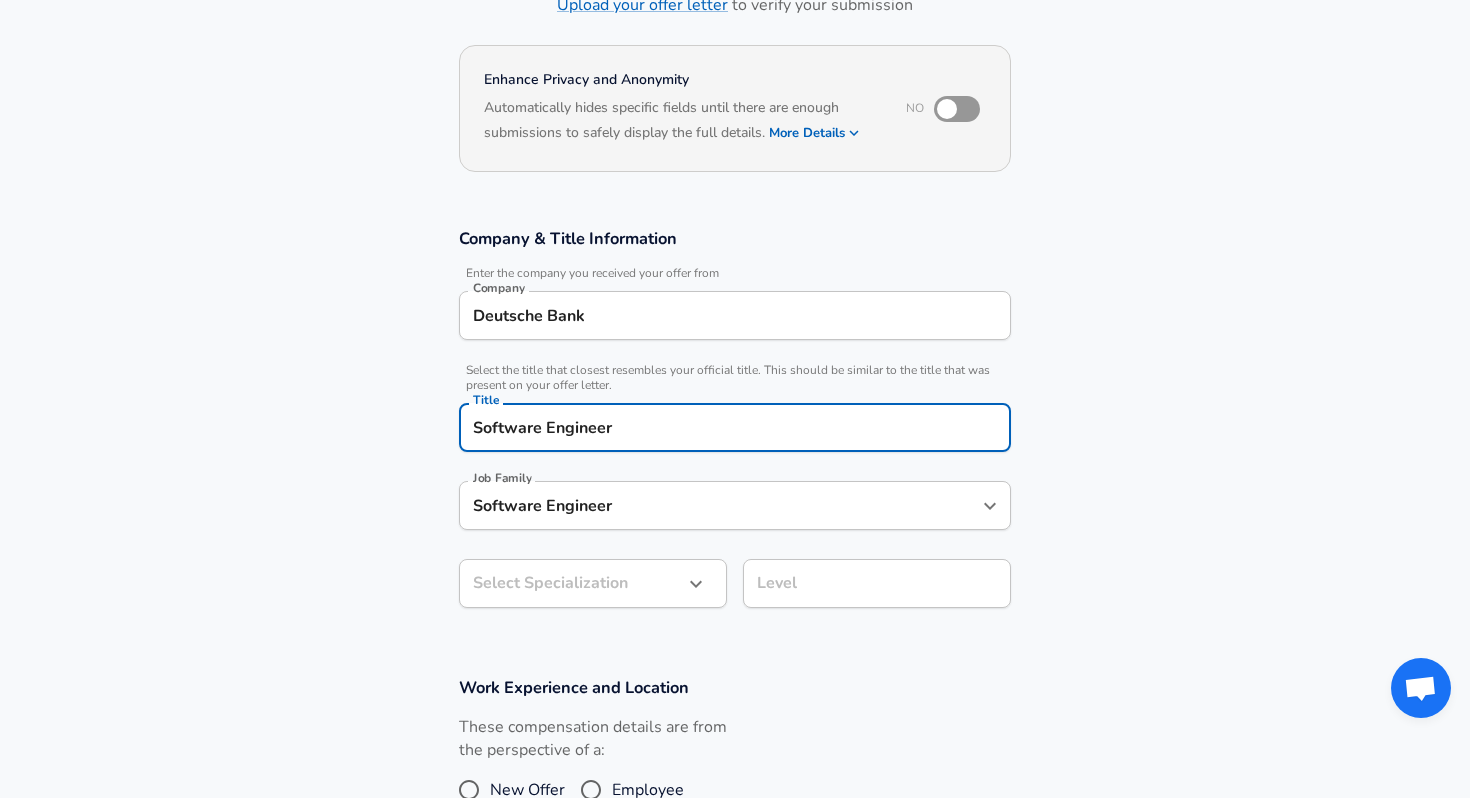 click on "We value your privacy We use cookies to enhance your browsing experience, serve personalized ads or content, and analyze our traffic. By clicking "Accept All", you consent to our use of cookies. Customize    Accept All   Customize Consent Preferences   We use cookies to help you navigate efficiently and perform certain functions. You will find detailed information about all cookies under each consent category below. The cookies that are categorized as "Necessary" are stored on your browser as they are essential for enabling the basic functionalities of the site. ...  Show more Necessary Always Active Necessary cookies are required to enable the basic features of this site, such as providing secure log-in or adjusting your consent preferences. These cookies do not store any personally identifiable data. Cookie _GRECAPTCHA Duration 5 months 27 days Description Google Recaptcha service sets this cookie to identify bots to protect the website against malicious spam attacks. Cookie __stripe_mid Duration 1 year MR" at bounding box center (735, 247) 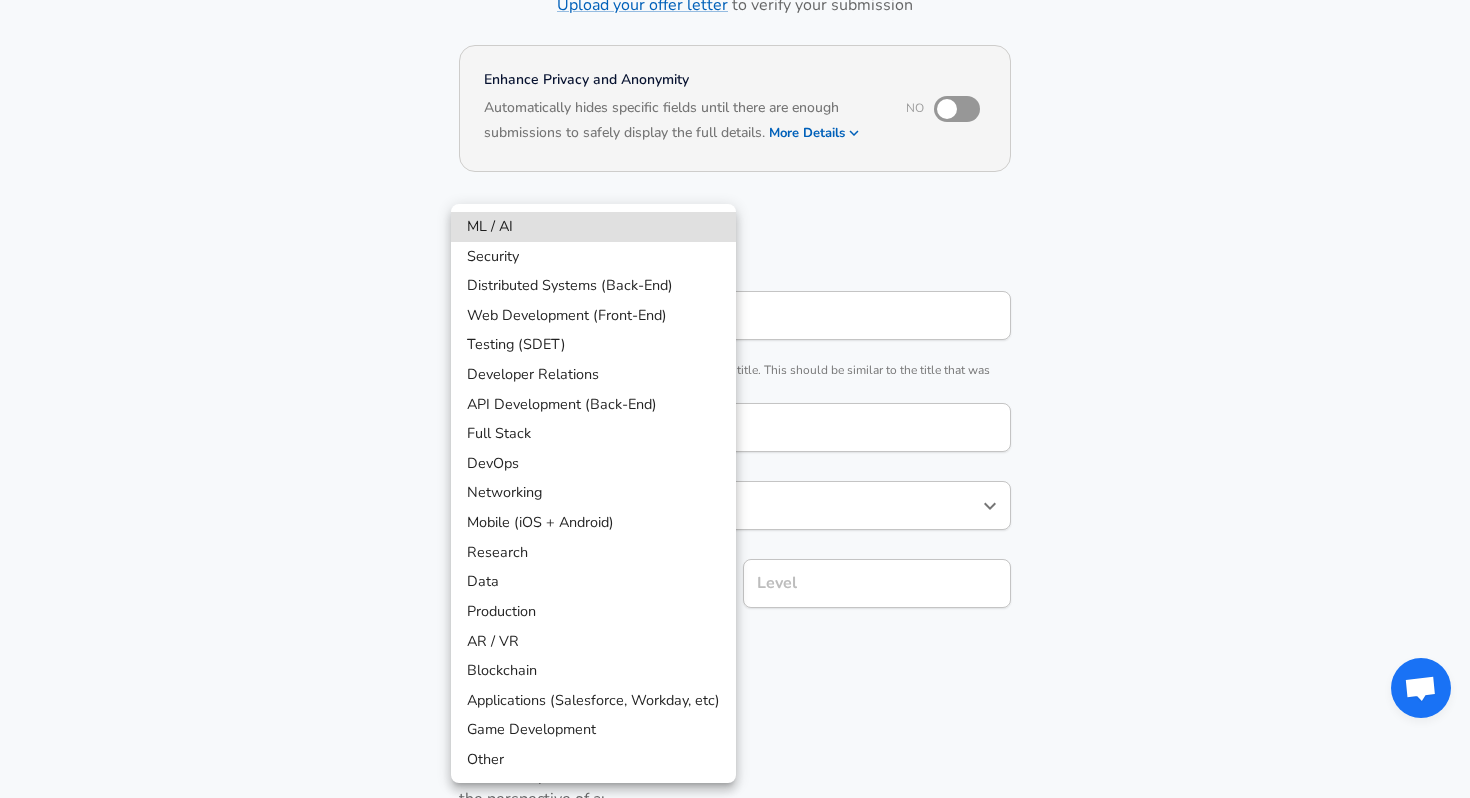 scroll, scrollTop: 212, scrollLeft: 0, axis: vertical 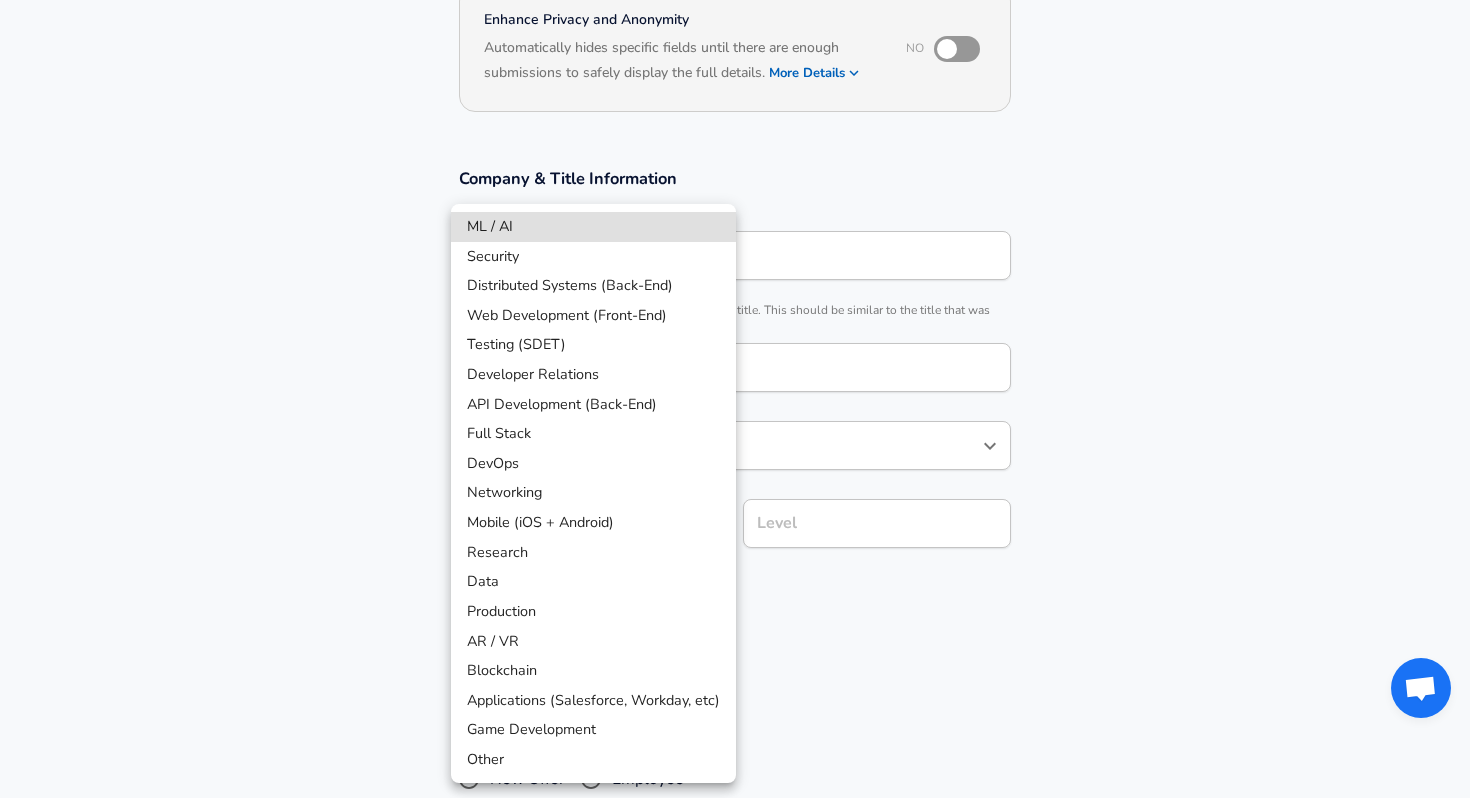 type 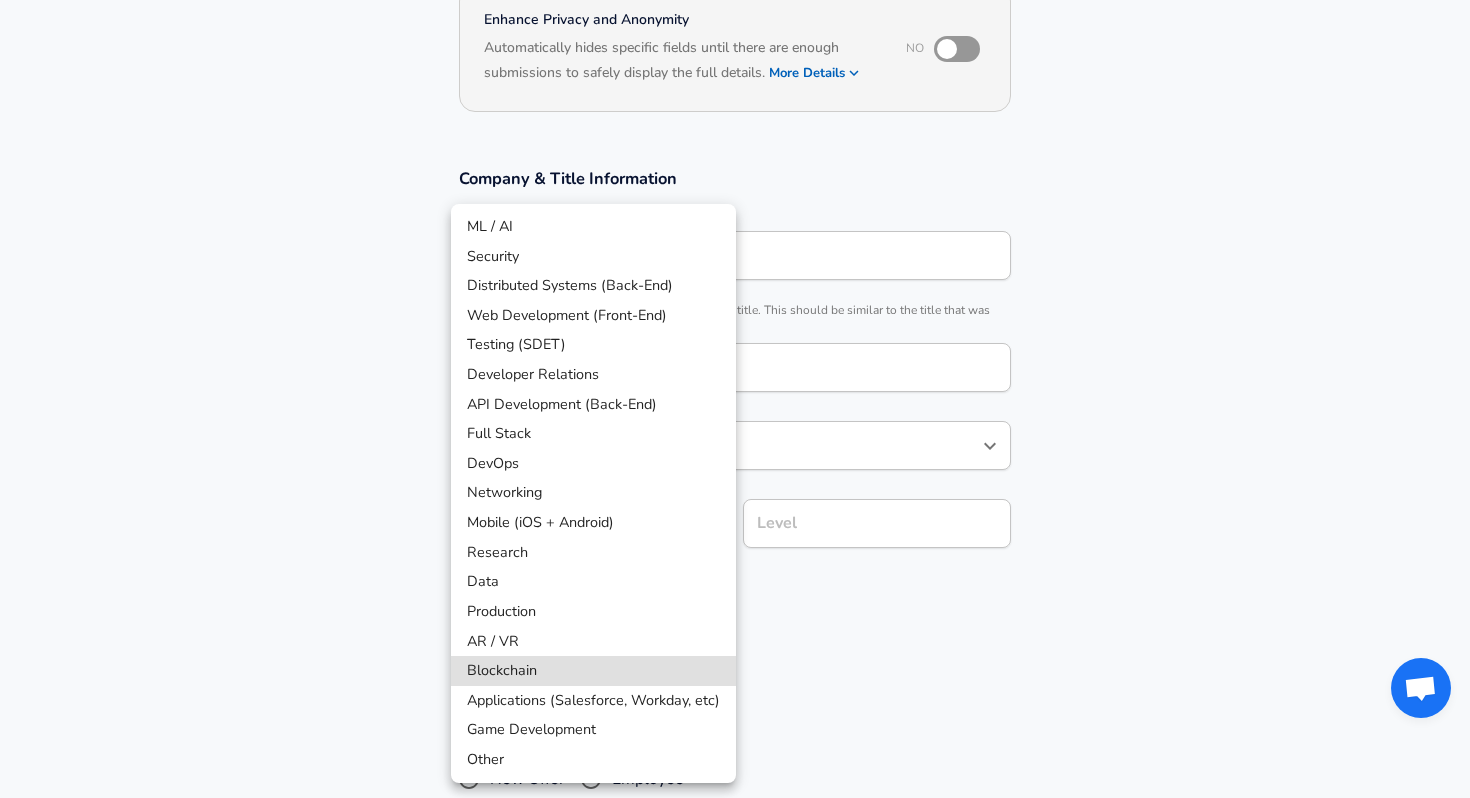 type 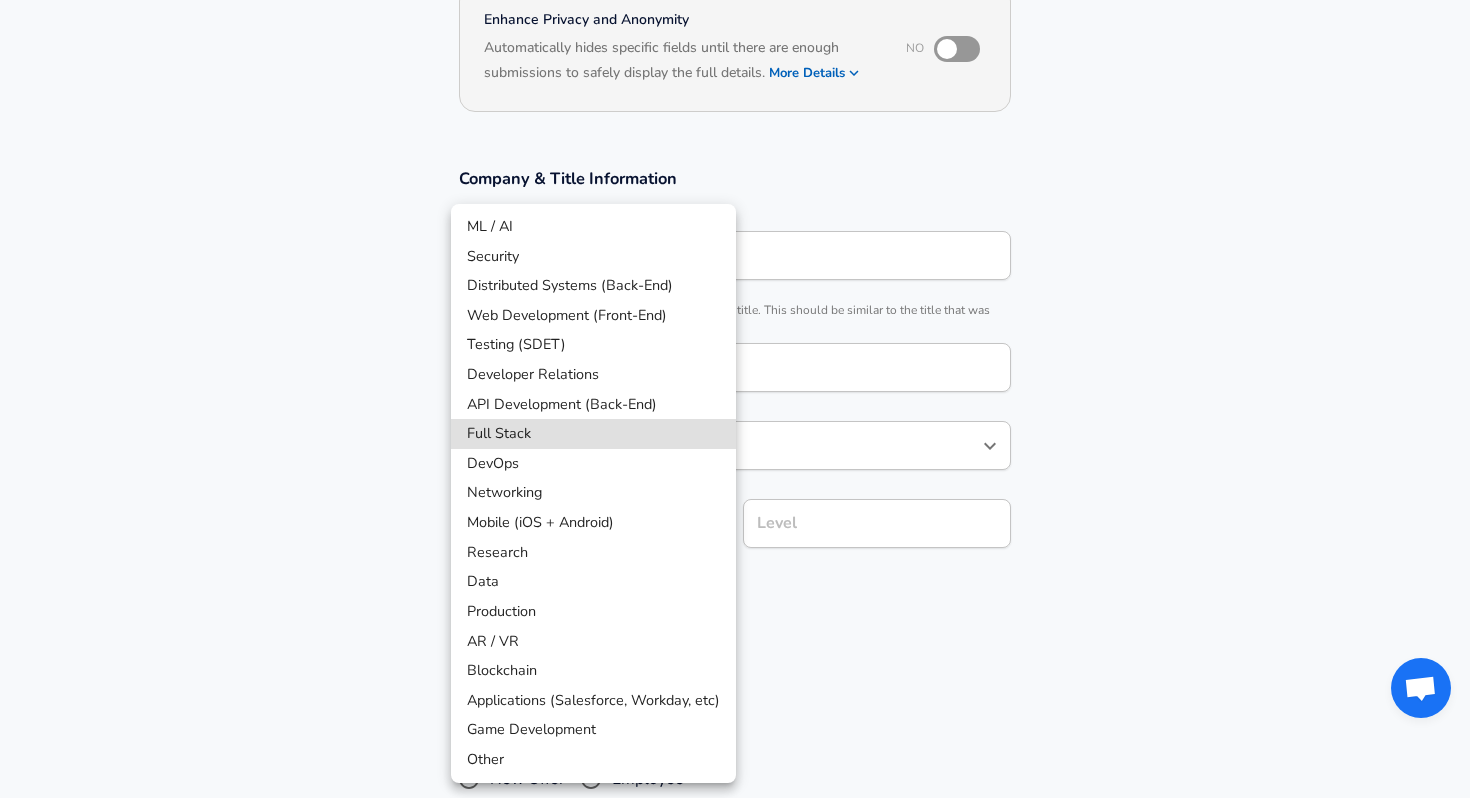 click on "Full Stack" at bounding box center [593, 434] 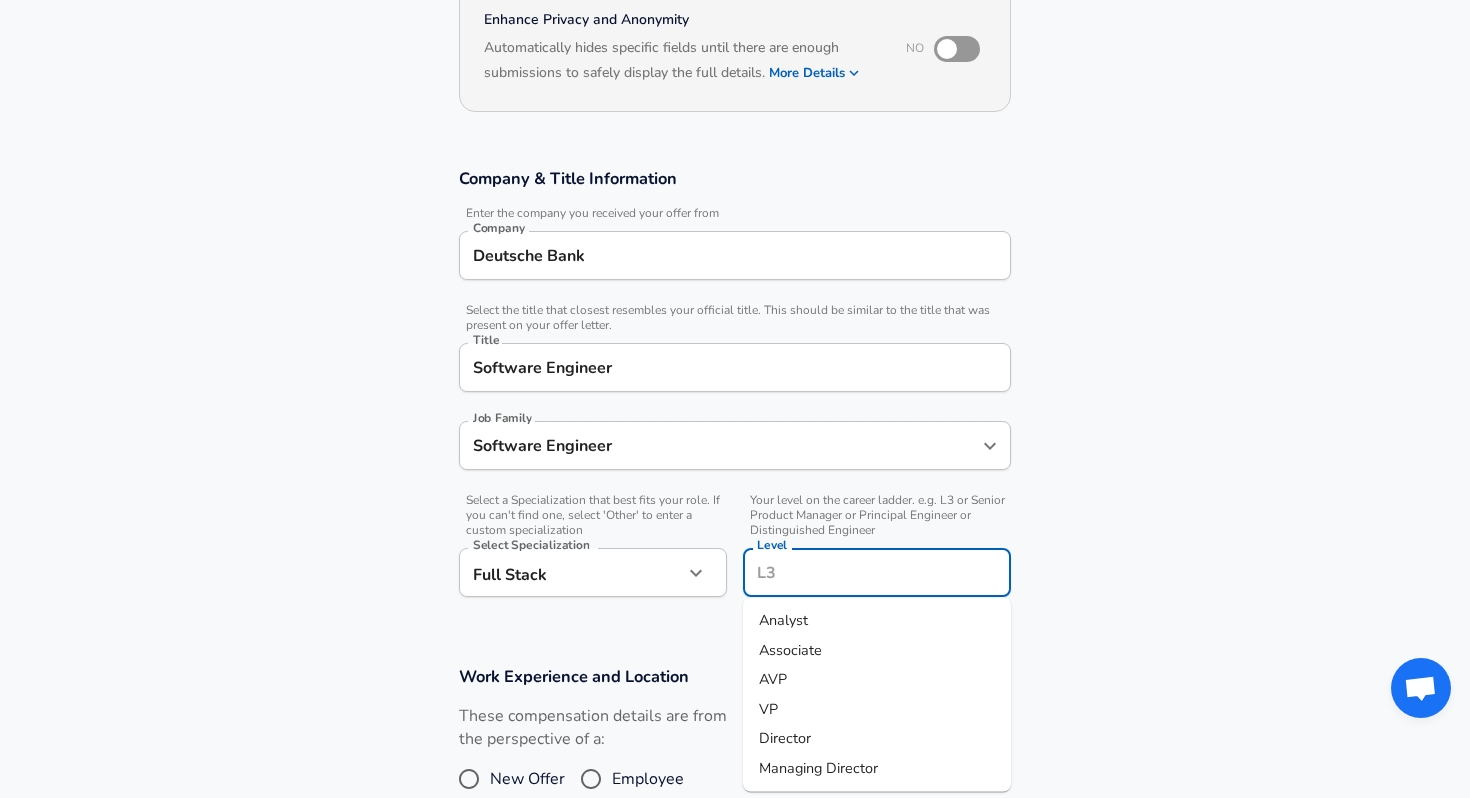click on "Level Level" at bounding box center [877, 575] 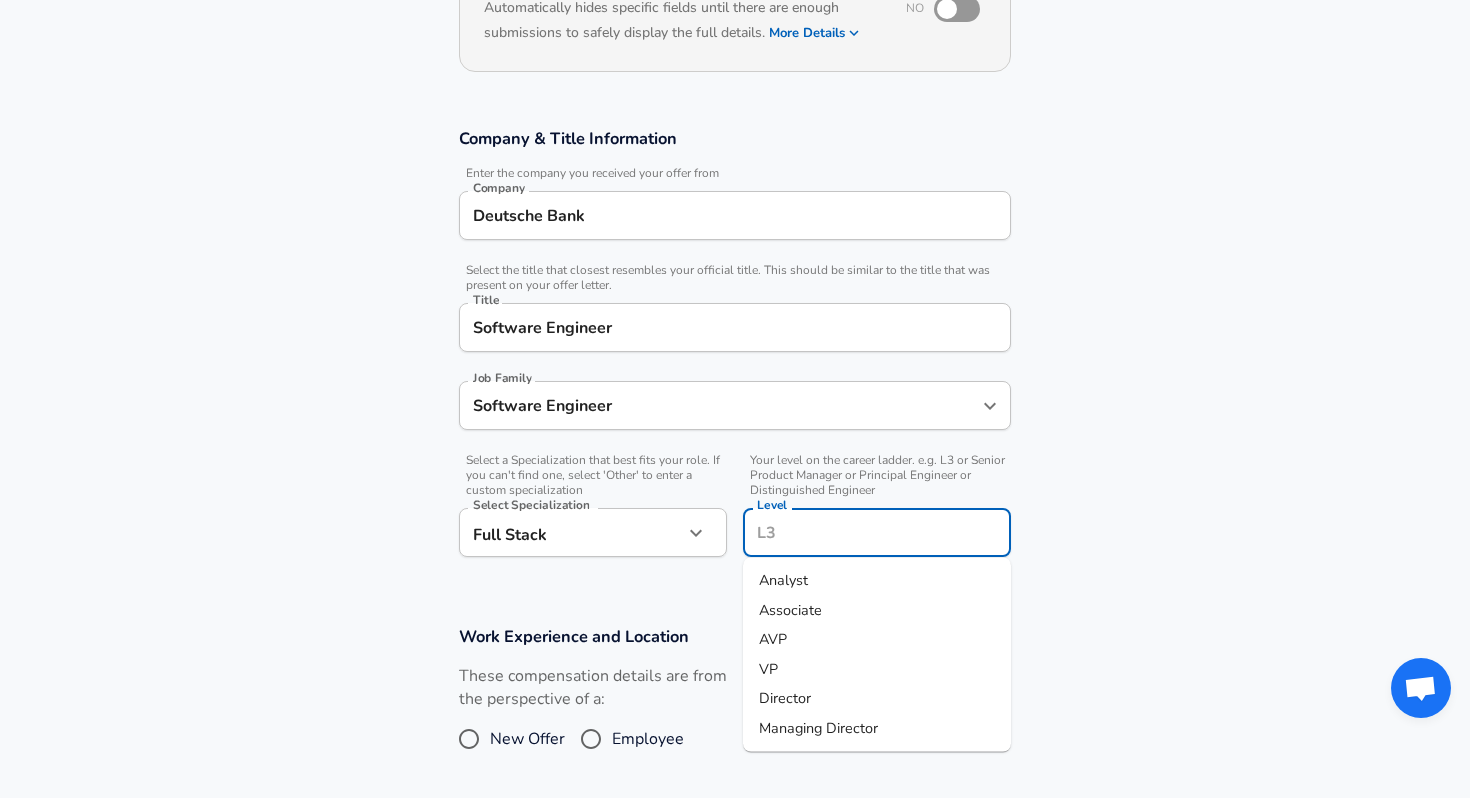 click on "Associate" at bounding box center [790, 609] 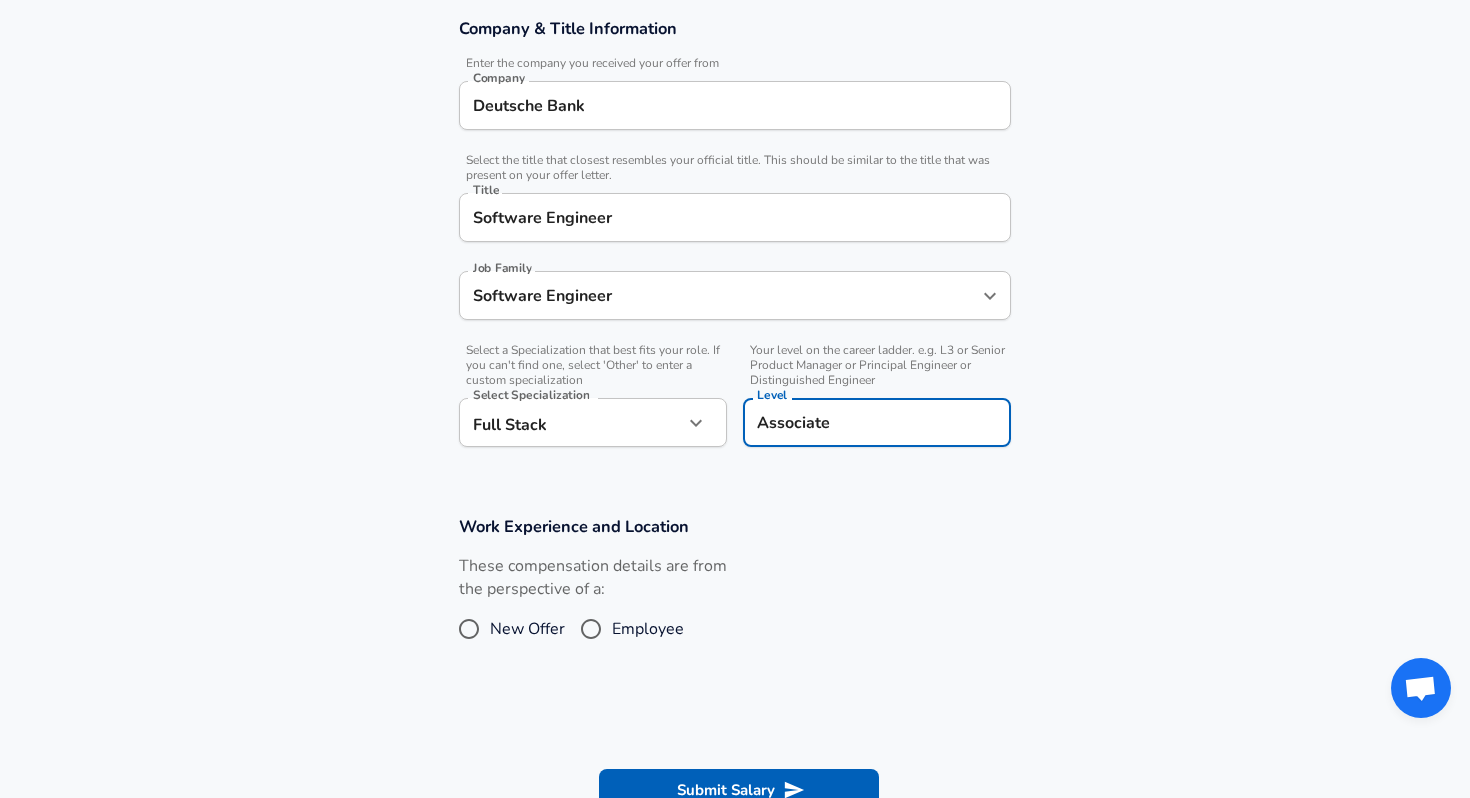 scroll, scrollTop: 369, scrollLeft: 0, axis: vertical 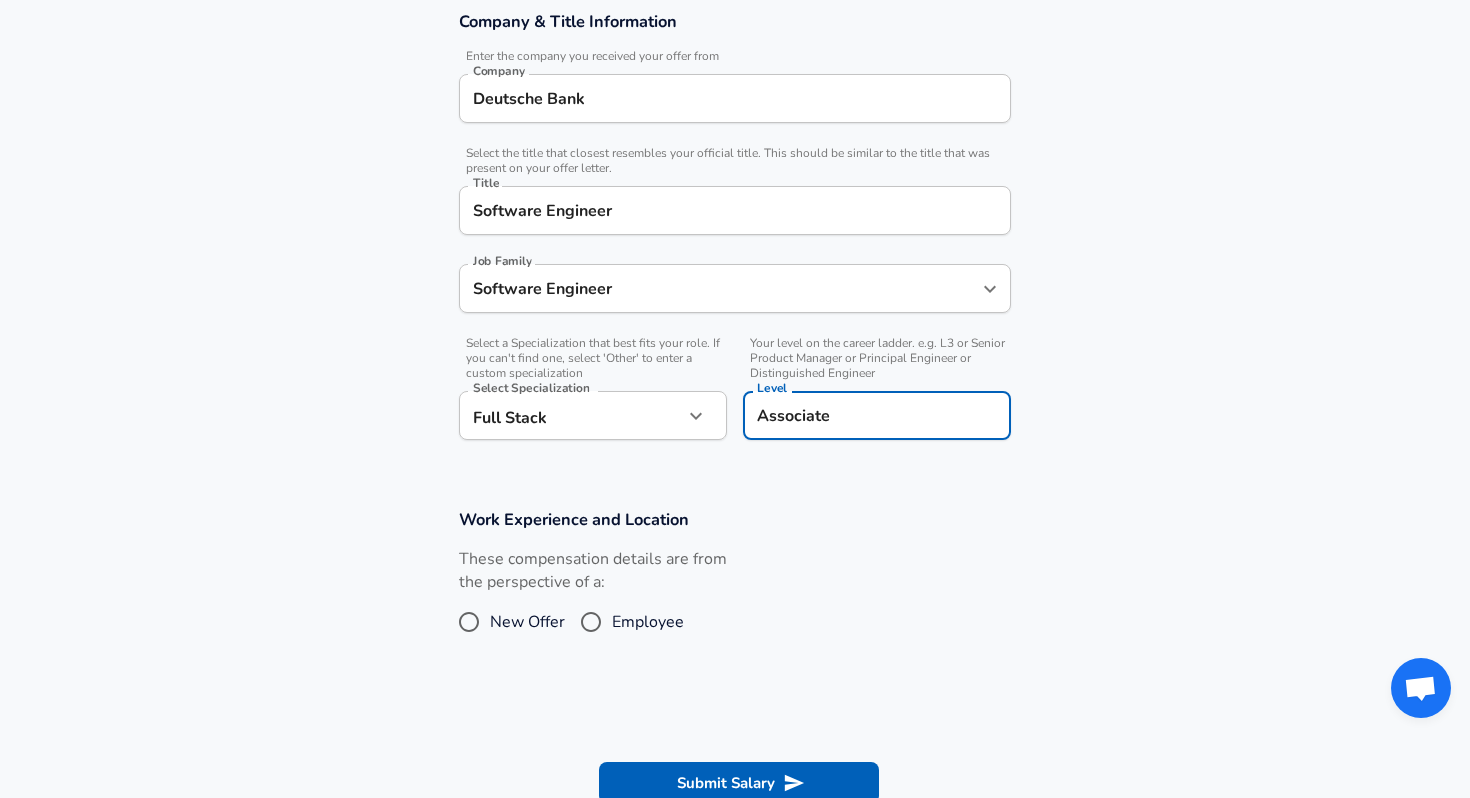 click on "Level" at bounding box center (877, 415) 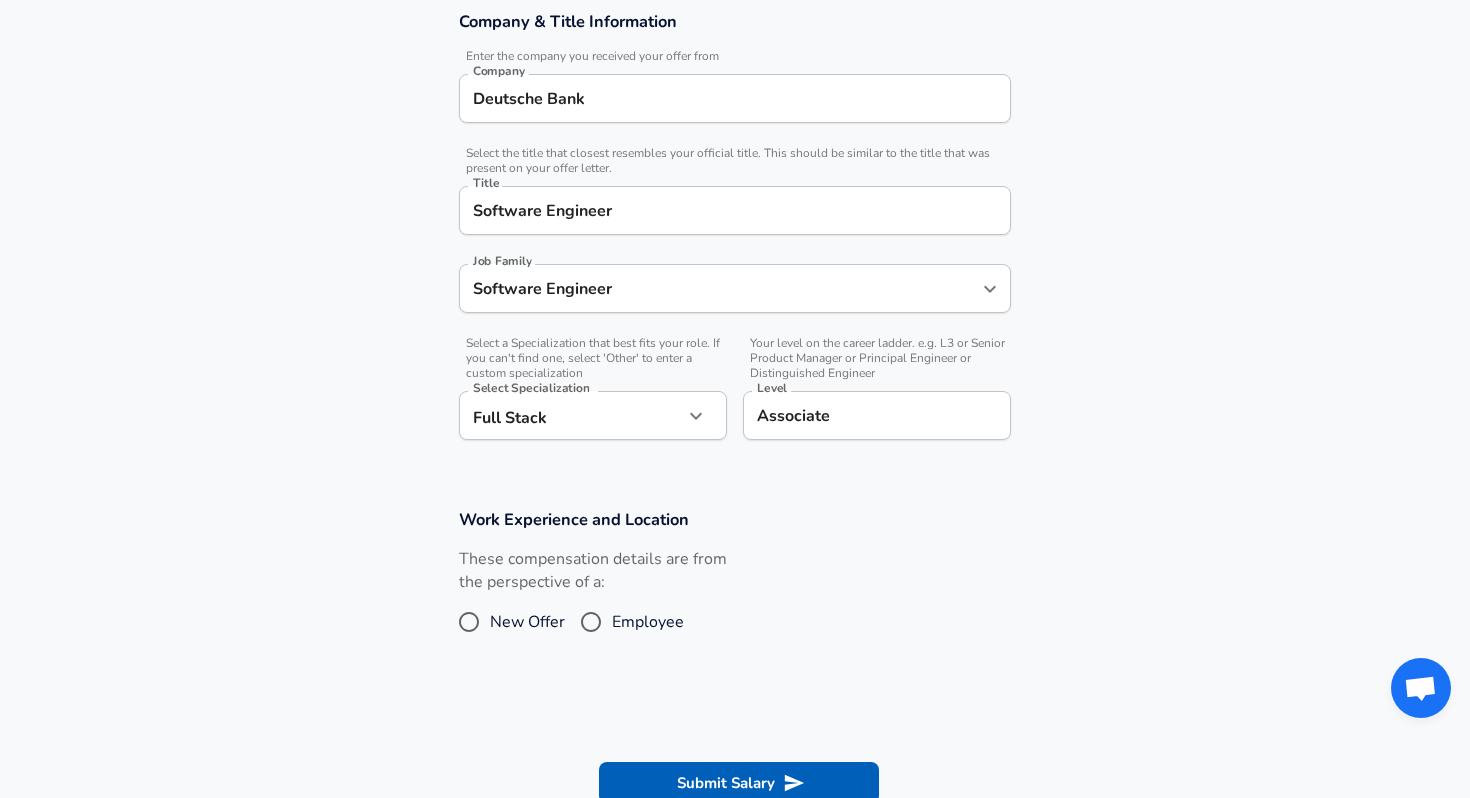 click on "New Offer" at bounding box center [527, 622] 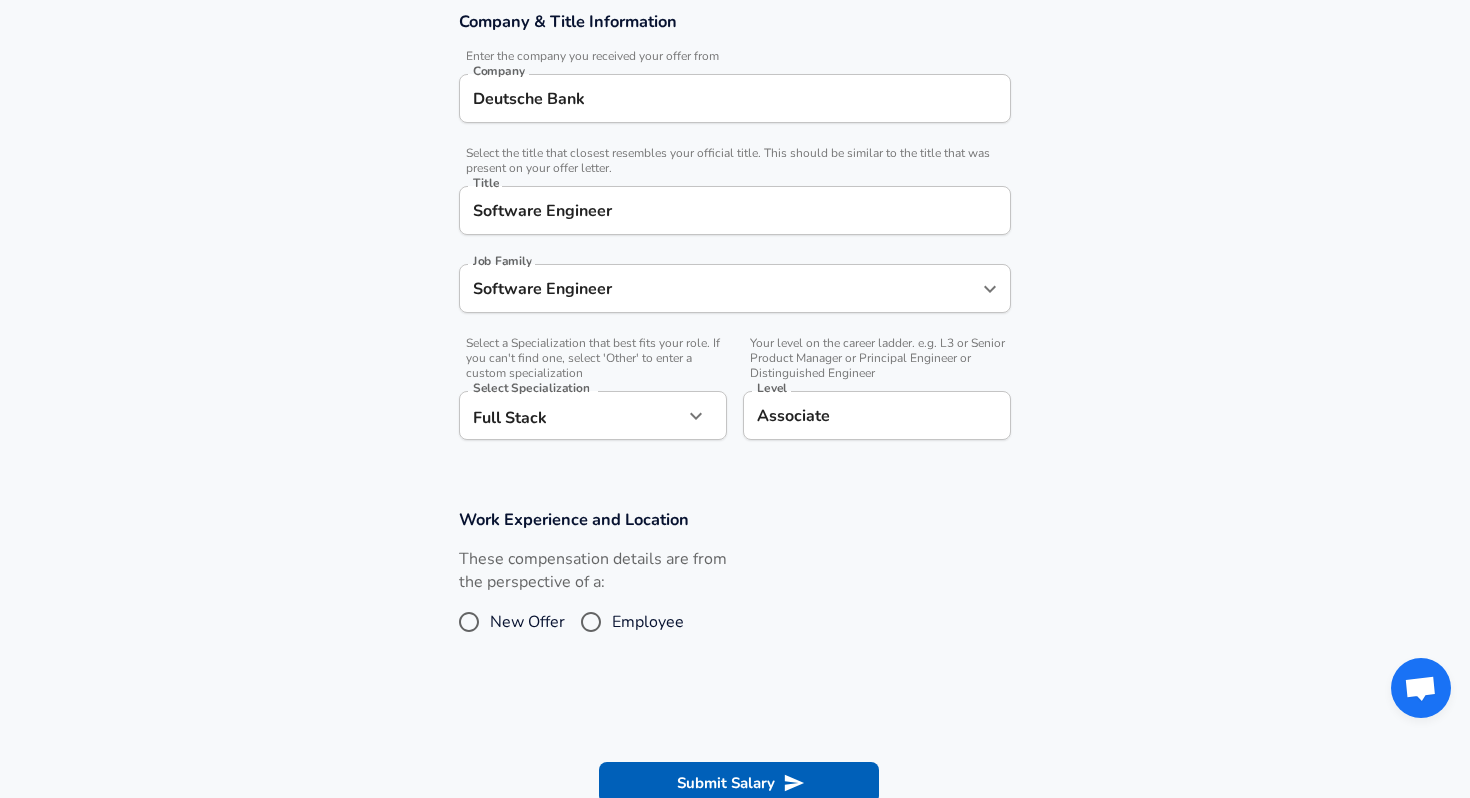 radio on "true" 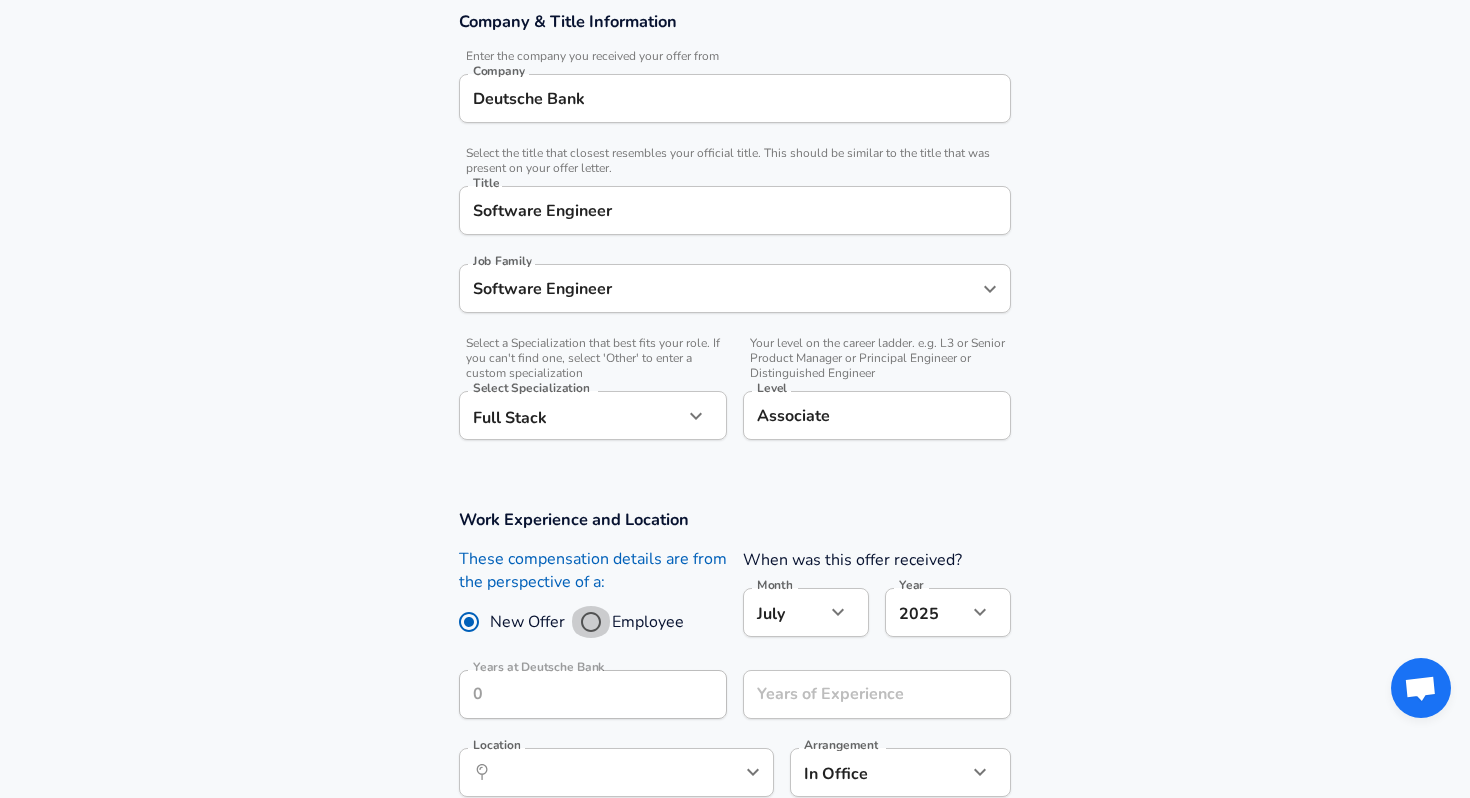click on "Employee" at bounding box center [591, 622] 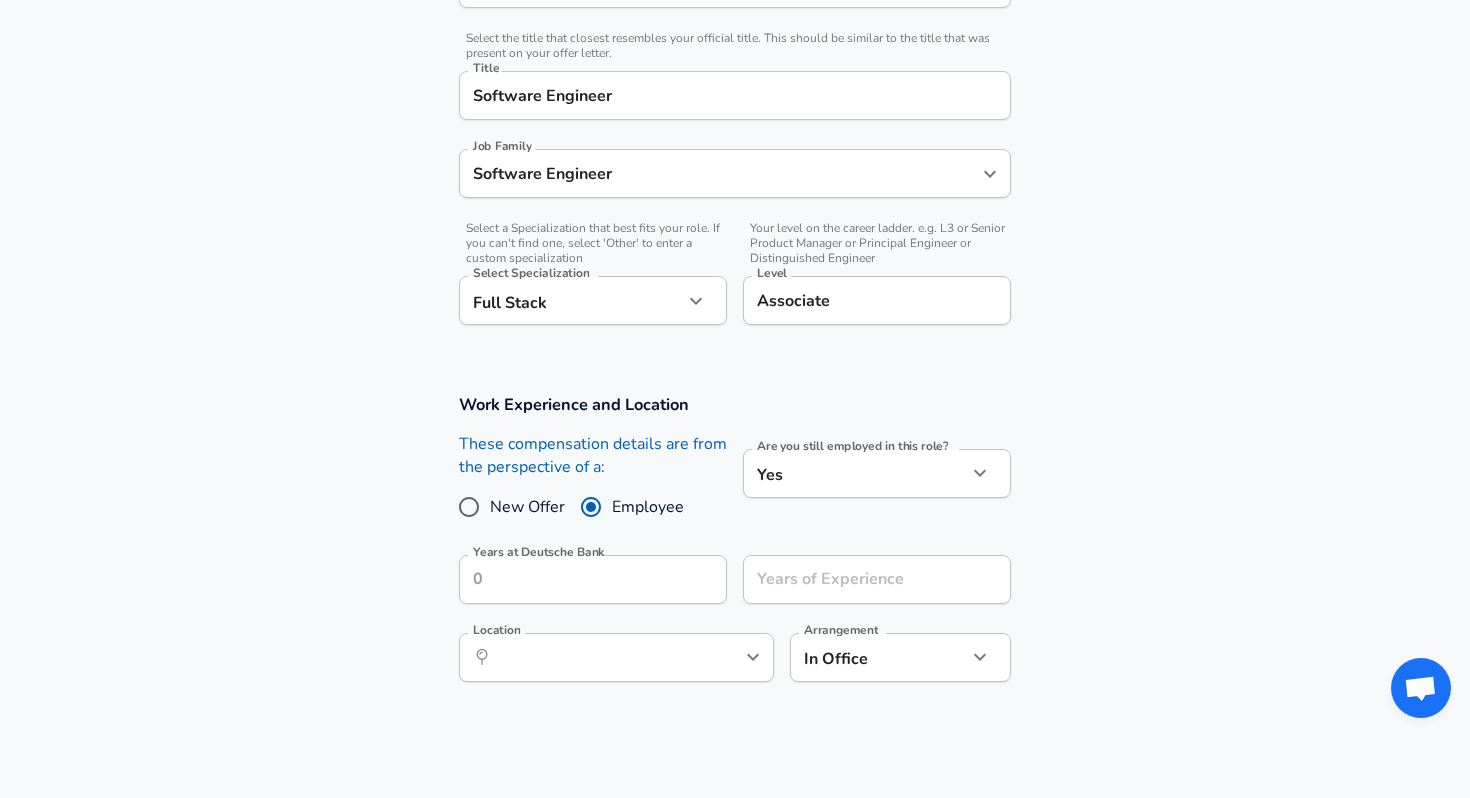 scroll, scrollTop: 483, scrollLeft: 0, axis: vertical 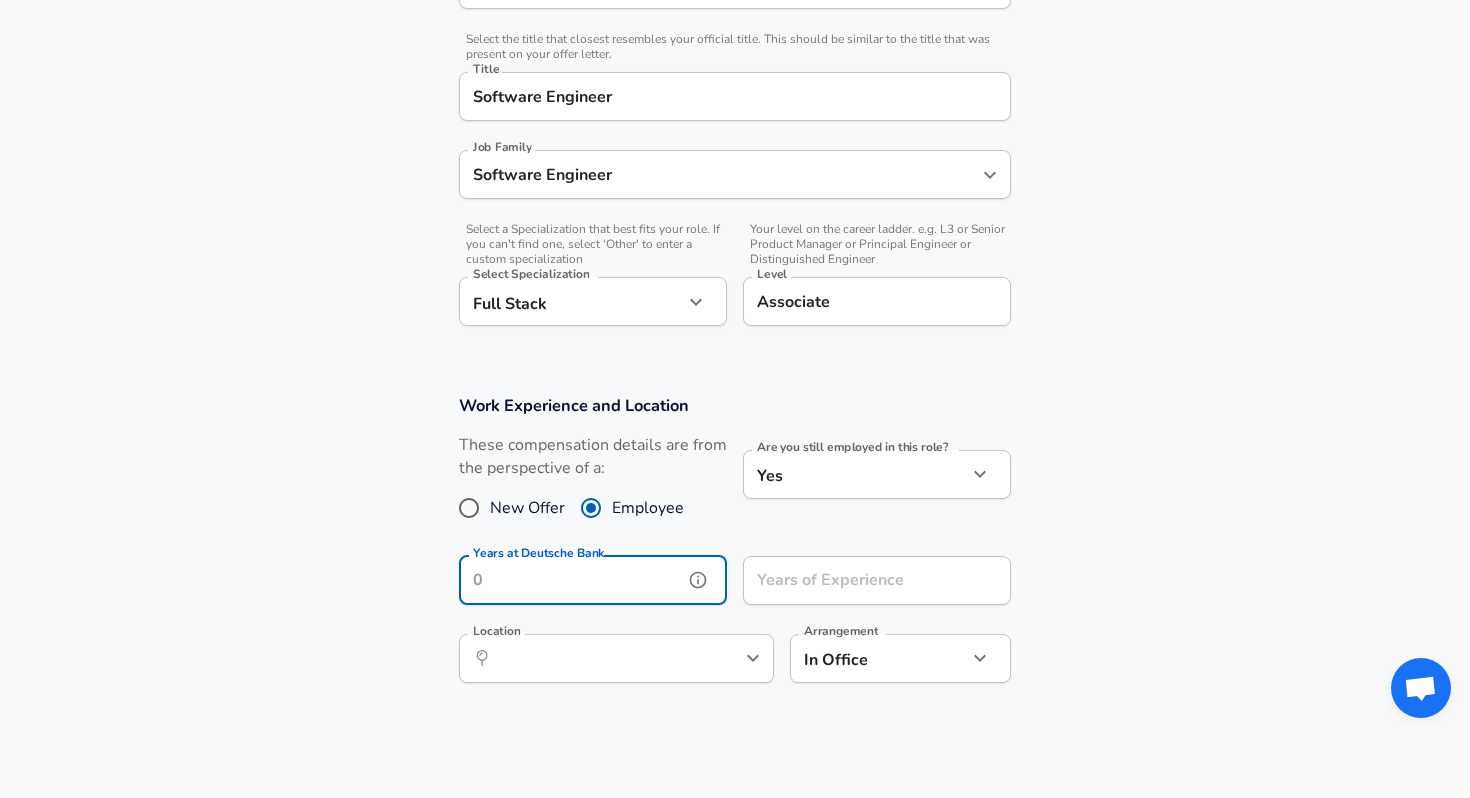 click on "Years at Deutsche Bank" at bounding box center (571, 580) 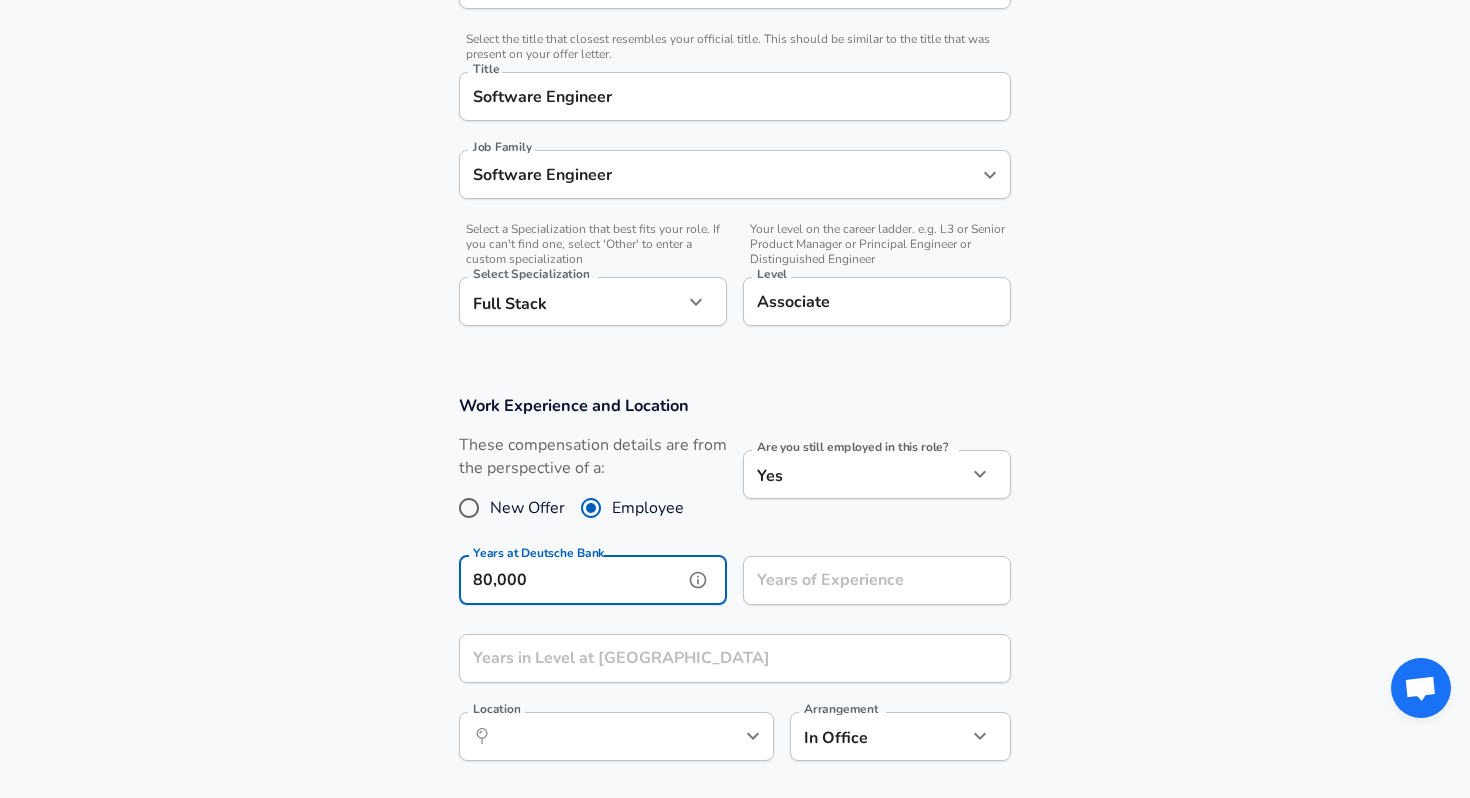 type on "80,000" 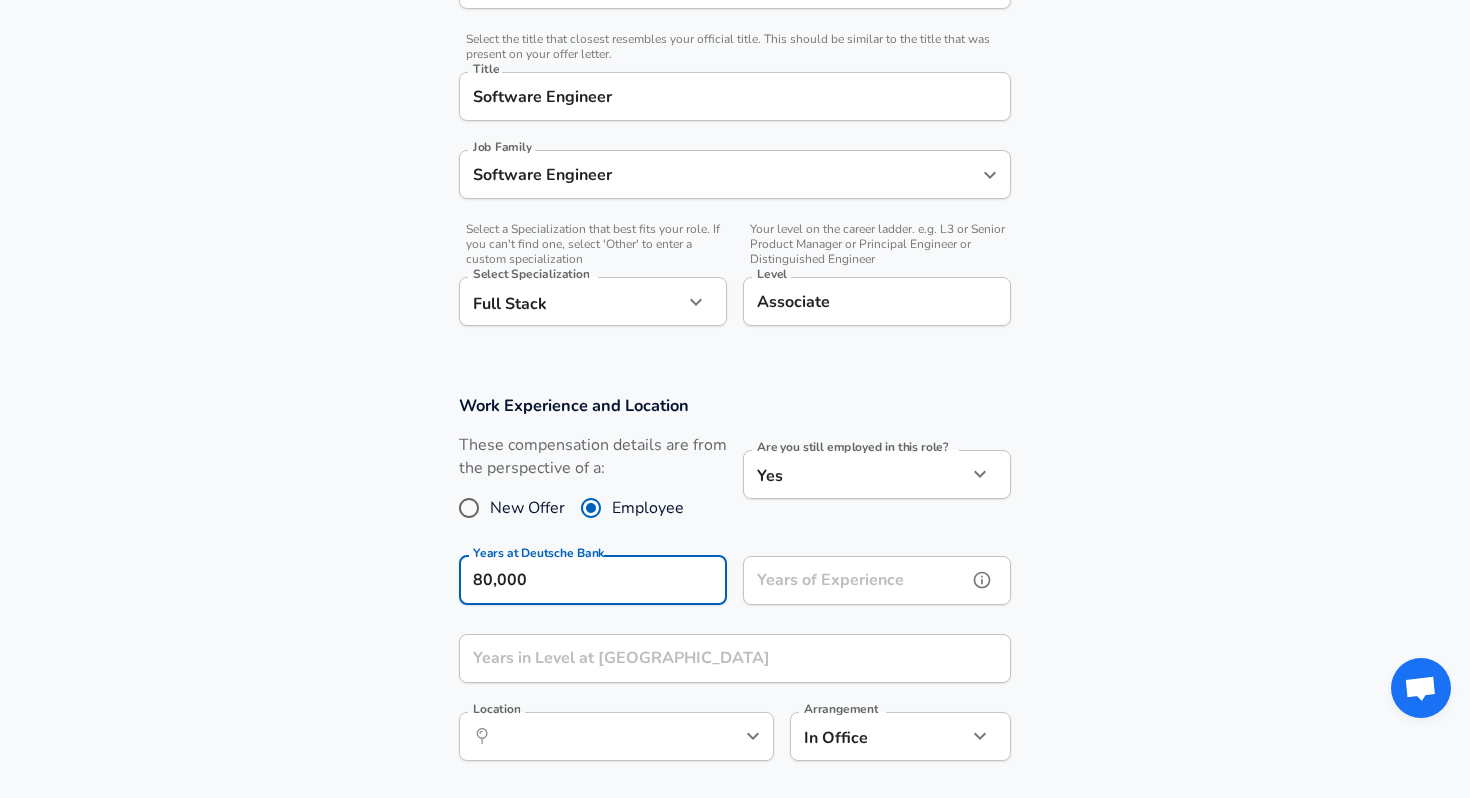 click on "Years of Experience Years of Experience" at bounding box center (877, 583) 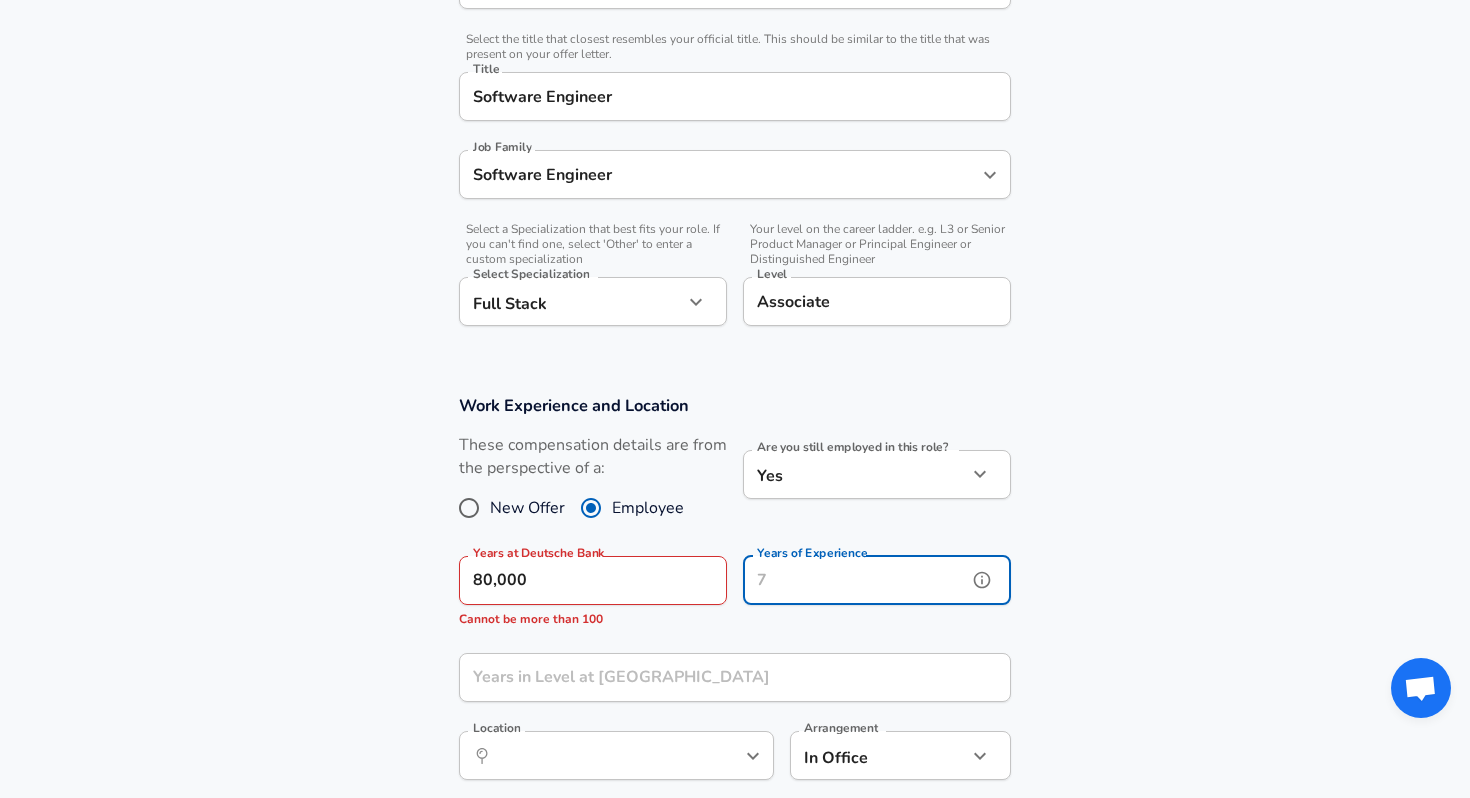 type on "2" 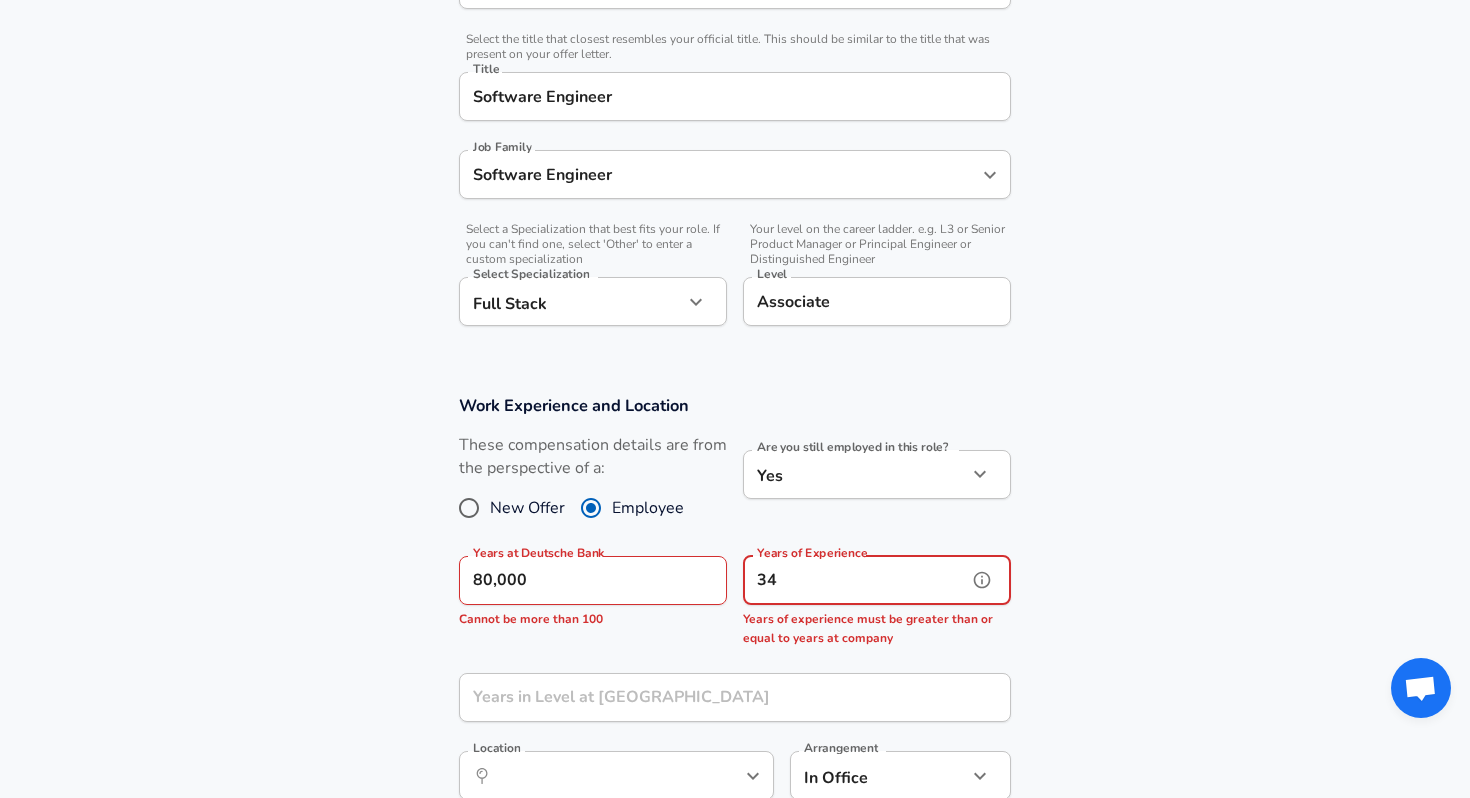 type on "3" 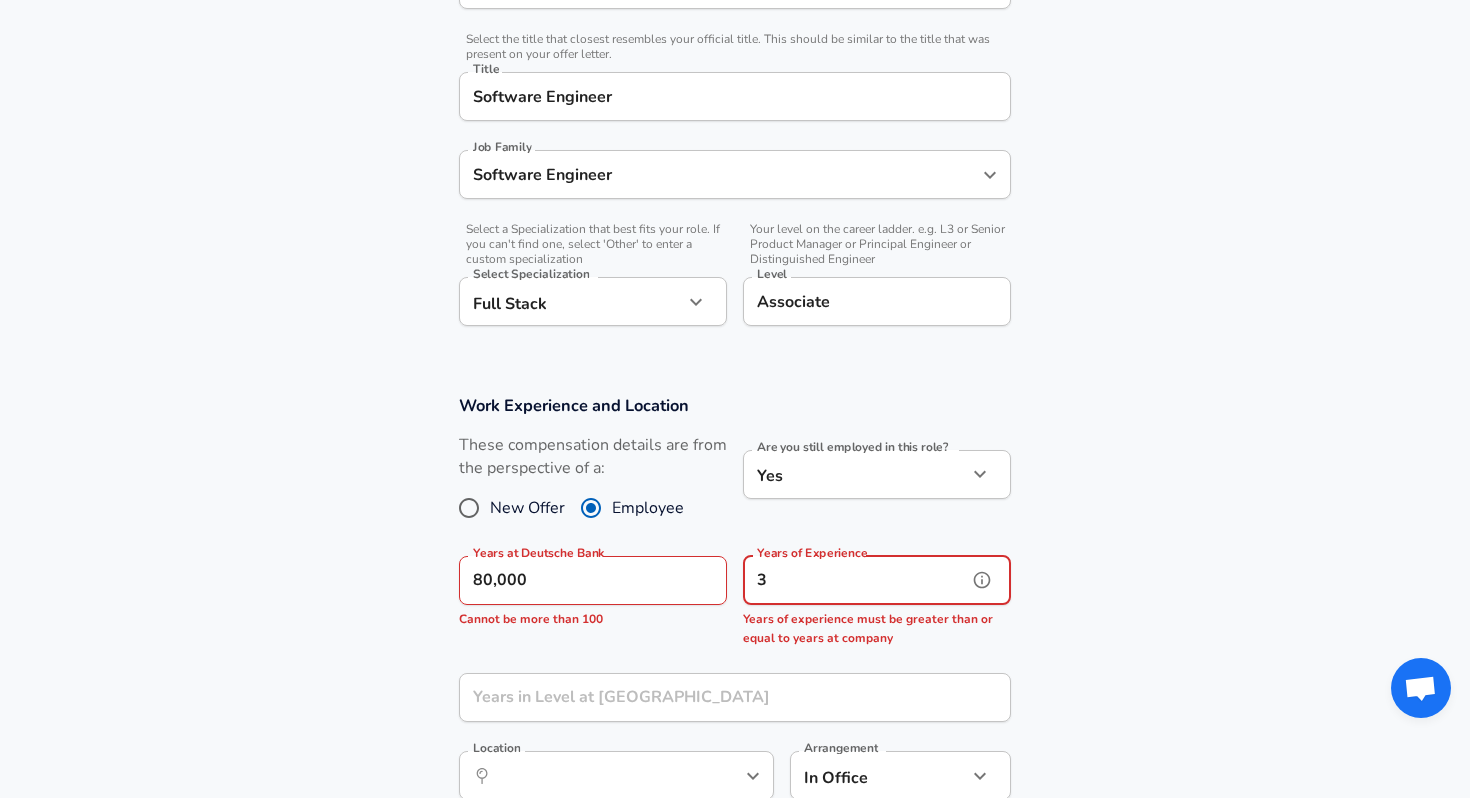 type 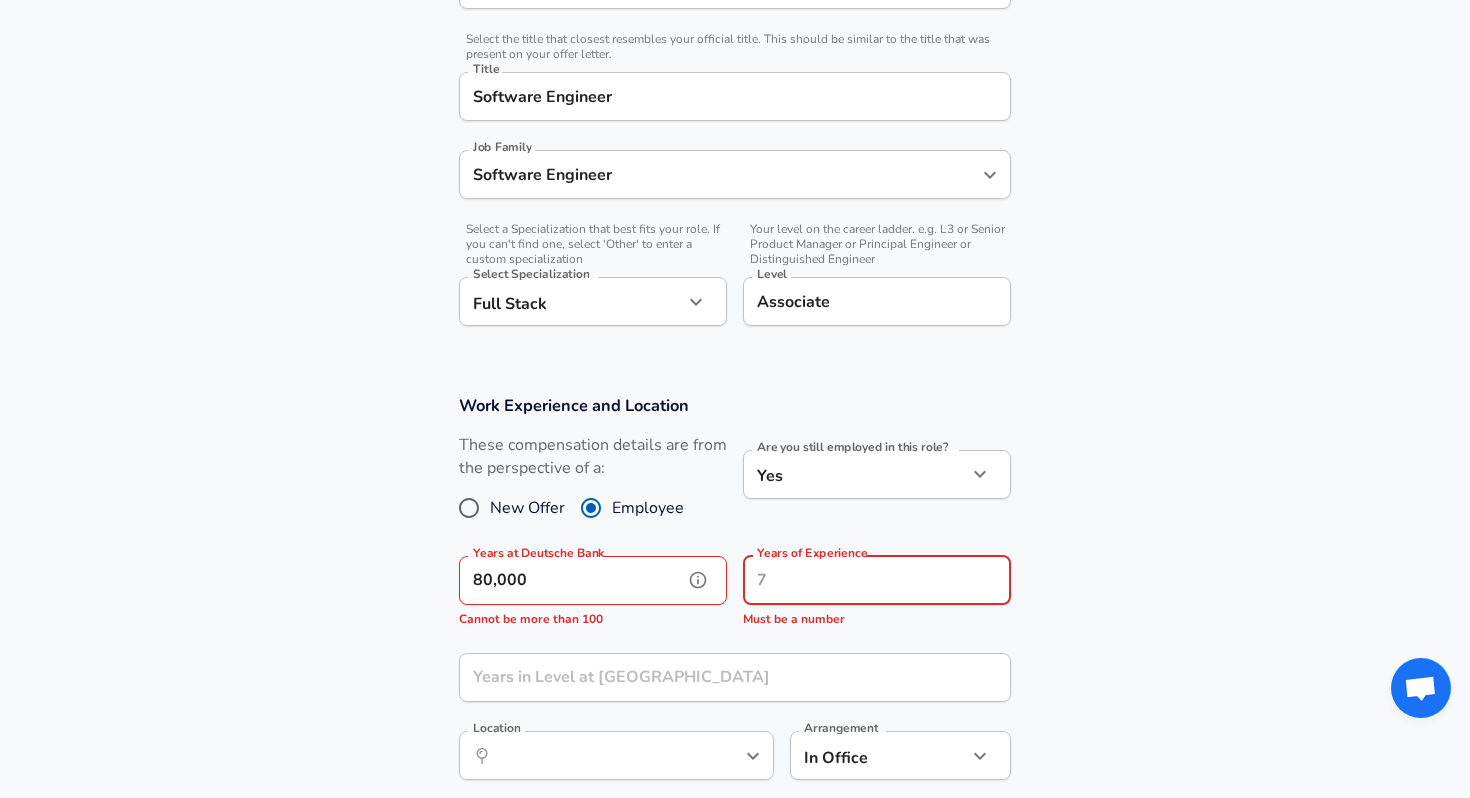 click on "80,000" at bounding box center (571, 580) 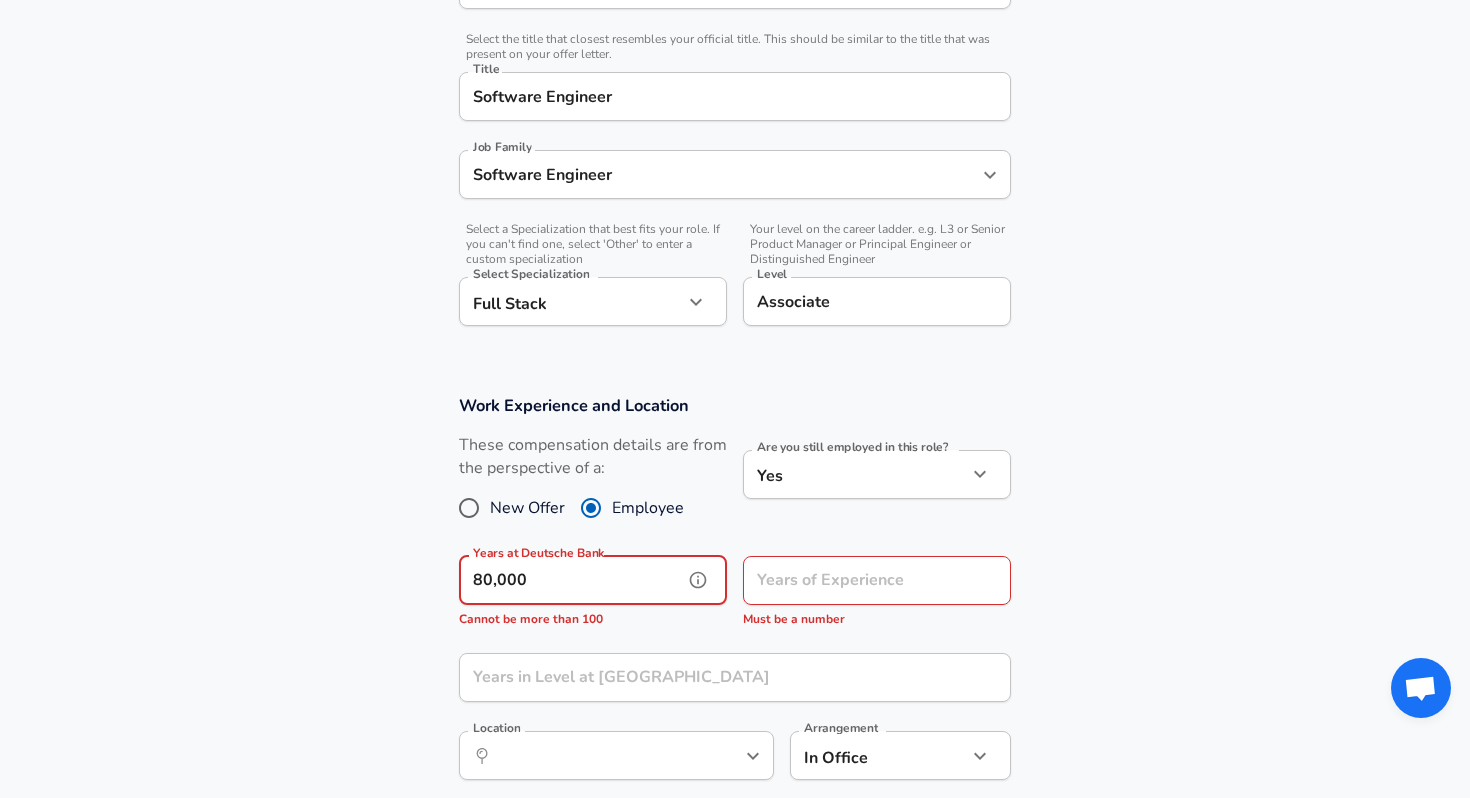 click on "80,000" at bounding box center (571, 580) 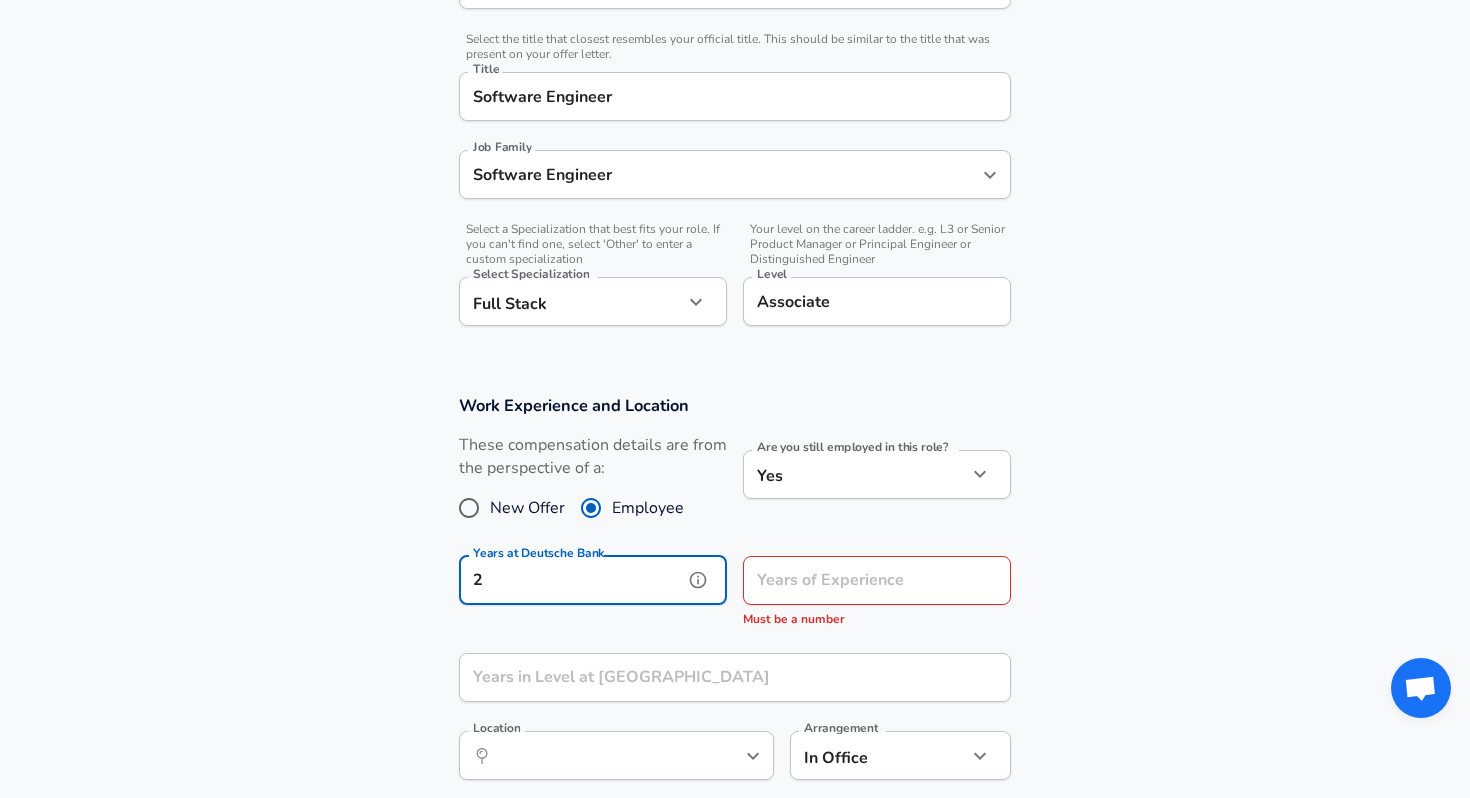 type on "2" 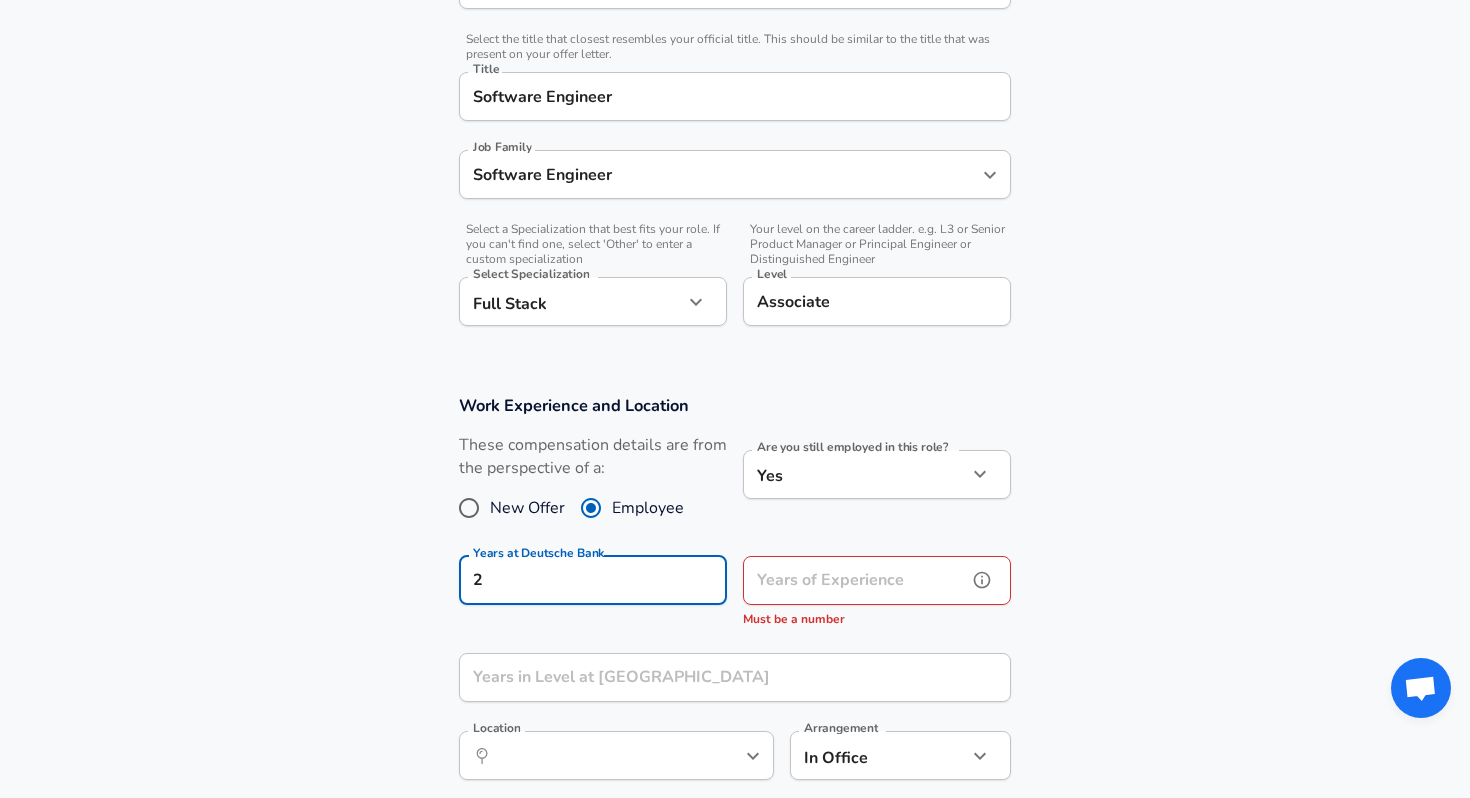 click on "Years of Experience" at bounding box center [855, 580] 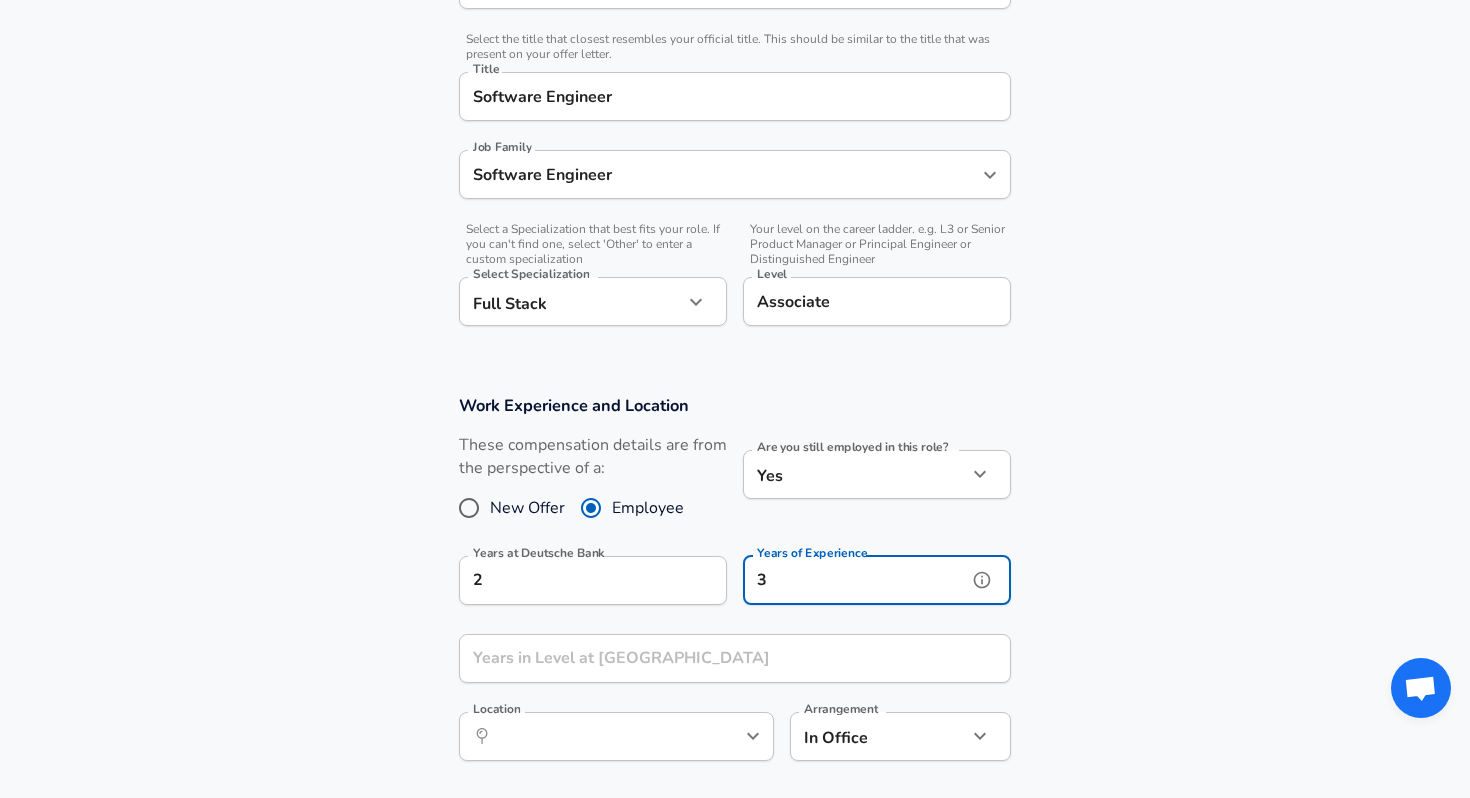 type on "3" 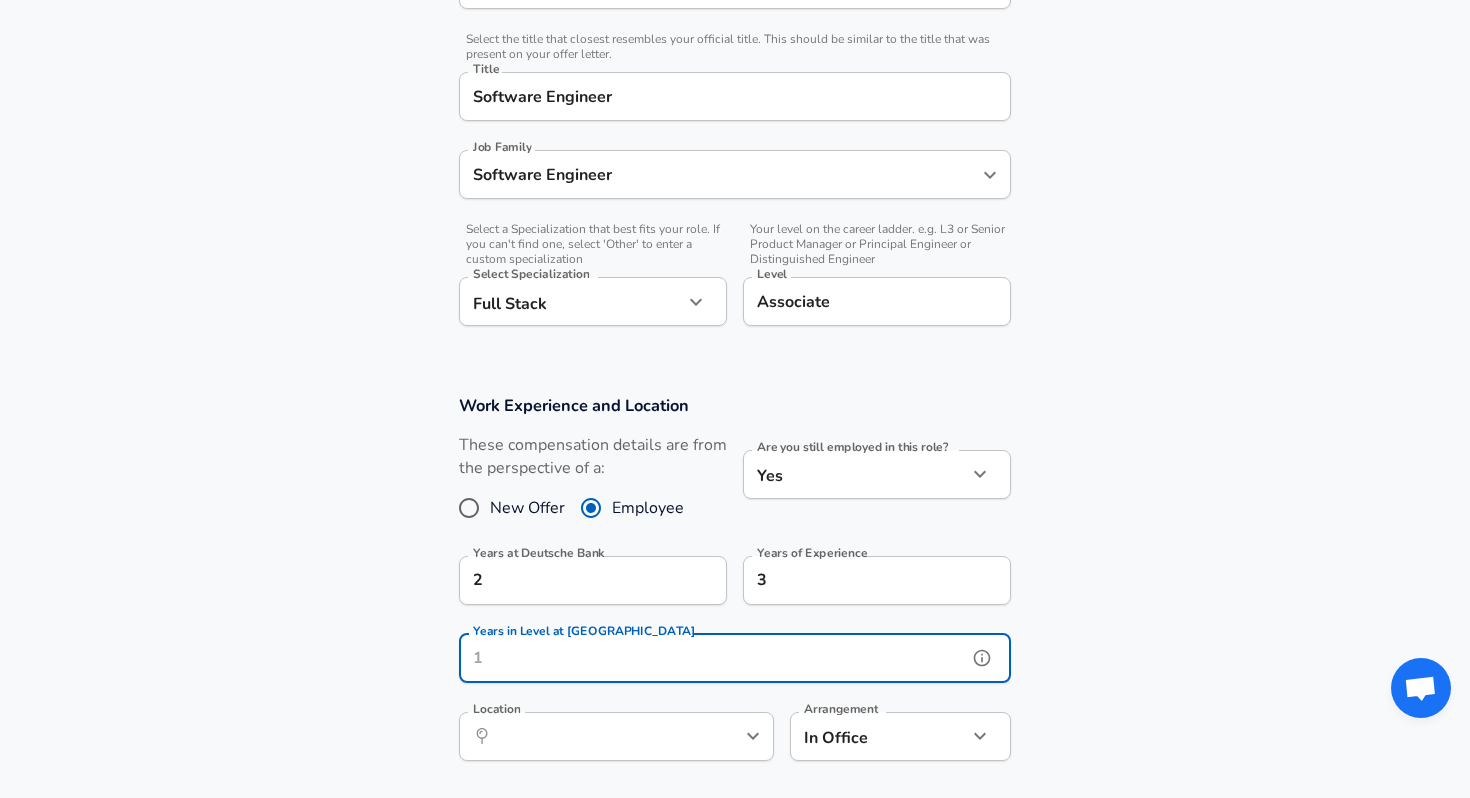 click on "Years in Level at [GEOGRAPHIC_DATA]" at bounding box center (713, 658) 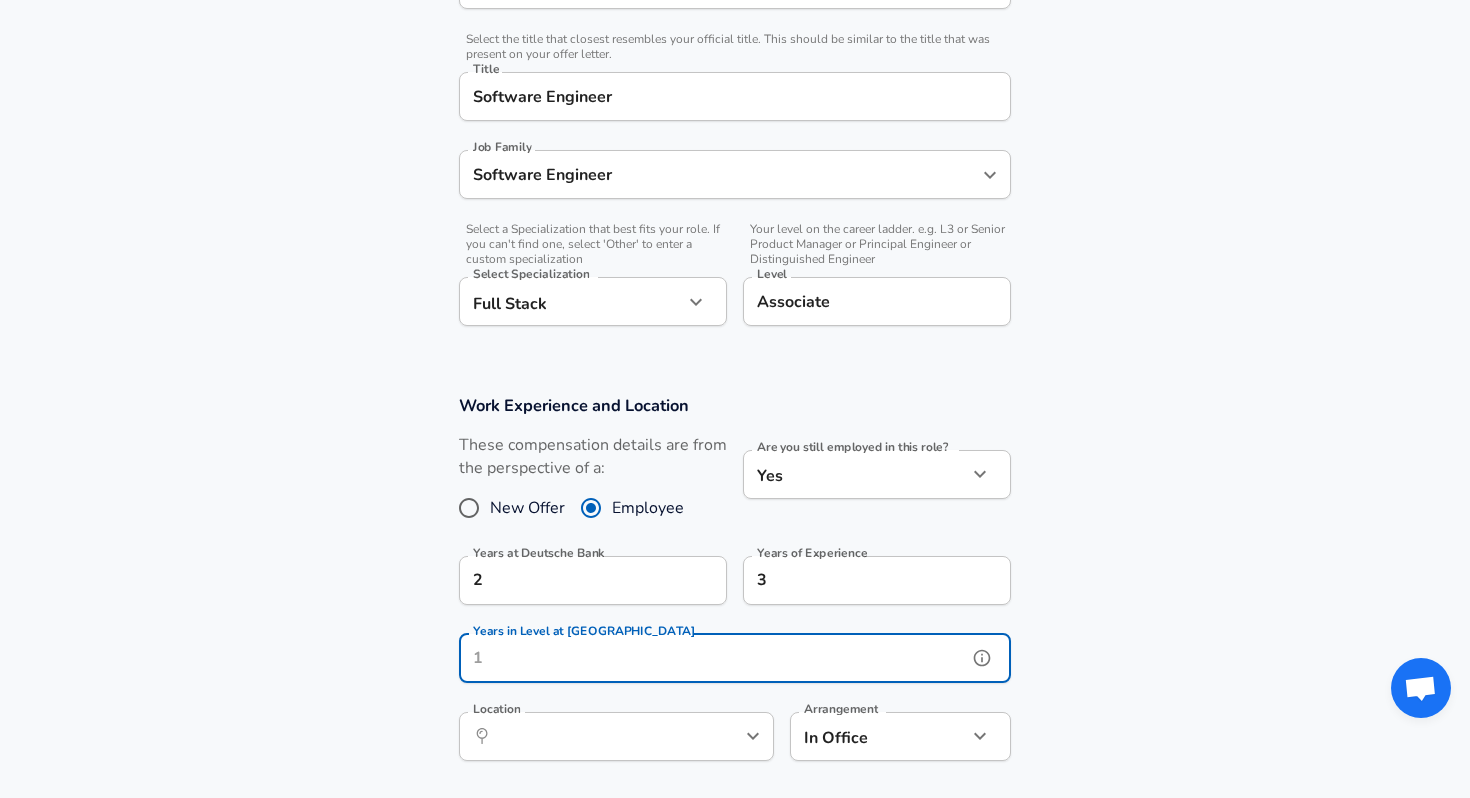 paste on "80,000" 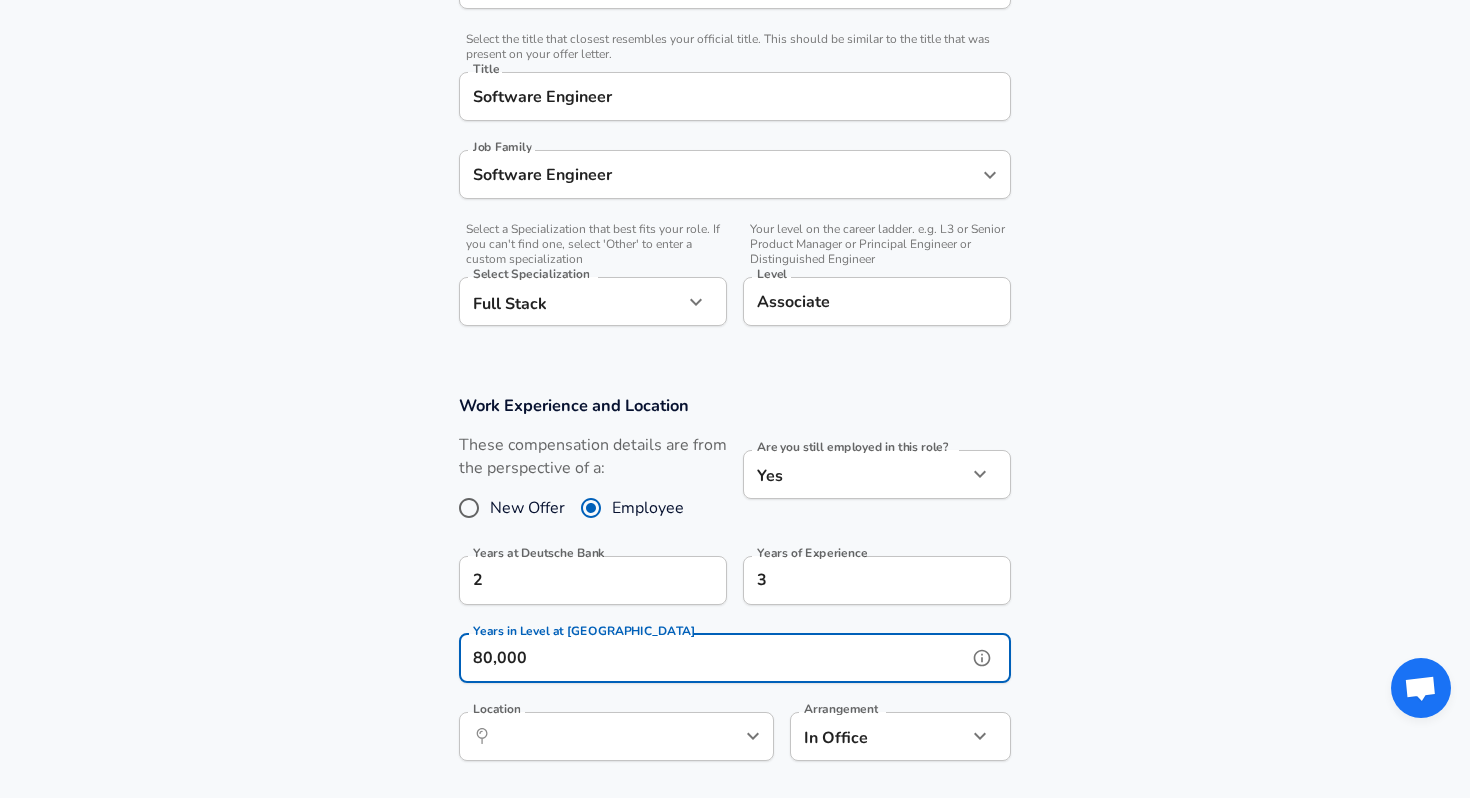 type on "80,000" 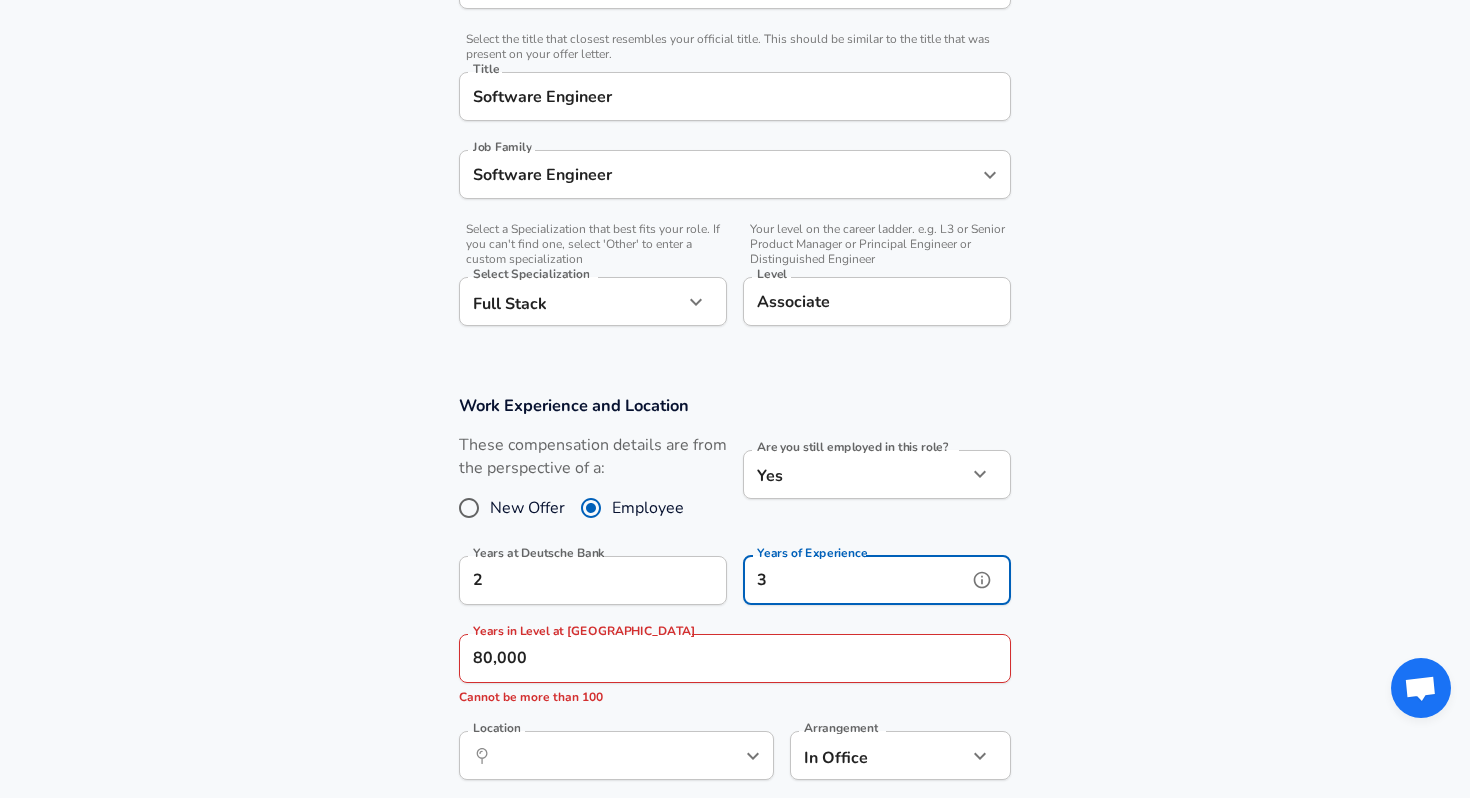 click on "3" at bounding box center (855, 580) 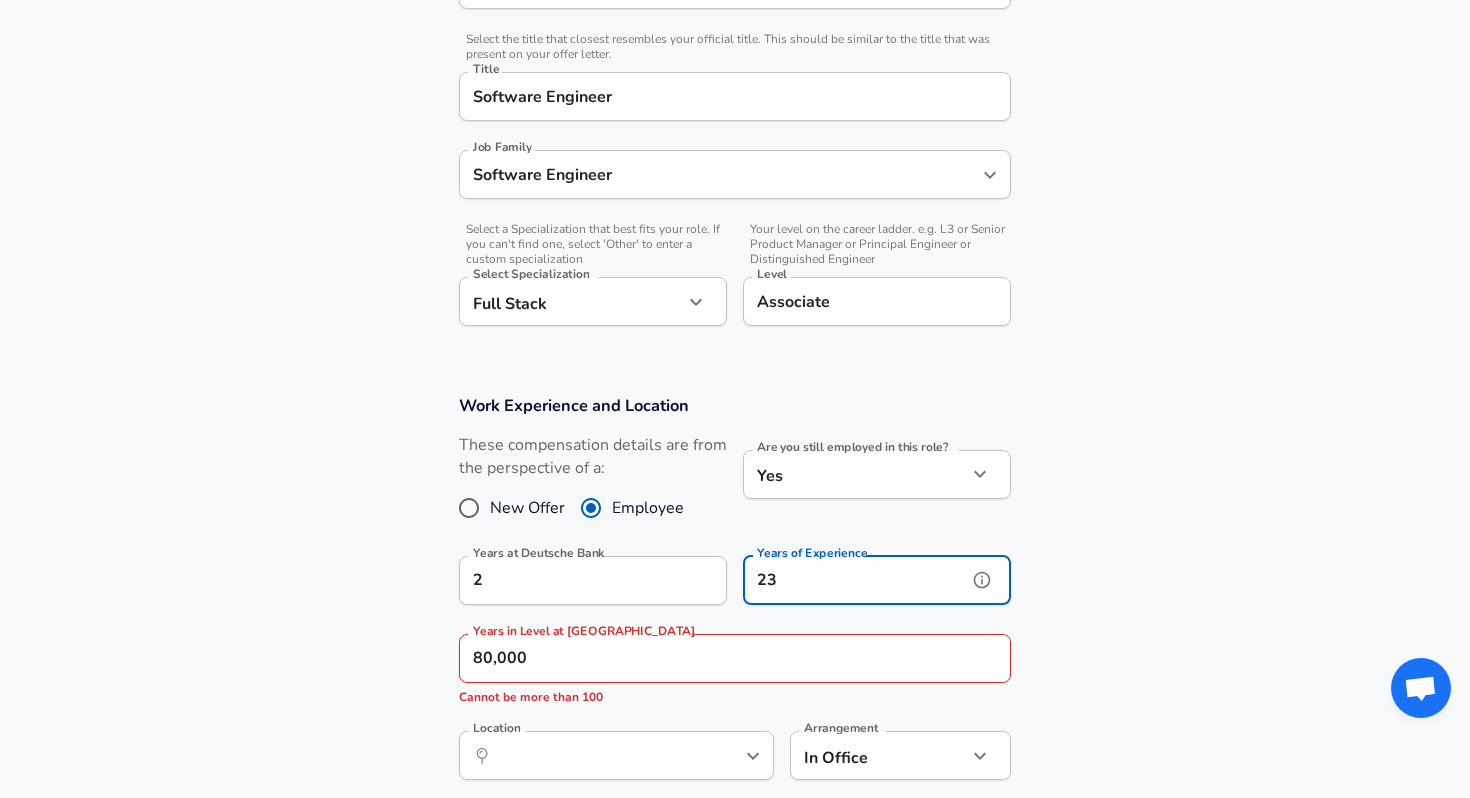 type on "3" 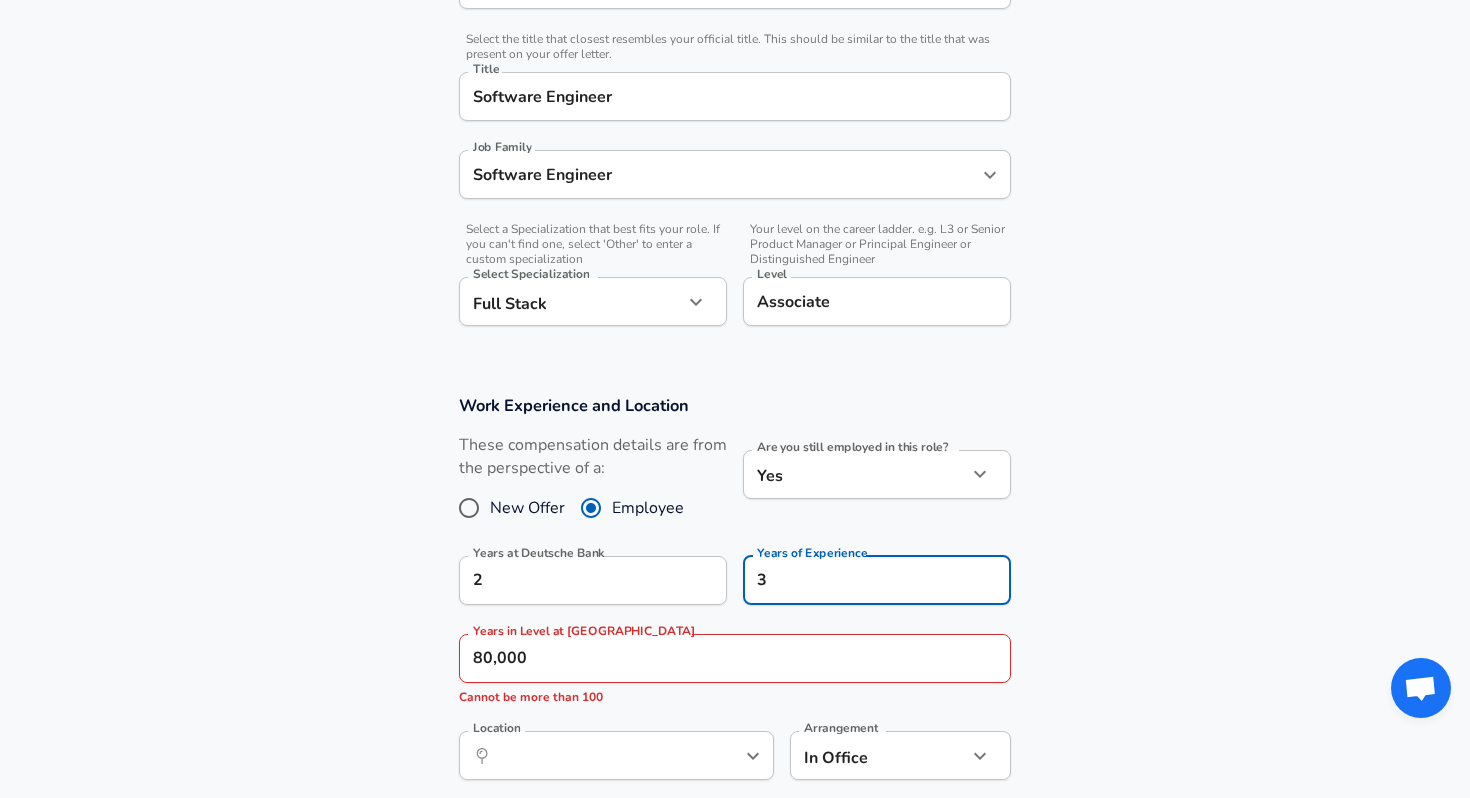 click on "Work Experience and Location These compensation details are from the perspective of a: New Offer Employee Are you still employed in this role? Yes yes Are you still employed in this role? Years at Deutsche Bank 2 Years at Deutsche Bank Years of Experience 3 Years of Experience Years in Level at [GEOGRAPHIC_DATA] 80,000 Years in Level at [GEOGRAPHIC_DATA] be more than 100 Location ​ Location Arrangement In Office office Arrangement" at bounding box center (735, 598) 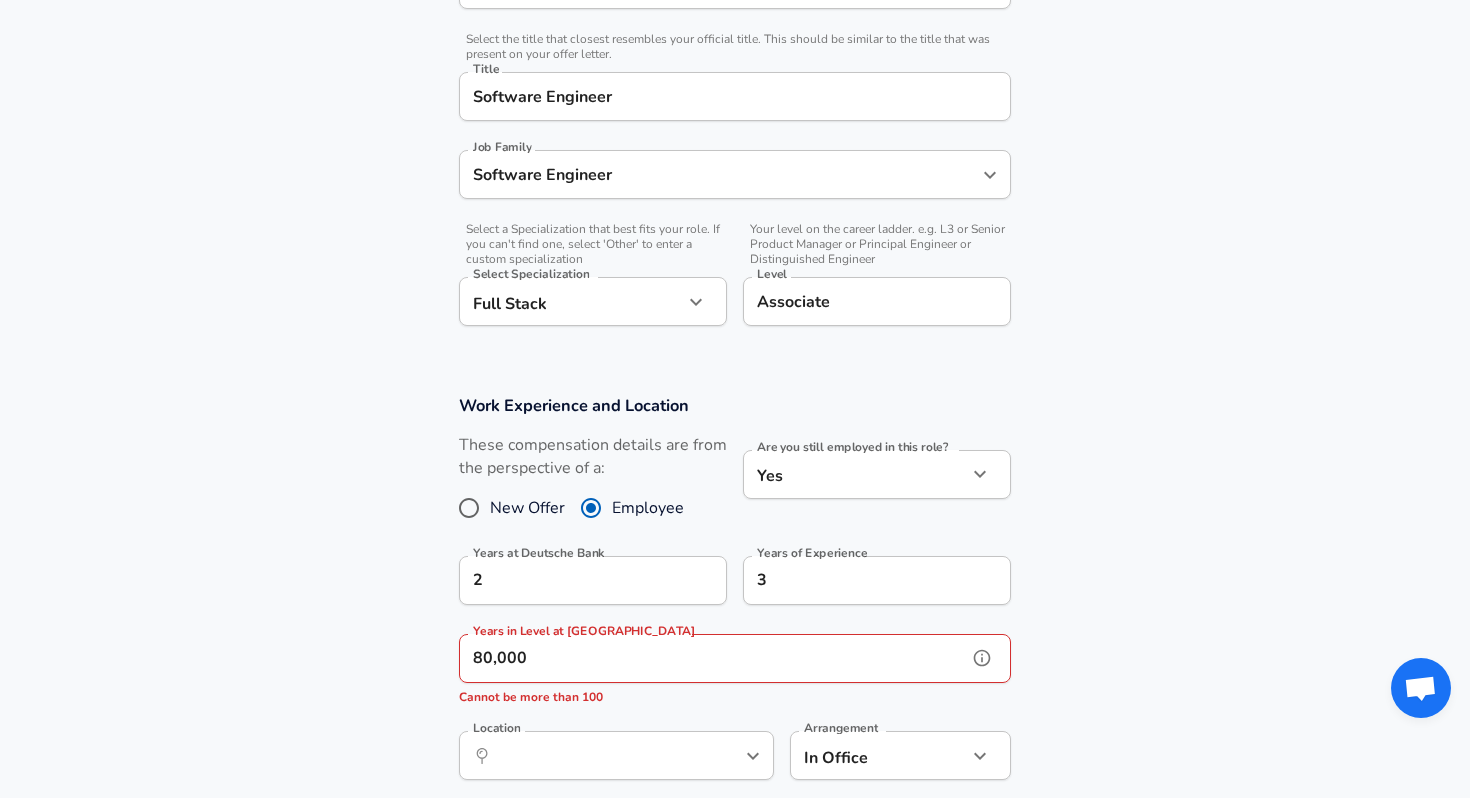 click on "80,000" at bounding box center (713, 658) 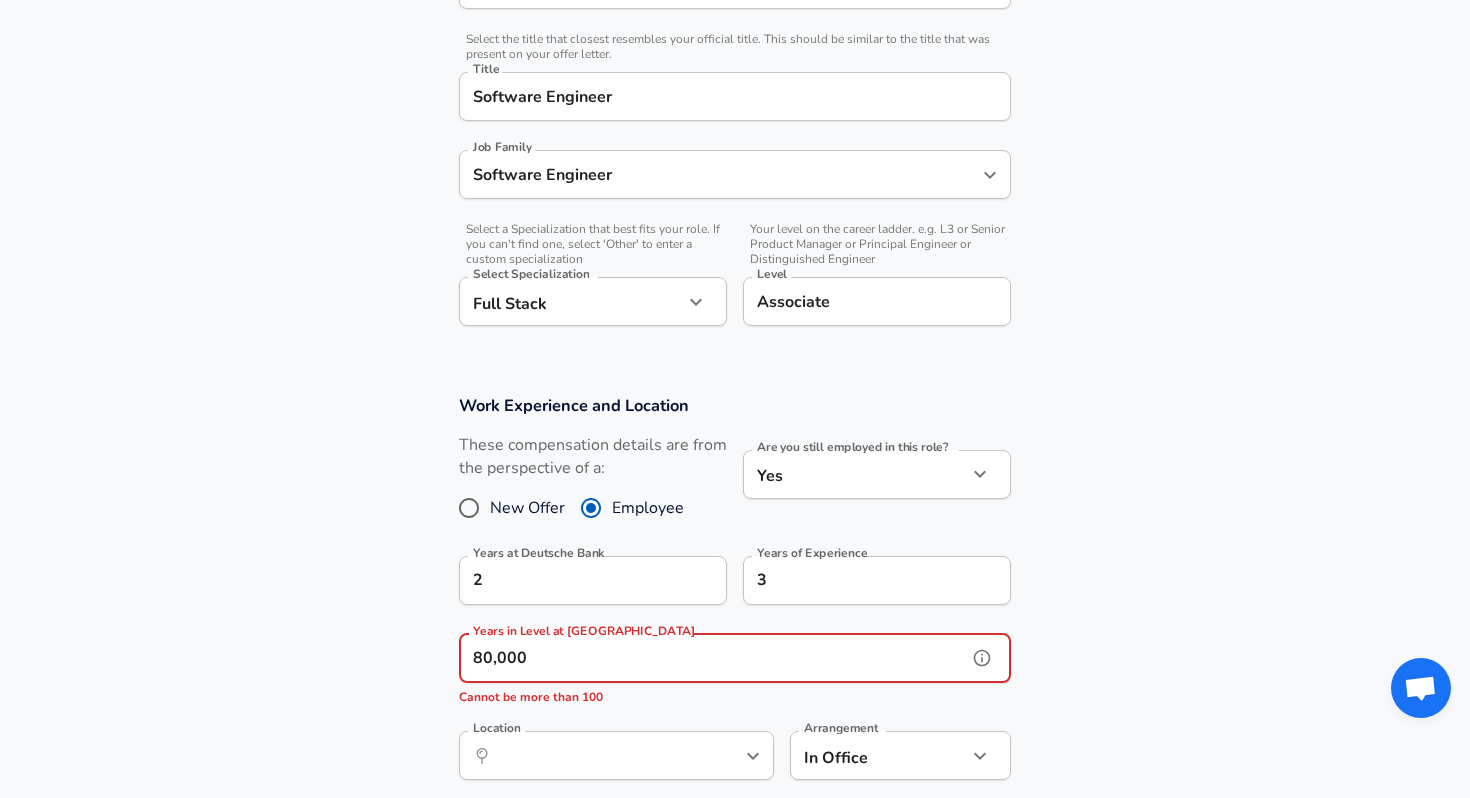 click on "80,000" at bounding box center (713, 658) 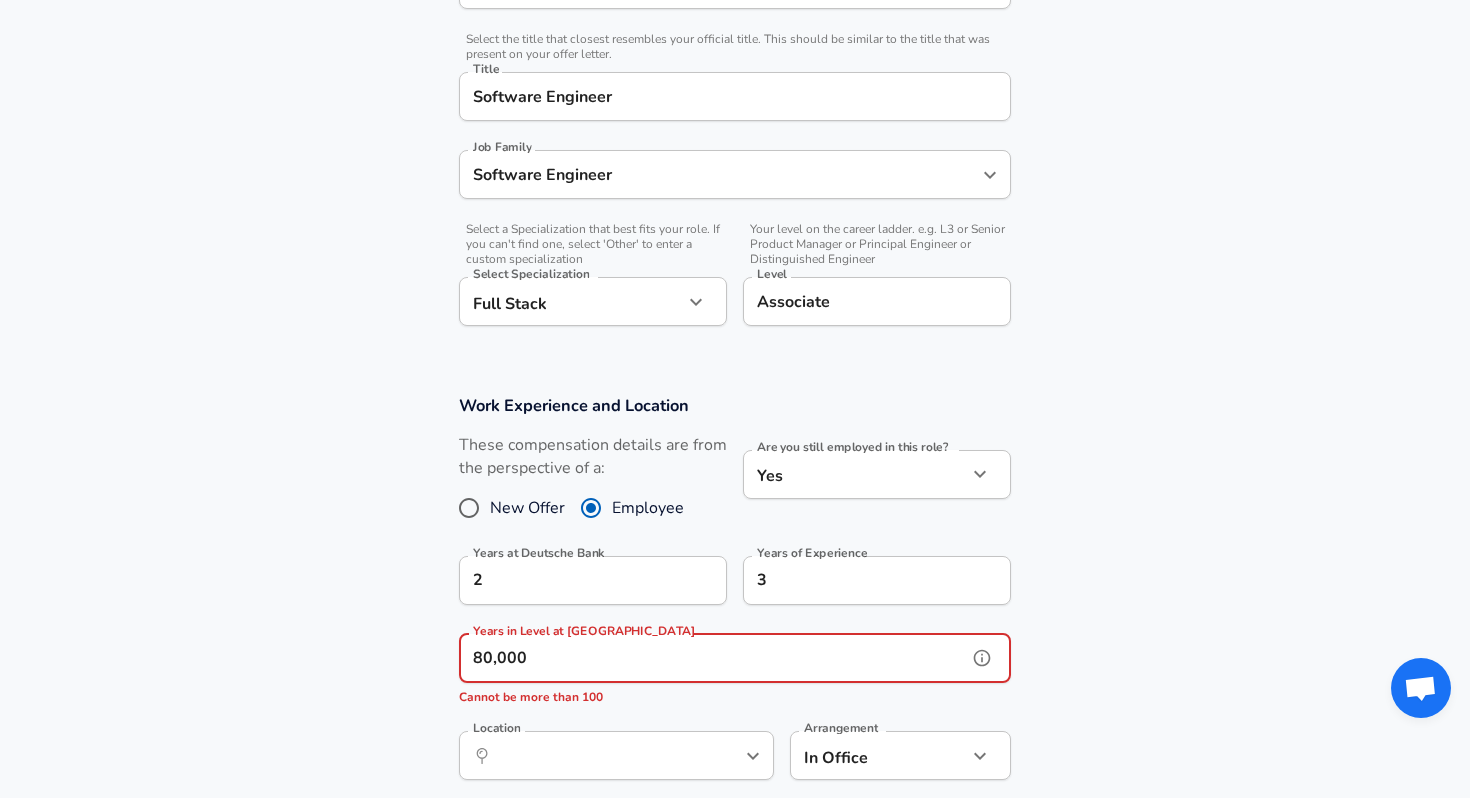 click on "80,000" at bounding box center (713, 658) 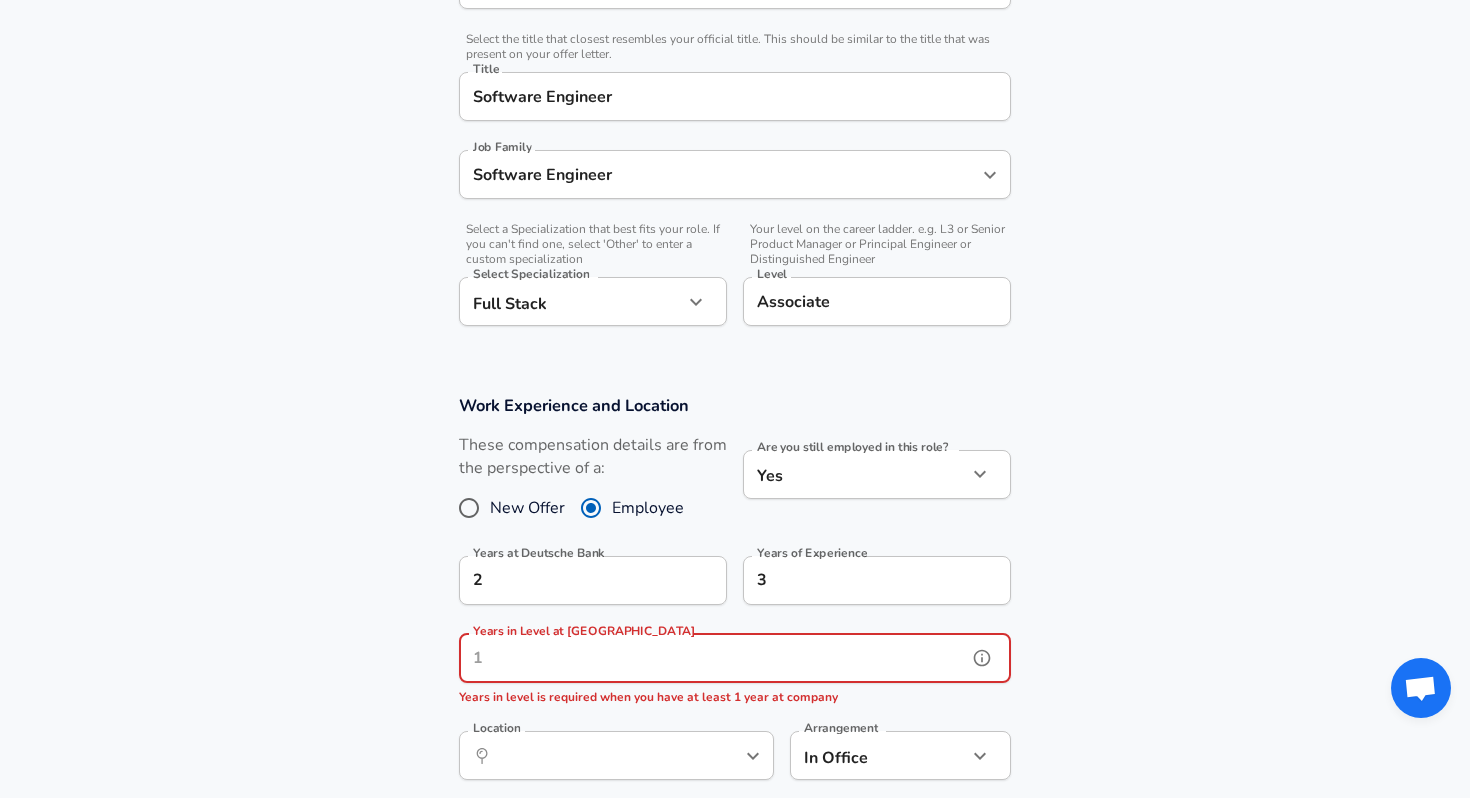 click on "Years in Level at [GEOGRAPHIC_DATA]" at bounding box center [713, 658] 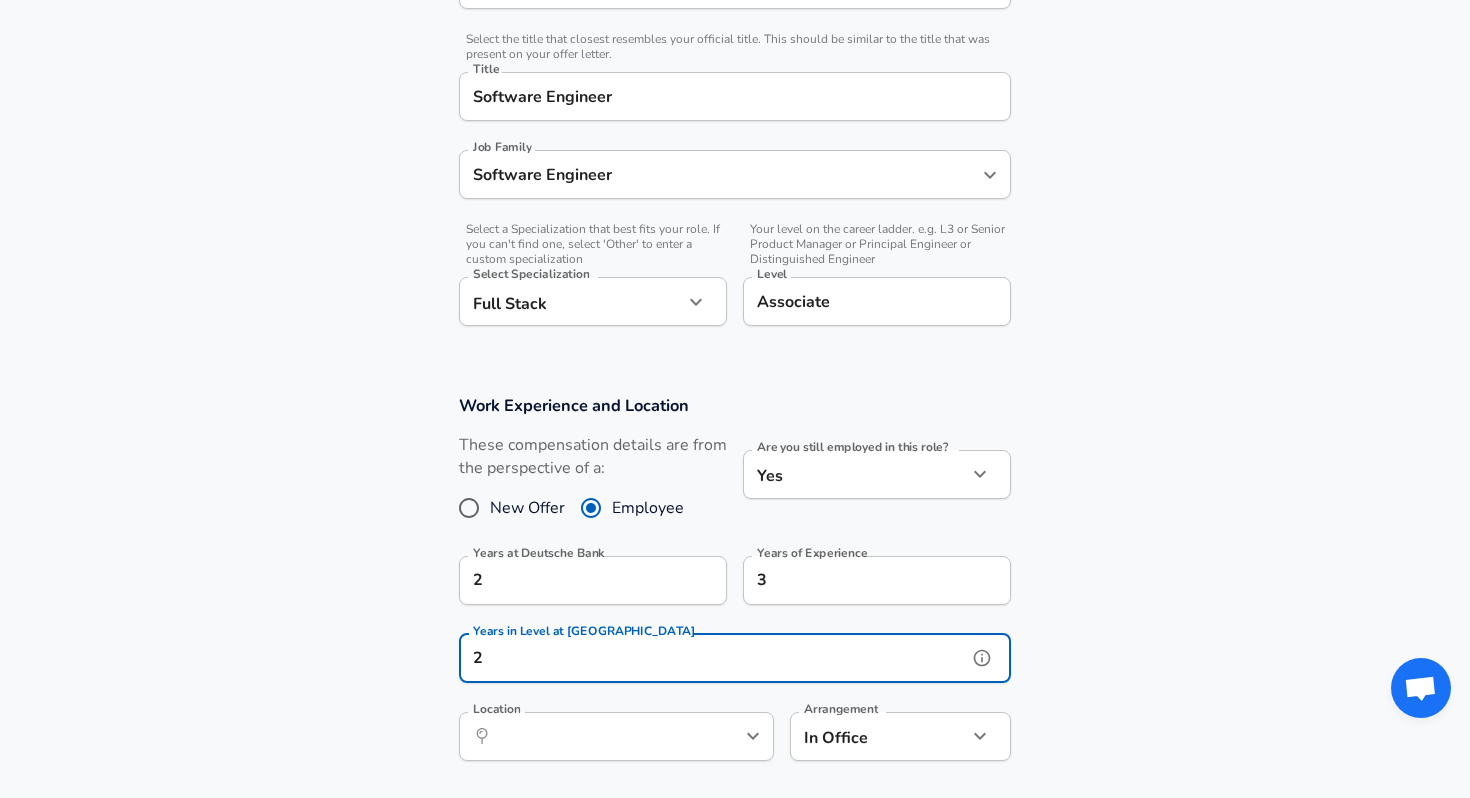 type on "2" 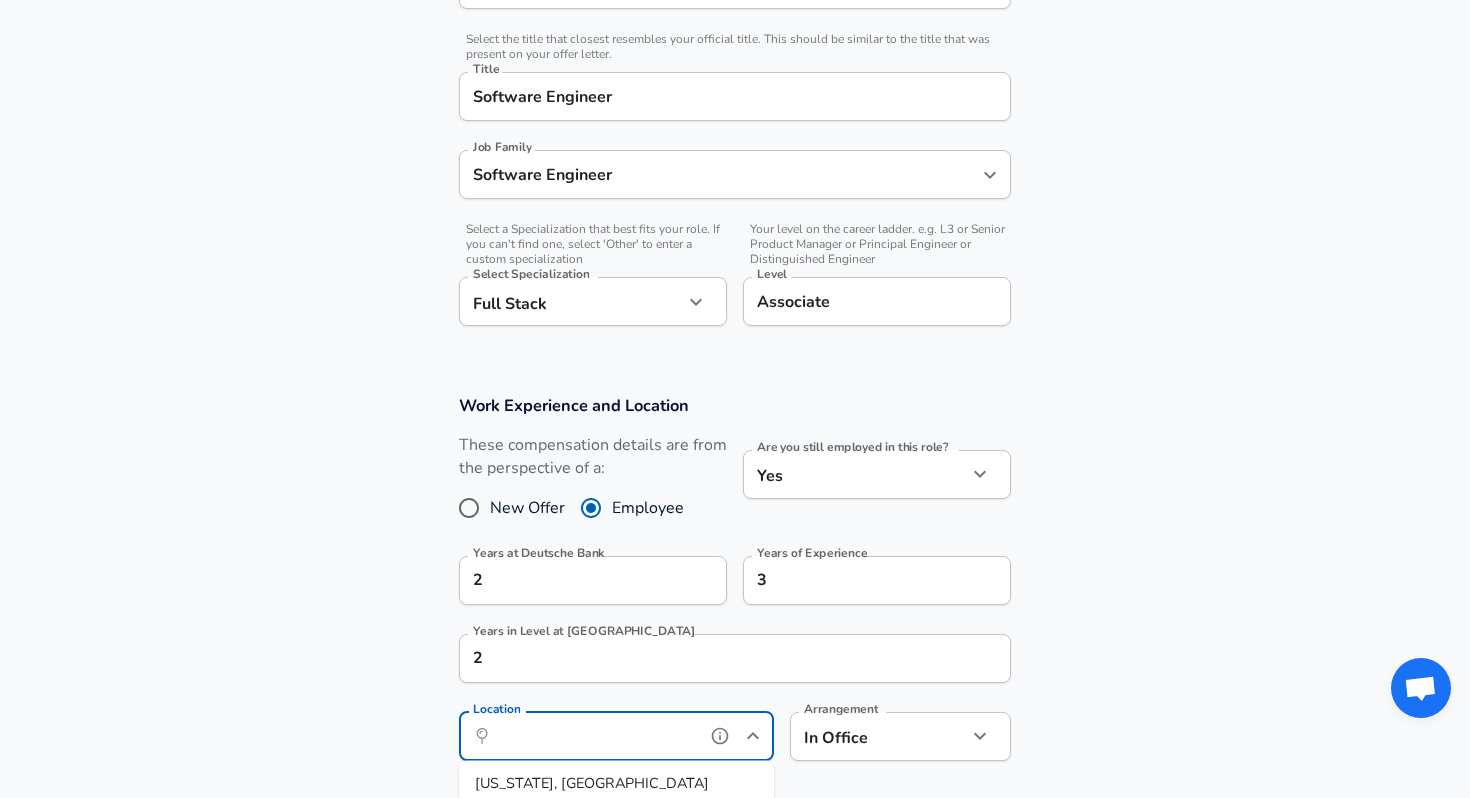 click on "Location" at bounding box center (594, 736) 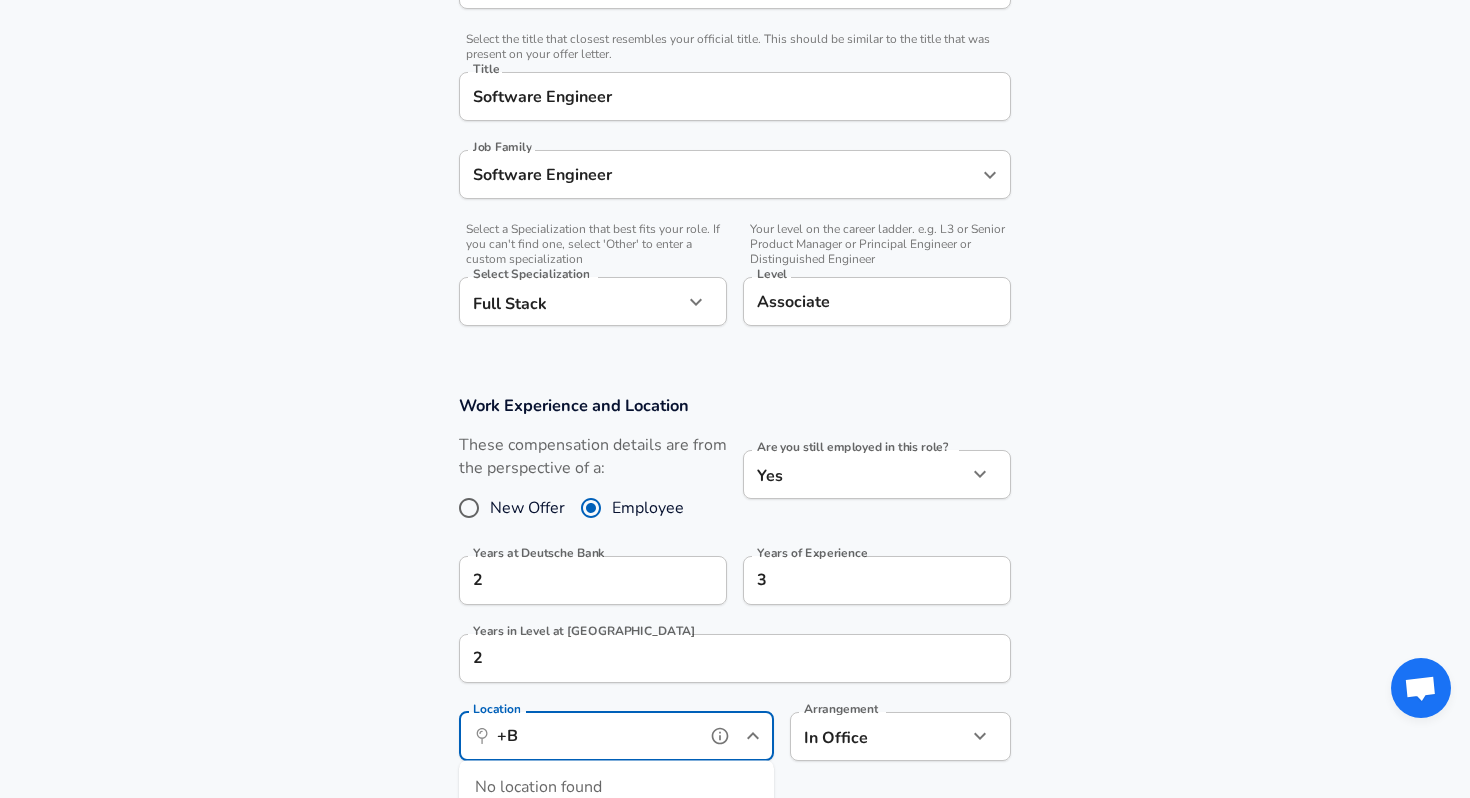 type on "+" 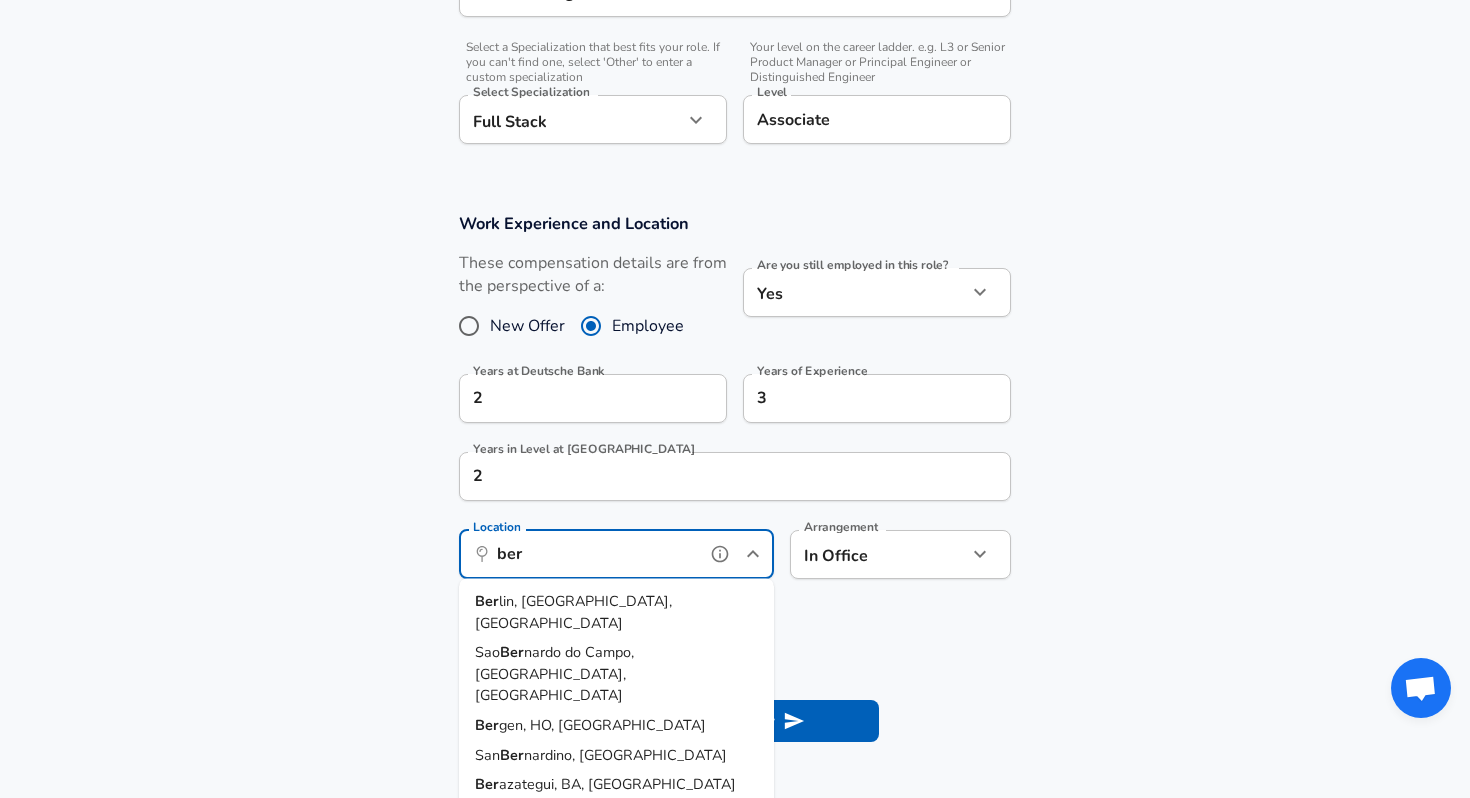 scroll, scrollTop: 767, scrollLeft: 0, axis: vertical 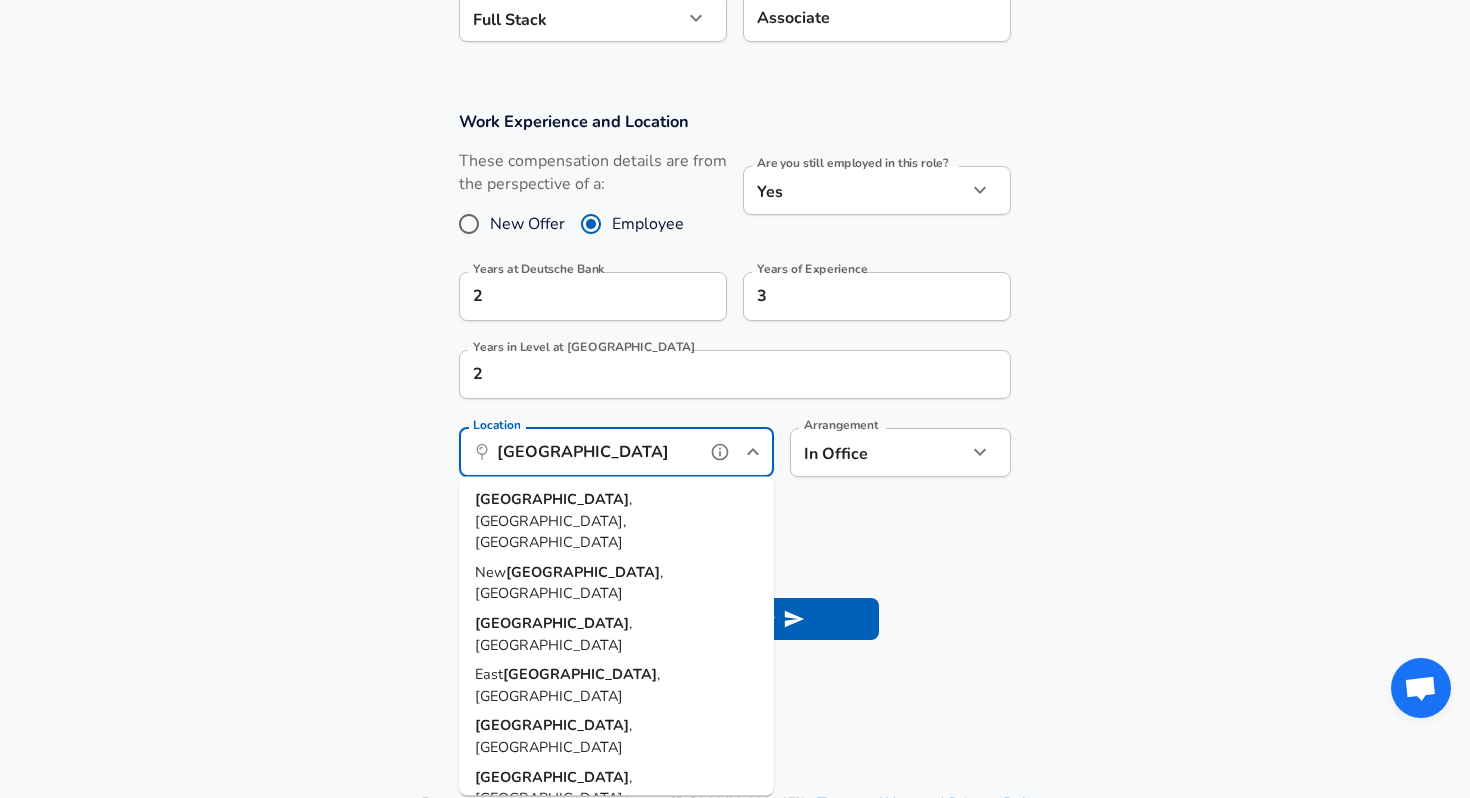 click on "[GEOGRAPHIC_DATA] , [GEOGRAPHIC_DATA], [GEOGRAPHIC_DATA]" at bounding box center [616, 521] 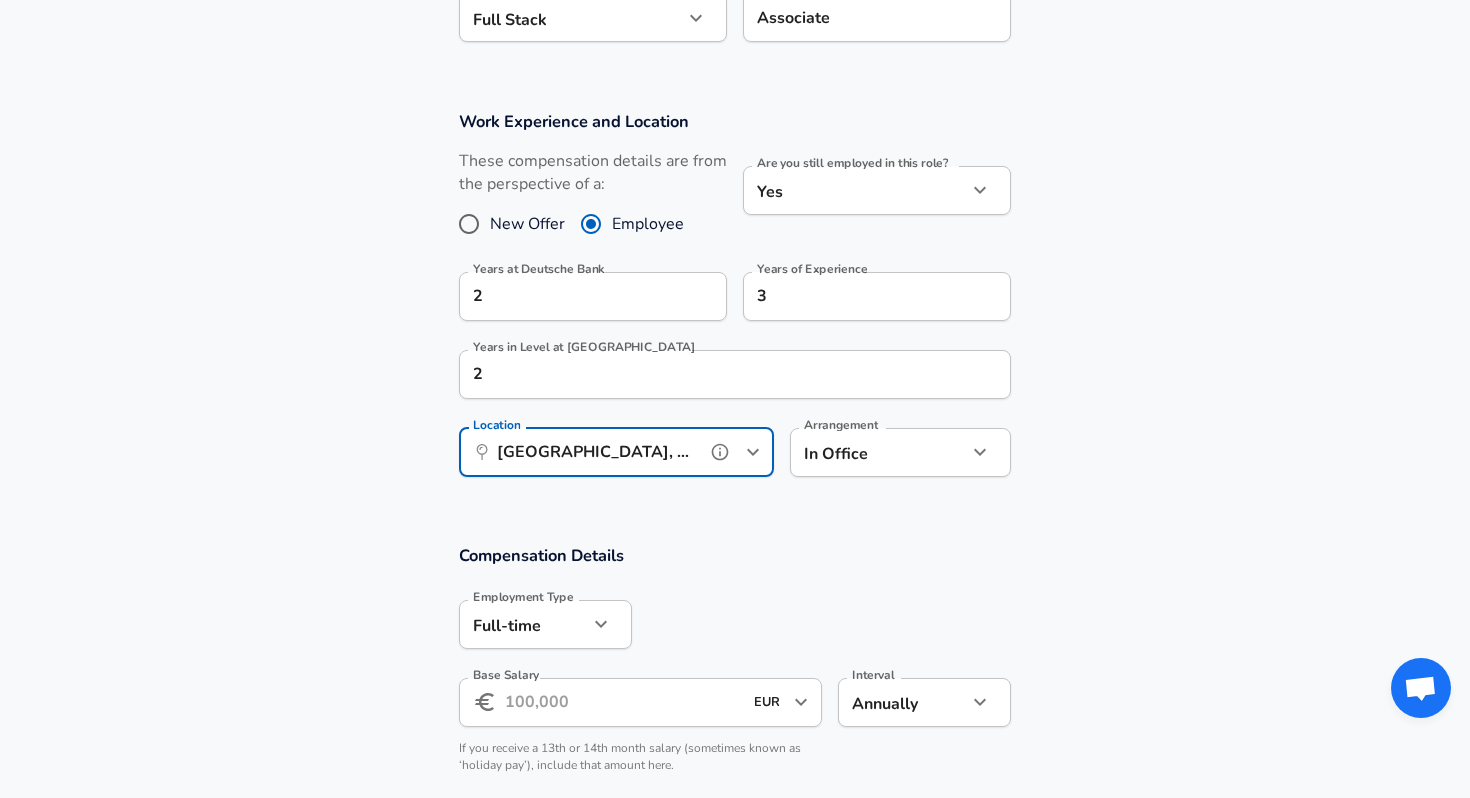 type on "[GEOGRAPHIC_DATA], [GEOGRAPHIC_DATA], [GEOGRAPHIC_DATA]" 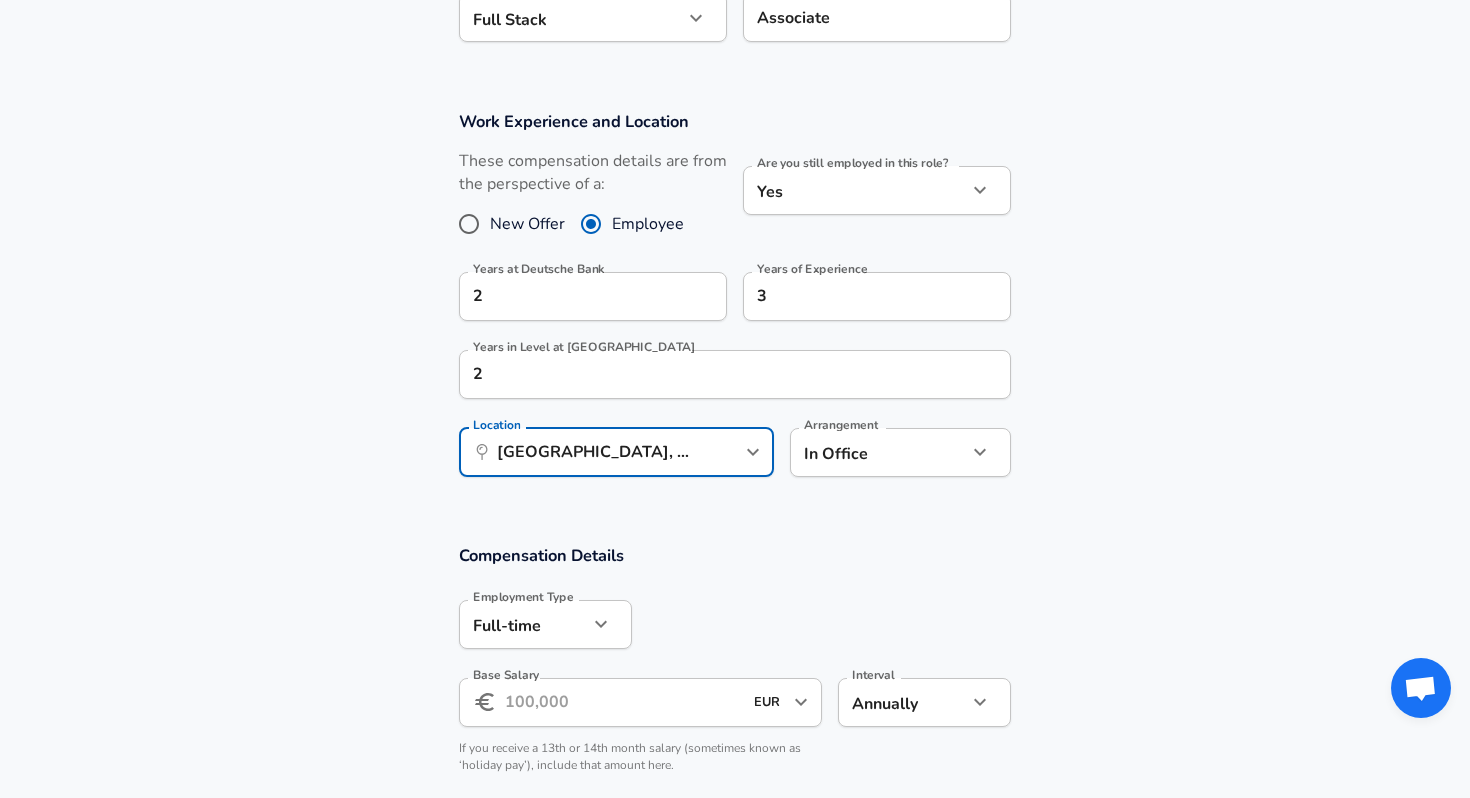 click on "We value your privacy We use cookies to enhance your browsing experience, serve personalized ads or content, and analyze our traffic. By clicking "Accept All", you consent to our use of cookies. Customize    Accept All   Customize Consent Preferences   We use cookies to help you navigate efficiently and perform certain functions. You will find detailed information about all cookies under each consent category below. The cookies that are categorized as "Necessary" are stored on your browser as they are essential for enabling the basic functionalities of the site. ...  Show more Necessary Always Active Necessary cookies are required to enable the basic features of this site, such as providing secure log-in or adjusting your consent preferences. These cookies do not store any personally identifiable data. Cookie _GRECAPTCHA Duration 5 months 27 days Description Google Recaptcha service sets this cookie to identify bots to protect the website against malicious spam attacks. Cookie __stripe_mid Duration 1 year MR" at bounding box center [735, -368] 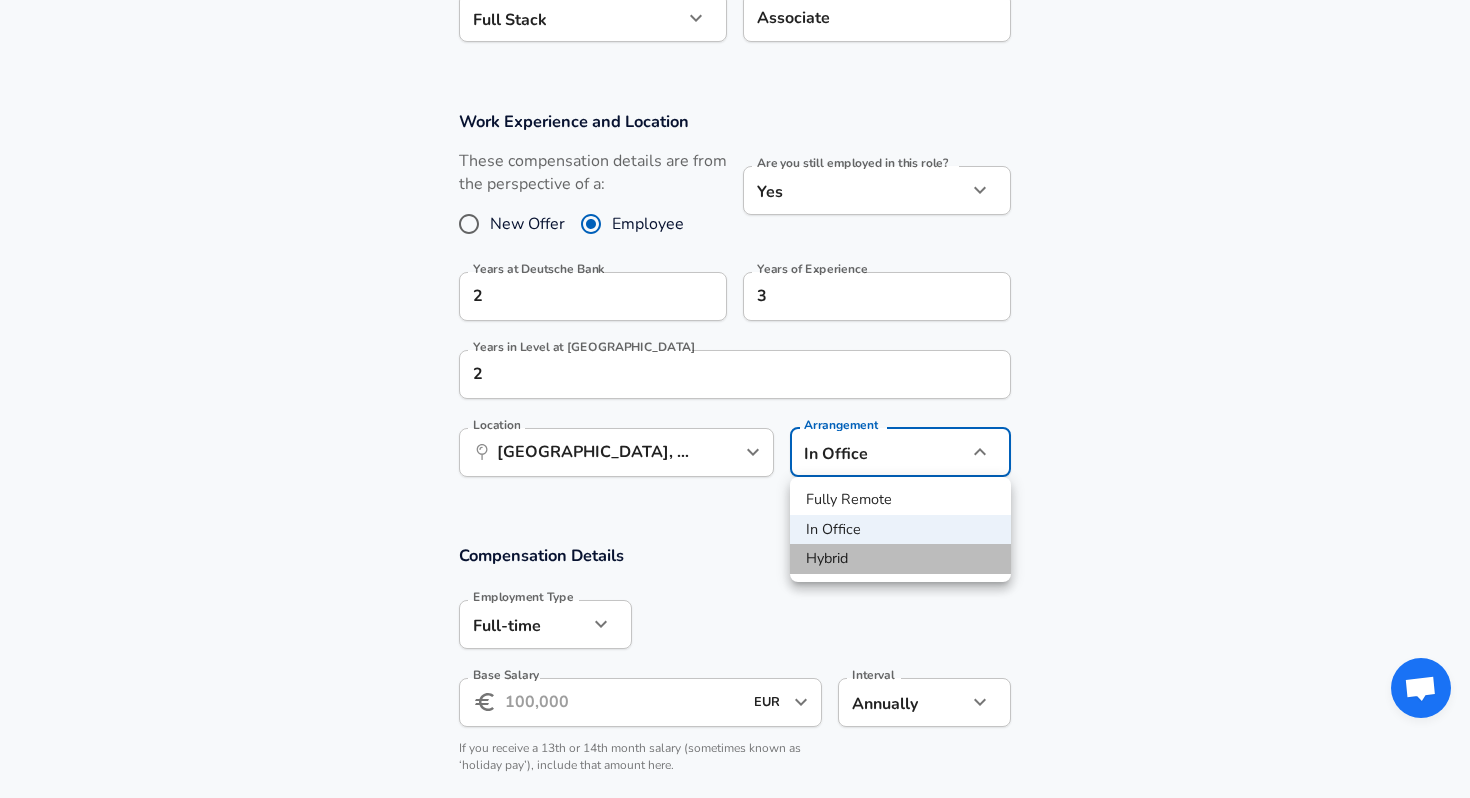 click on "Hybrid" at bounding box center [900, 559] 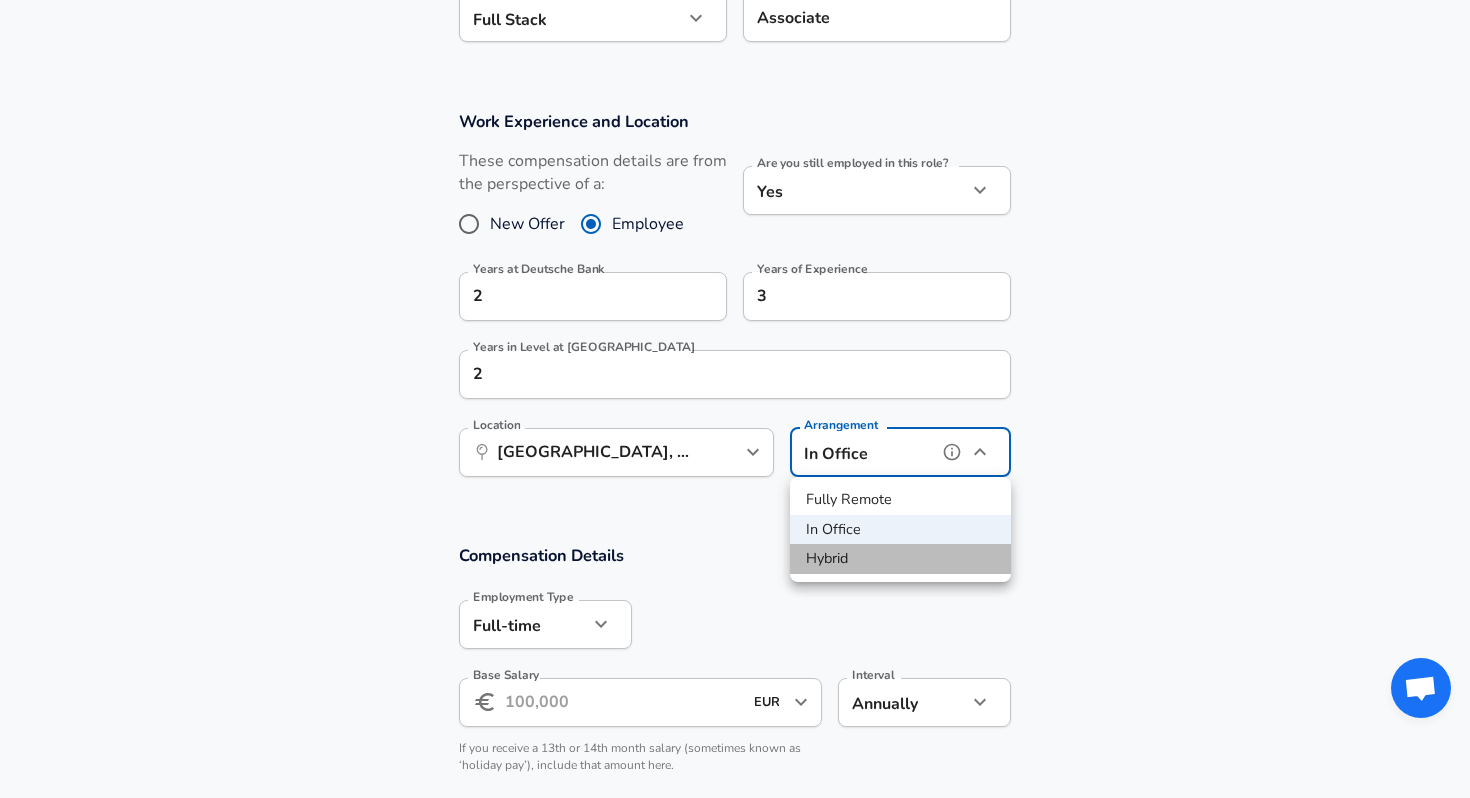 type on "hybrid" 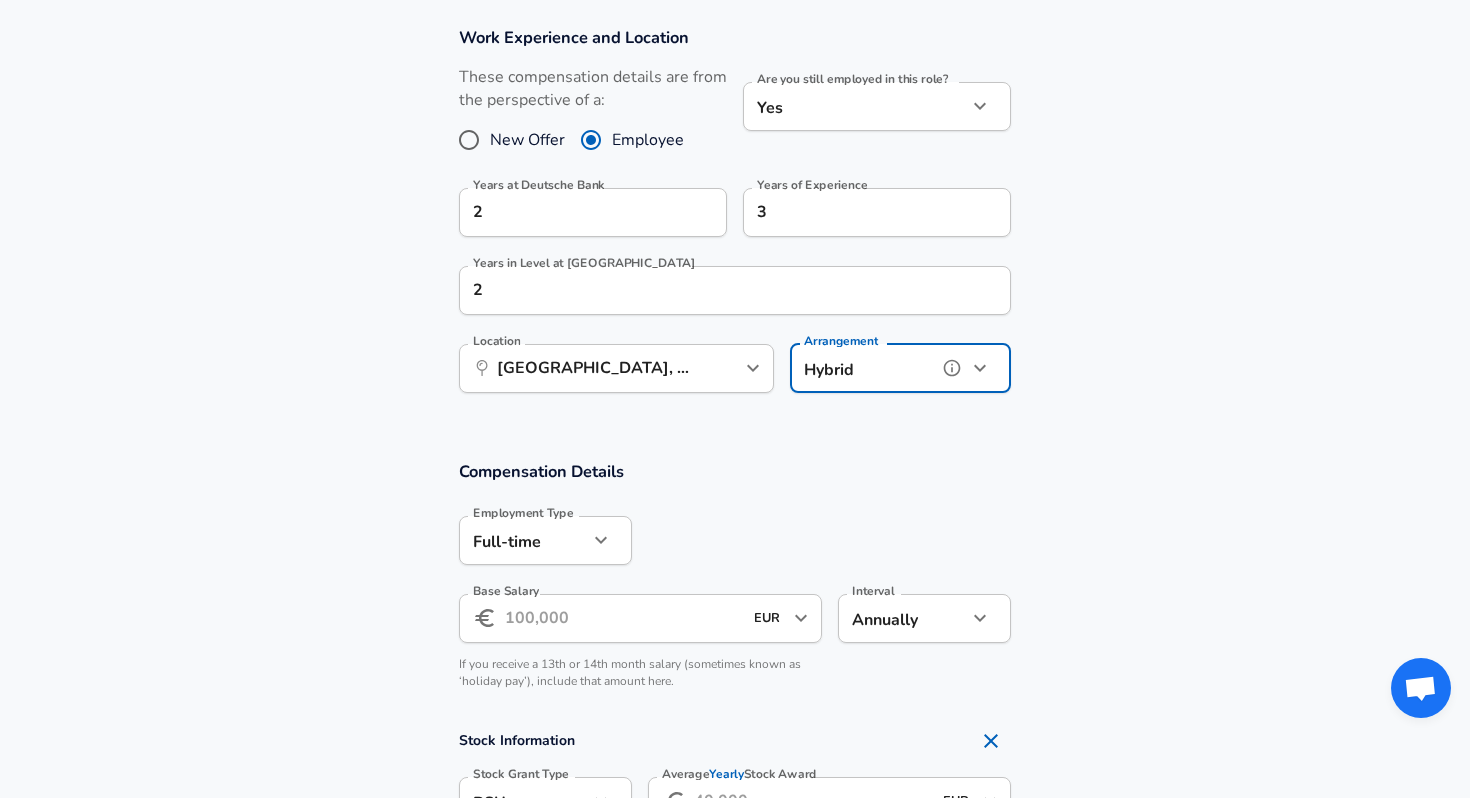 scroll, scrollTop: 852, scrollLeft: 0, axis: vertical 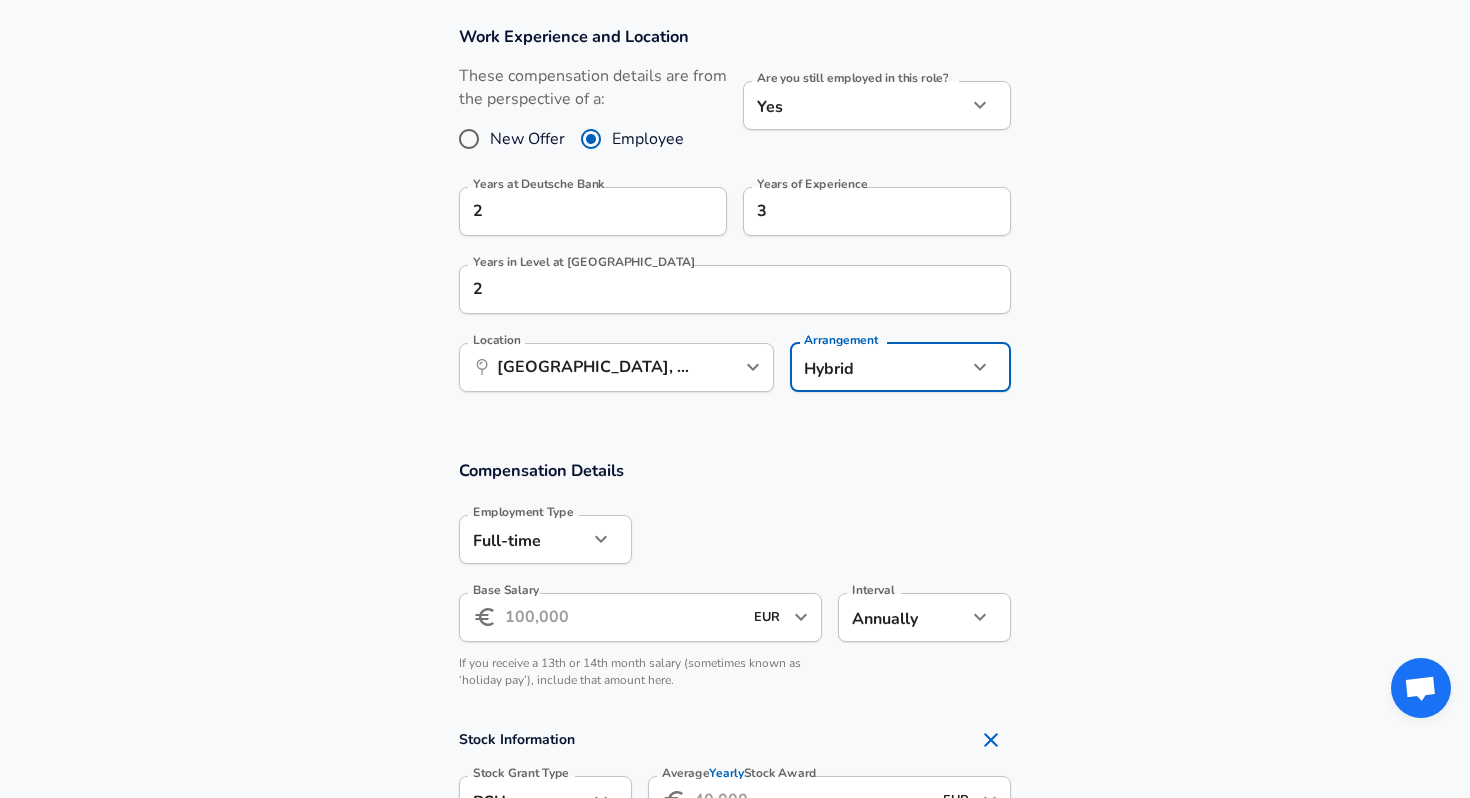 click on "Base Salary" at bounding box center [623, 617] 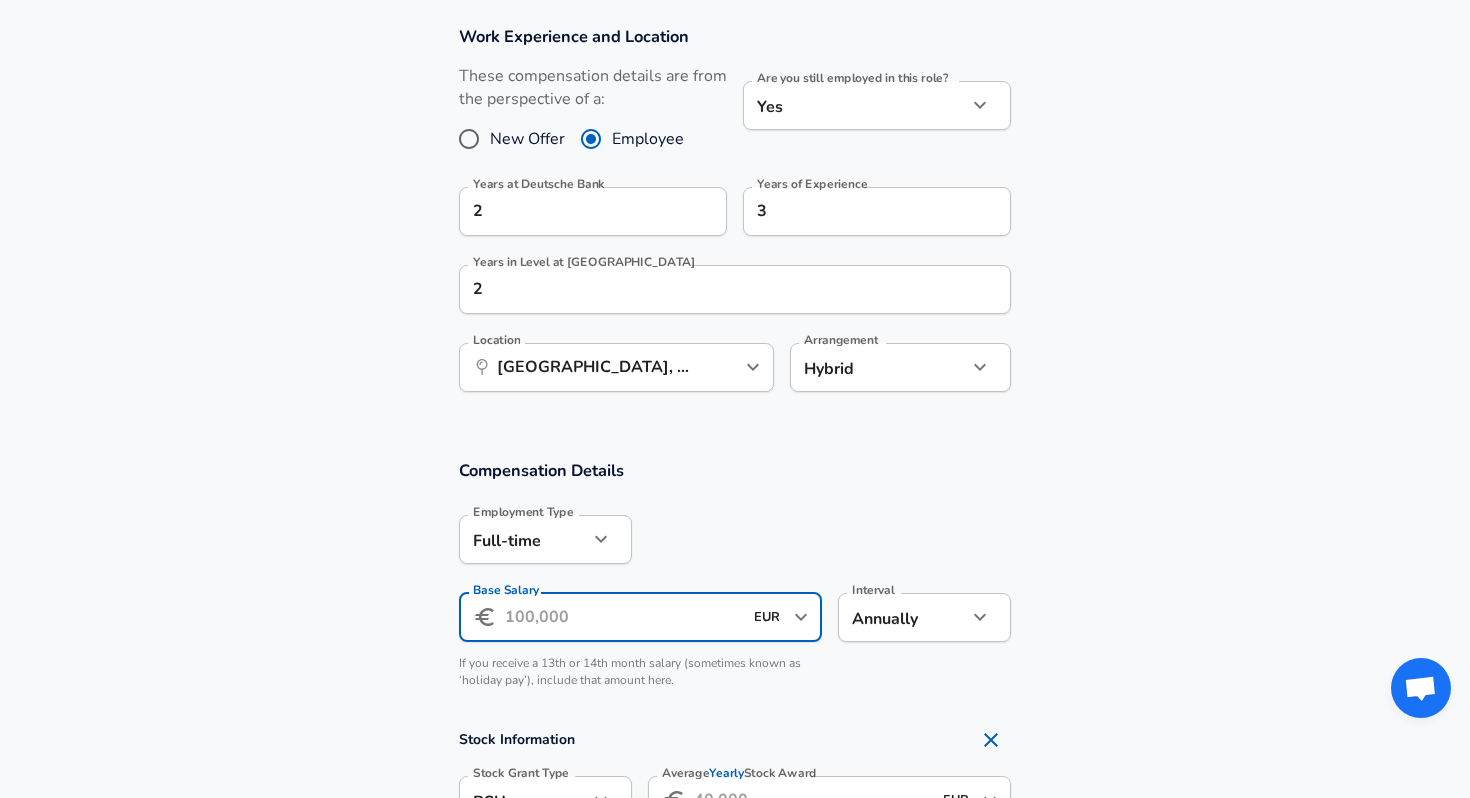 paste on "80,000" 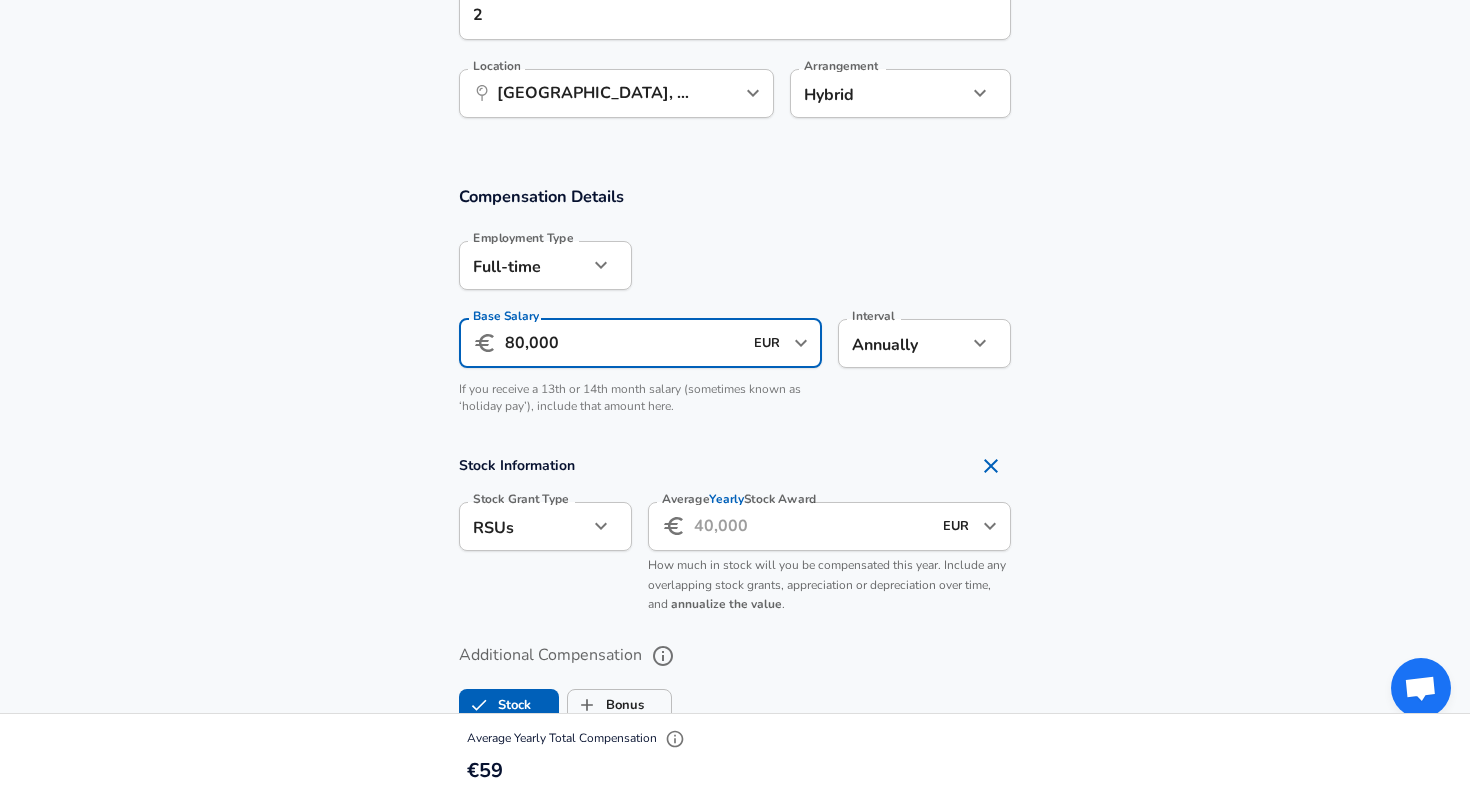 scroll, scrollTop: 1140, scrollLeft: 0, axis: vertical 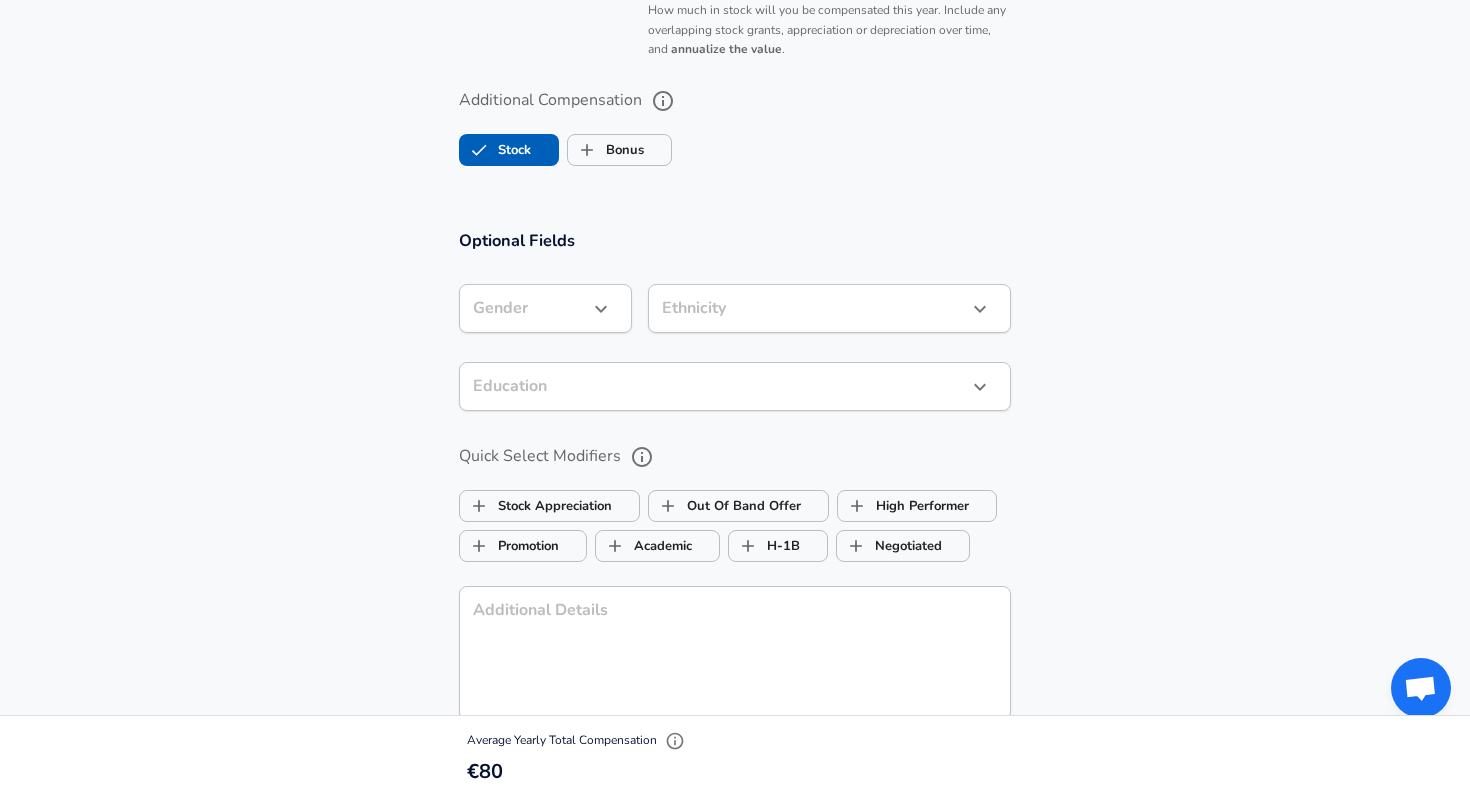 type on "80,000" 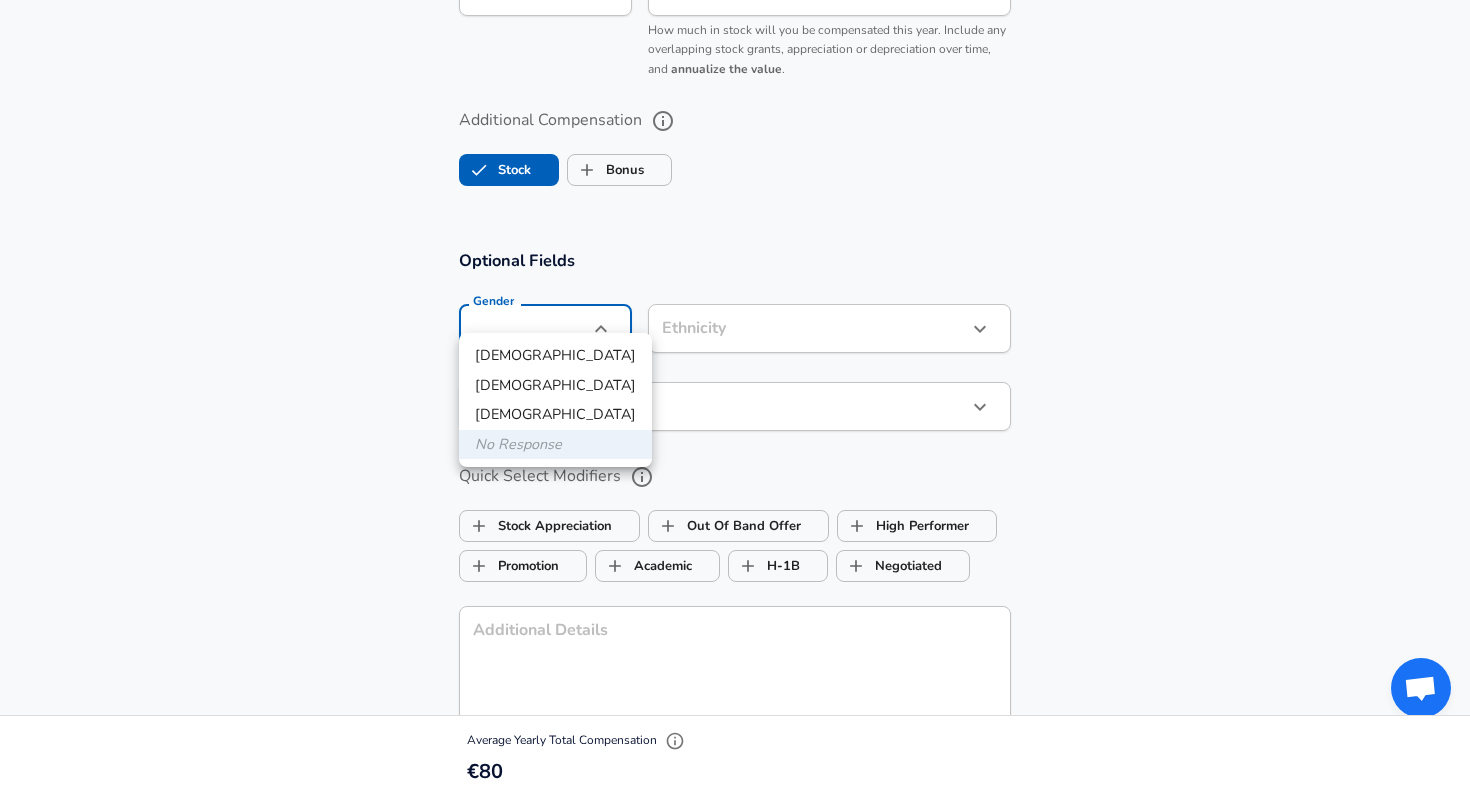 scroll, scrollTop: 1701, scrollLeft: 0, axis: vertical 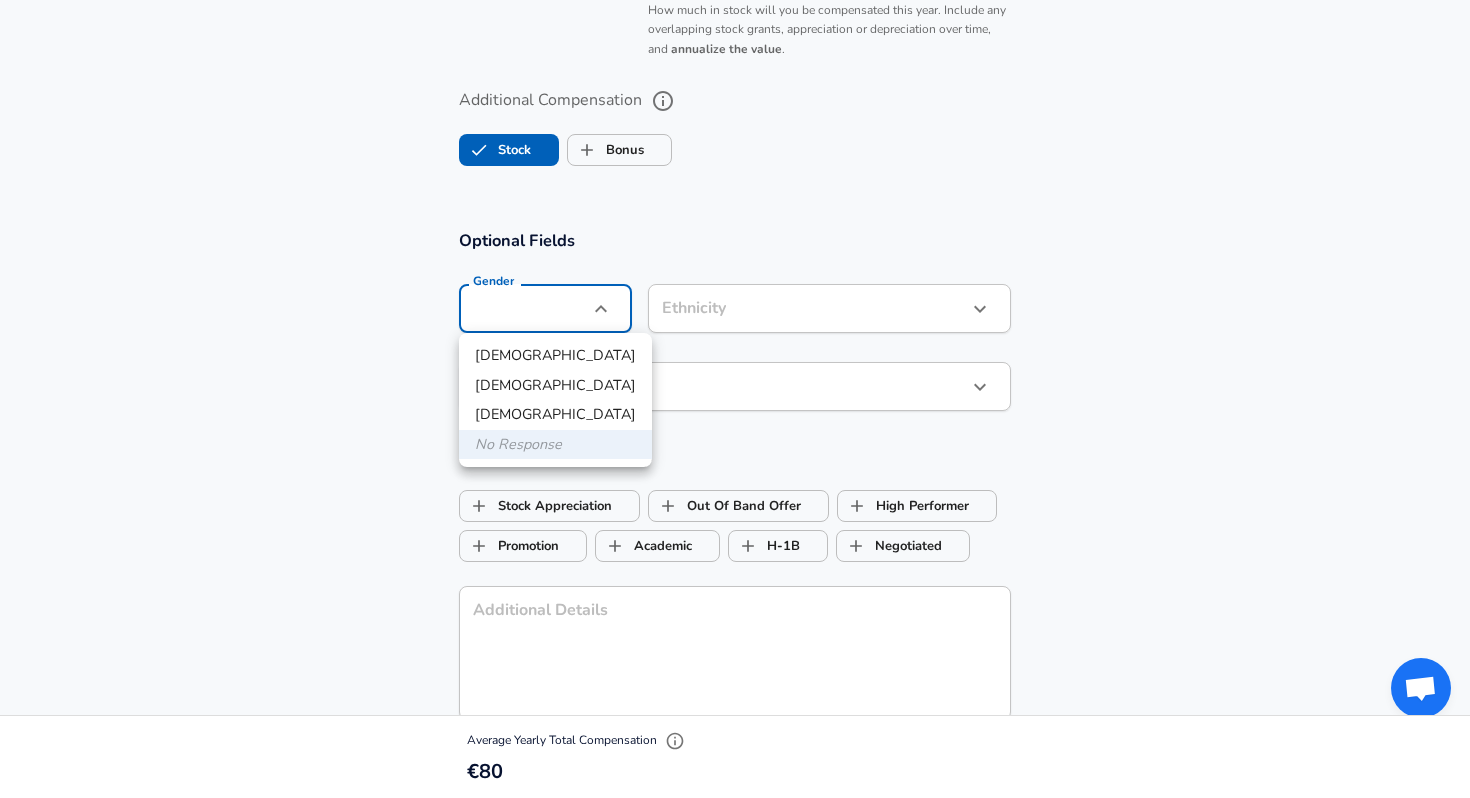click on "[DEMOGRAPHIC_DATA]" at bounding box center (555, 356) 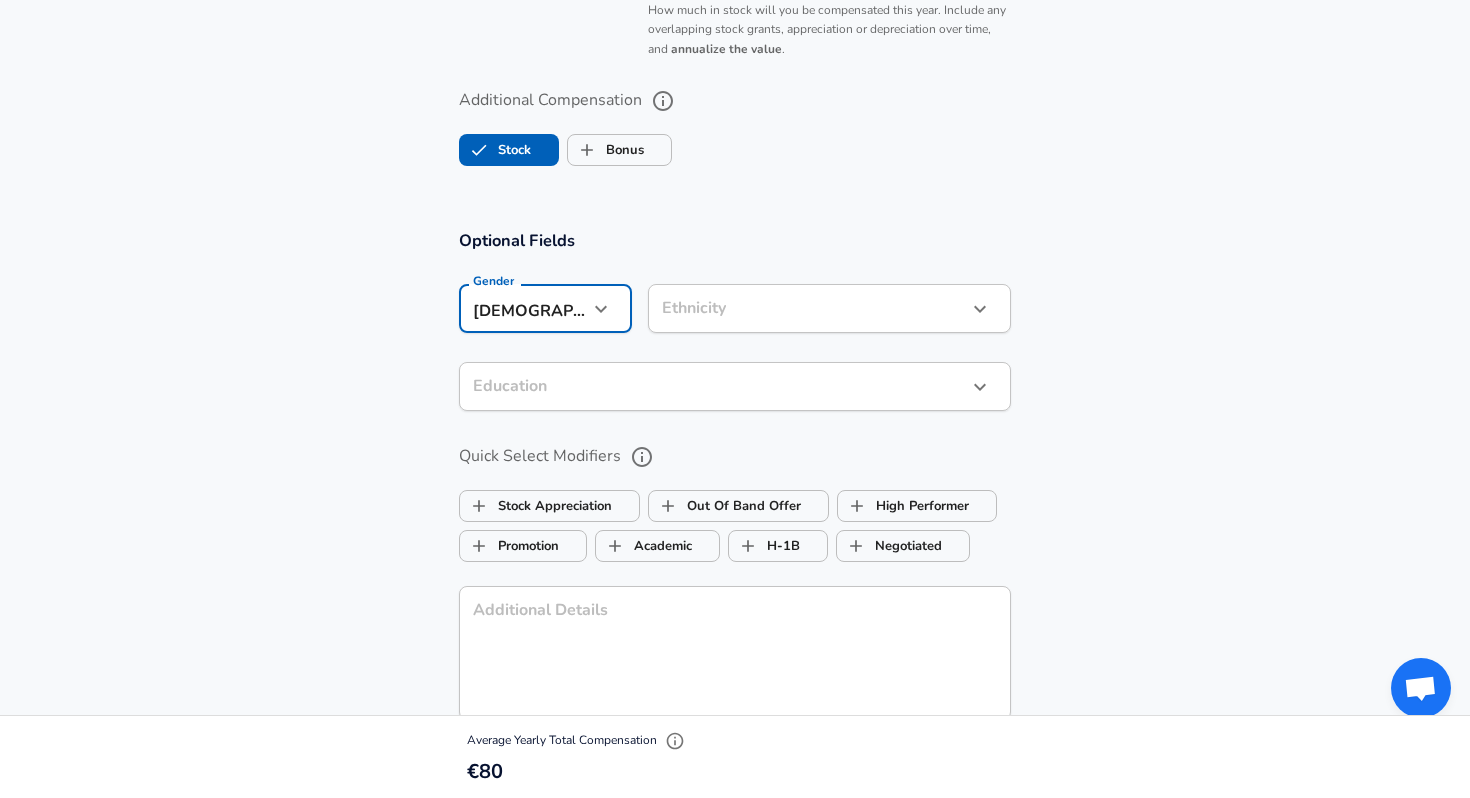 click on "Ethnicity ​ Ethnicity" at bounding box center (821, 307) 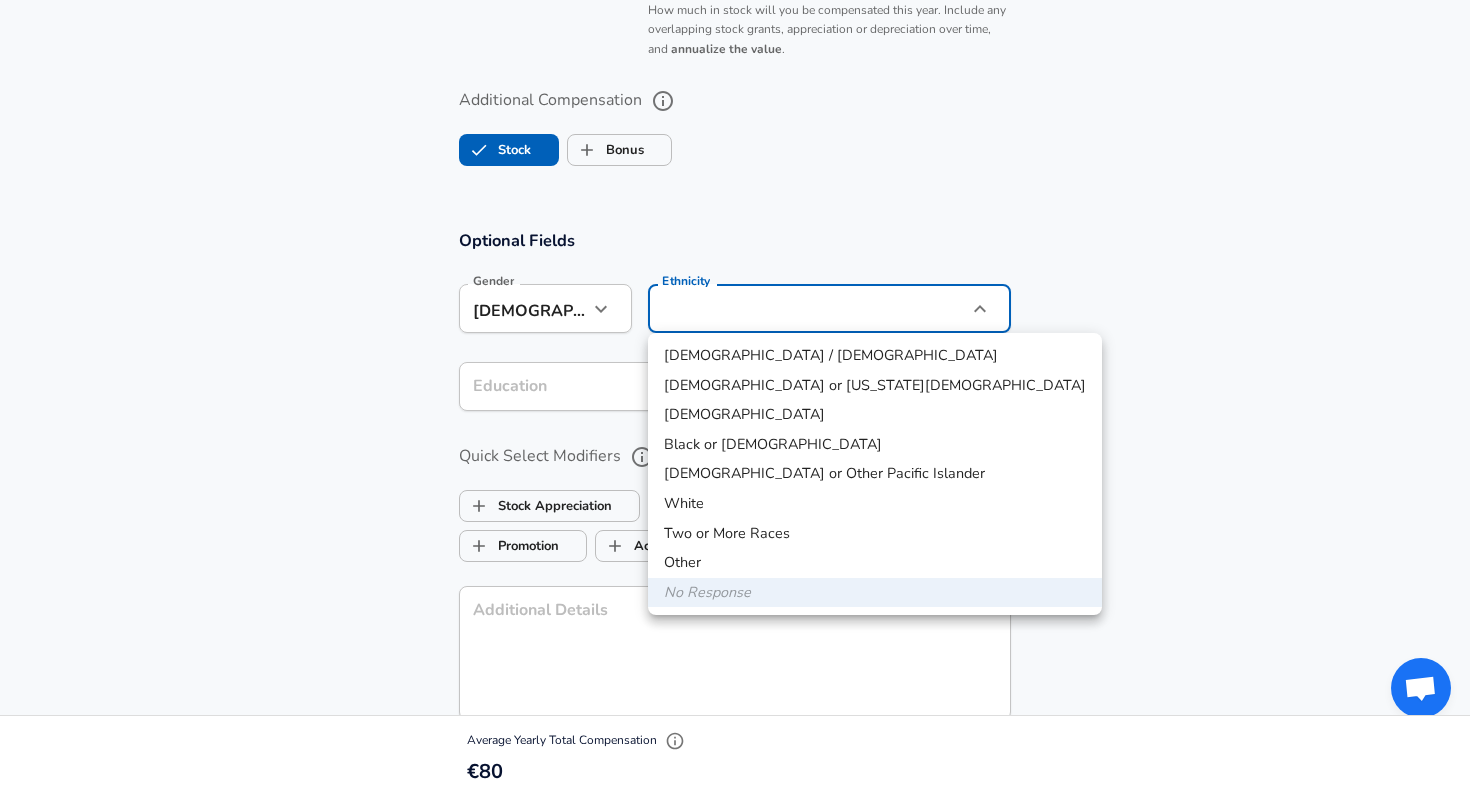 click on "We value your privacy We use cookies to enhance your browsing experience, serve personalized ads or content, and analyze our traffic. By clicking "Accept All", you consent to our use of cookies. Customize    Accept All   Customize Consent Preferences   We use cookies to help you navigate efficiently and perform certain functions. You will find detailed information about all cookies under each consent category below. The cookies that are categorized as "Necessary" are stored on your browser as they are essential for enabling the basic functionalities of the site. ...  Show more Necessary Always Active Necessary cookies are required to enable the basic features of this site, such as providing secure log-in or adjusting your consent preferences. These cookies do not store any personally identifiable data. Cookie _GRECAPTCHA Duration 5 months 27 days Description Google Recaptcha service sets this cookie to identify bots to protect the website against malicious spam attacks. Cookie __stripe_mid Duration 1 year MR" at bounding box center (735, -1302) 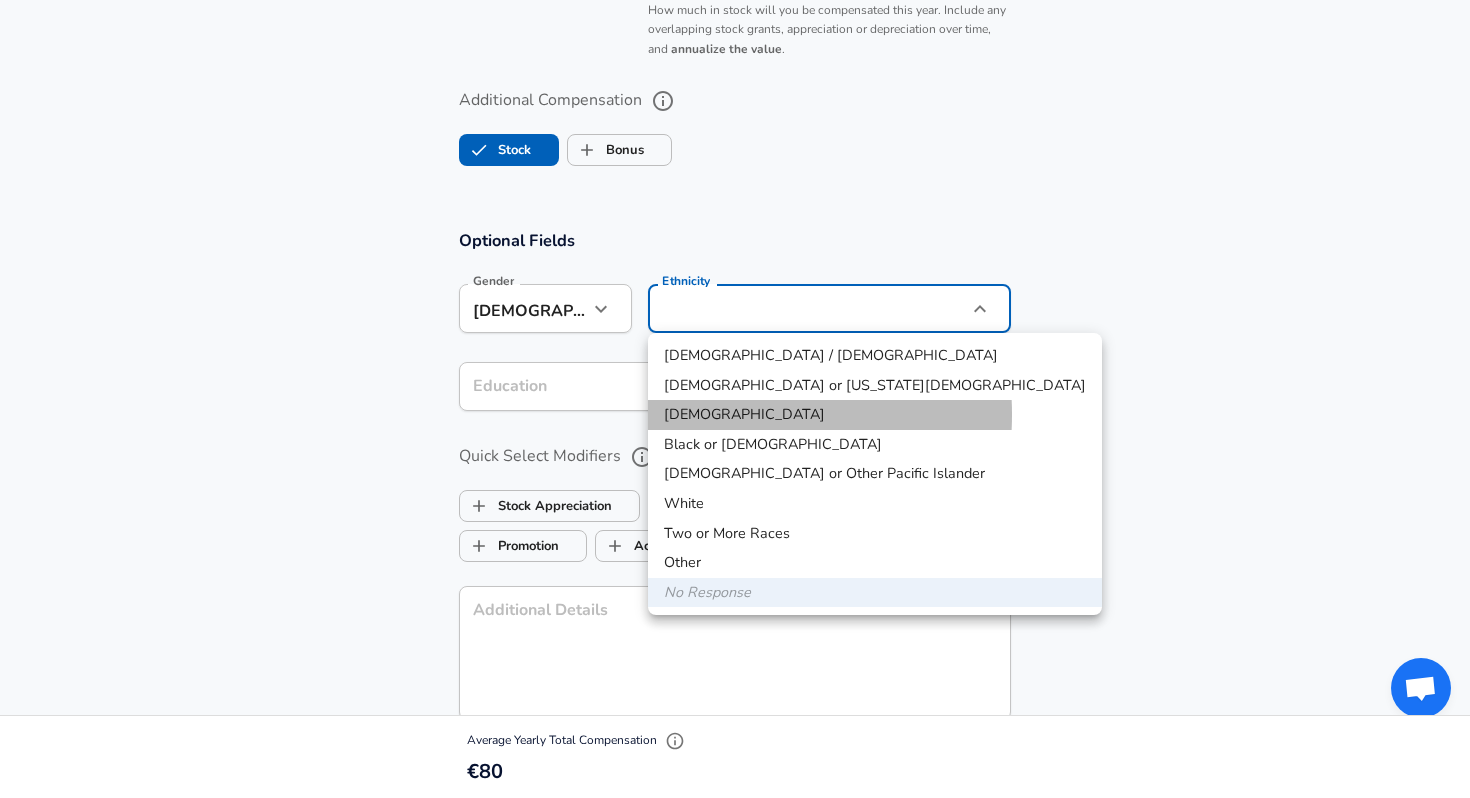 click on "[DEMOGRAPHIC_DATA]" at bounding box center (875, 415) 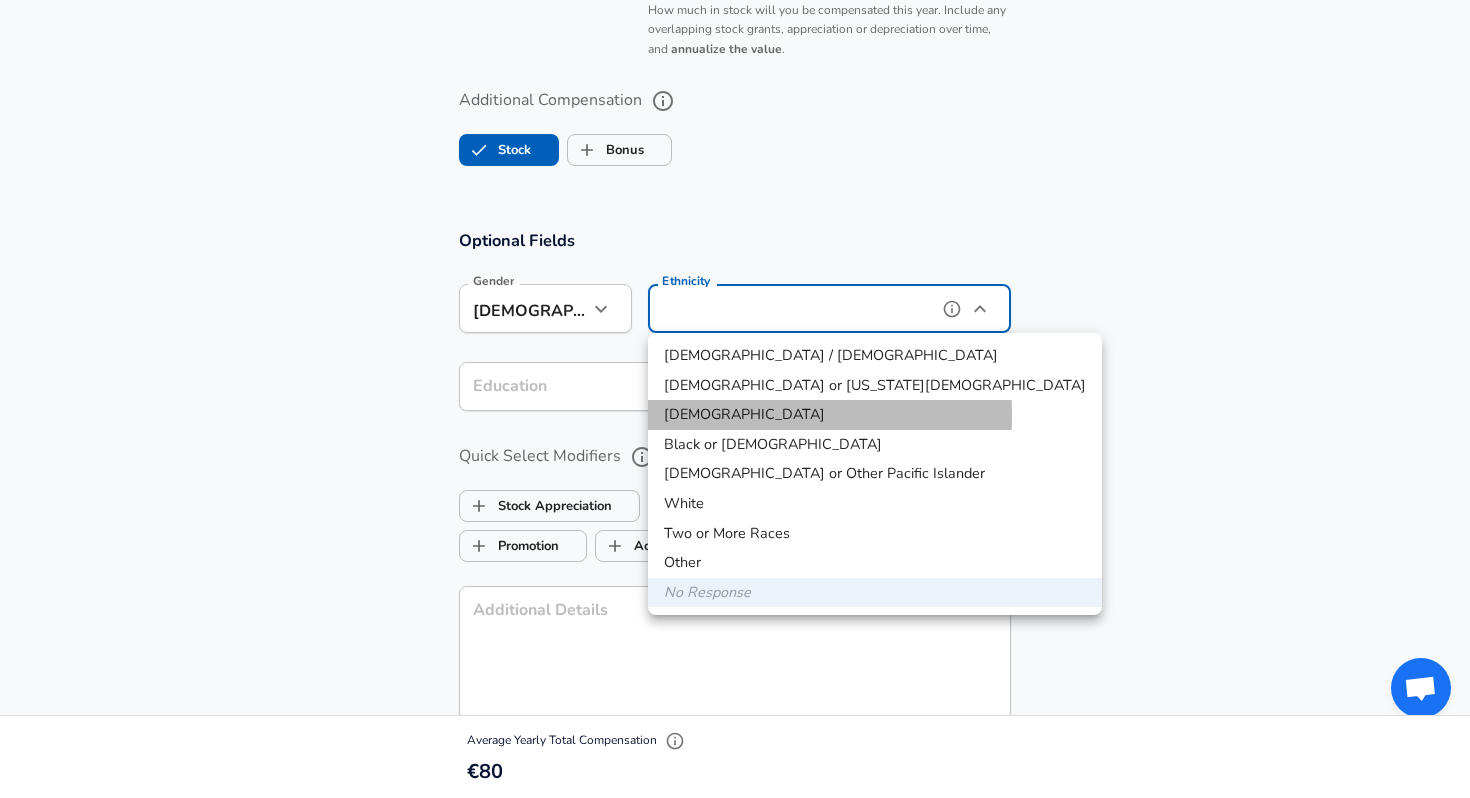 type on "[DEMOGRAPHIC_DATA]" 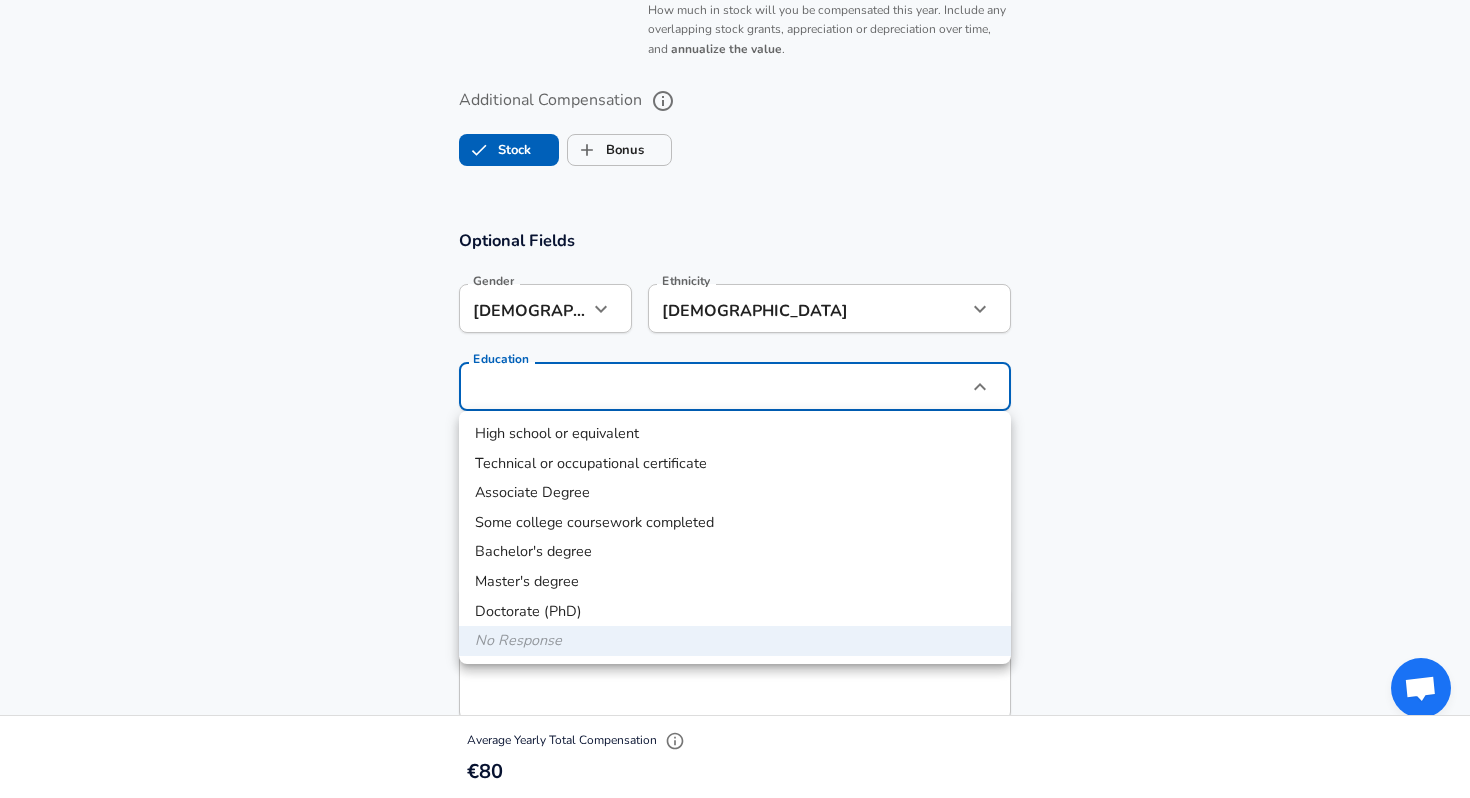 click on "We value your privacy We use cookies to enhance your browsing experience, serve personalized ads or content, and analyze our traffic. By clicking "Accept All", you consent to our use of cookies. Customize    Accept All   Customize Consent Preferences   We use cookies to help you navigate efficiently and perform certain functions. You will find detailed information about all cookies under each consent category below. The cookies that are categorized as "Necessary" are stored on your browser as they are essential for enabling the basic functionalities of the site. ...  Show more Necessary Always Active Necessary cookies are required to enable the basic features of this site, such as providing secure log-in or adjusting your consent preferences. These cookies do not store any personally identifiable data. Cookie _GRECAPTCHA Duration 5 months 27 days Description Google Recaptcha service sets this cookie to identify bots to protect the website against malicious spam attacks. Cookie __stripe_mid Duration 1 year MR" at bounding box center [735, -1302] 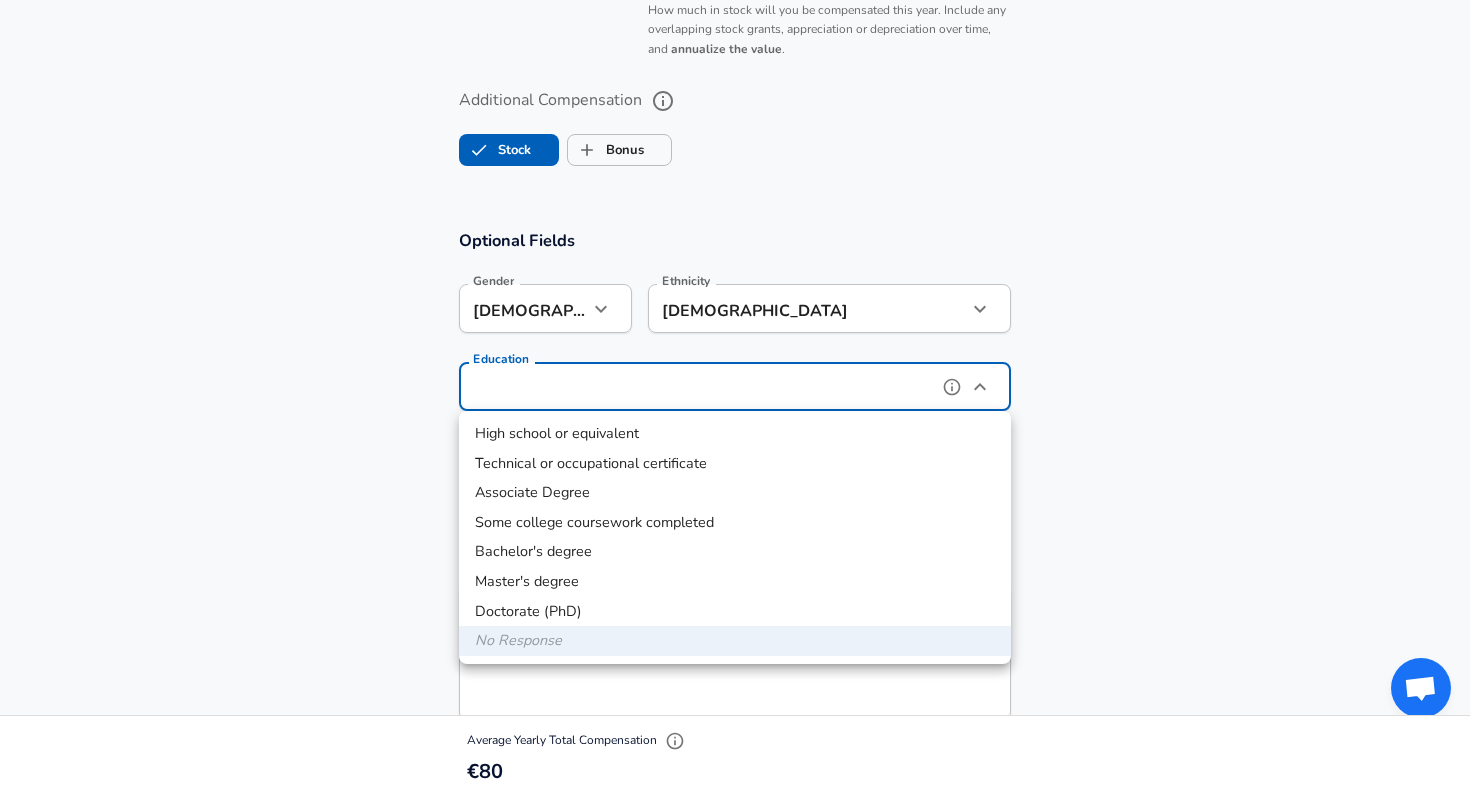 type on "Bachelors degree" 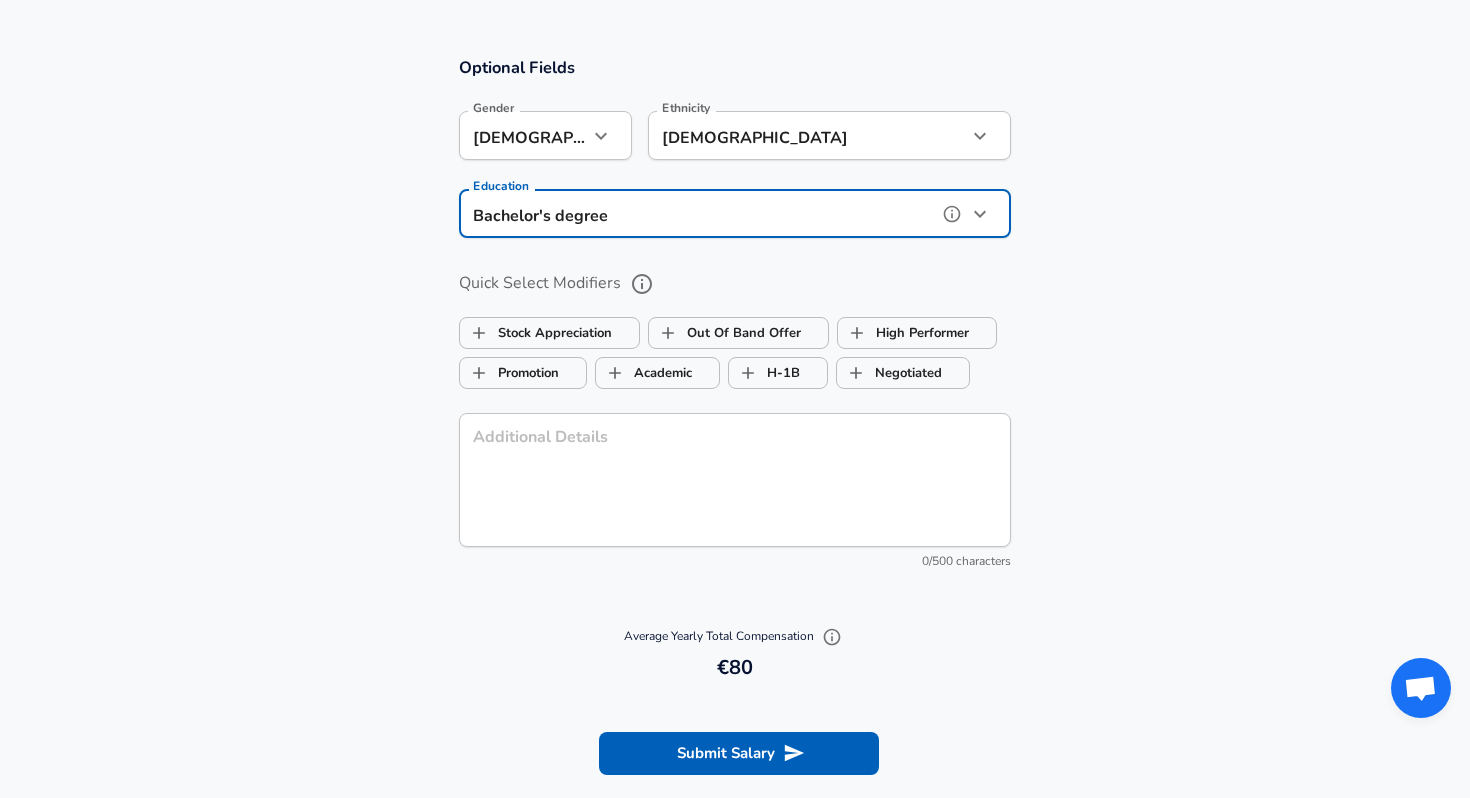 scroll, scrollTop: 1925, scrollLeft: 0, axis: vertical 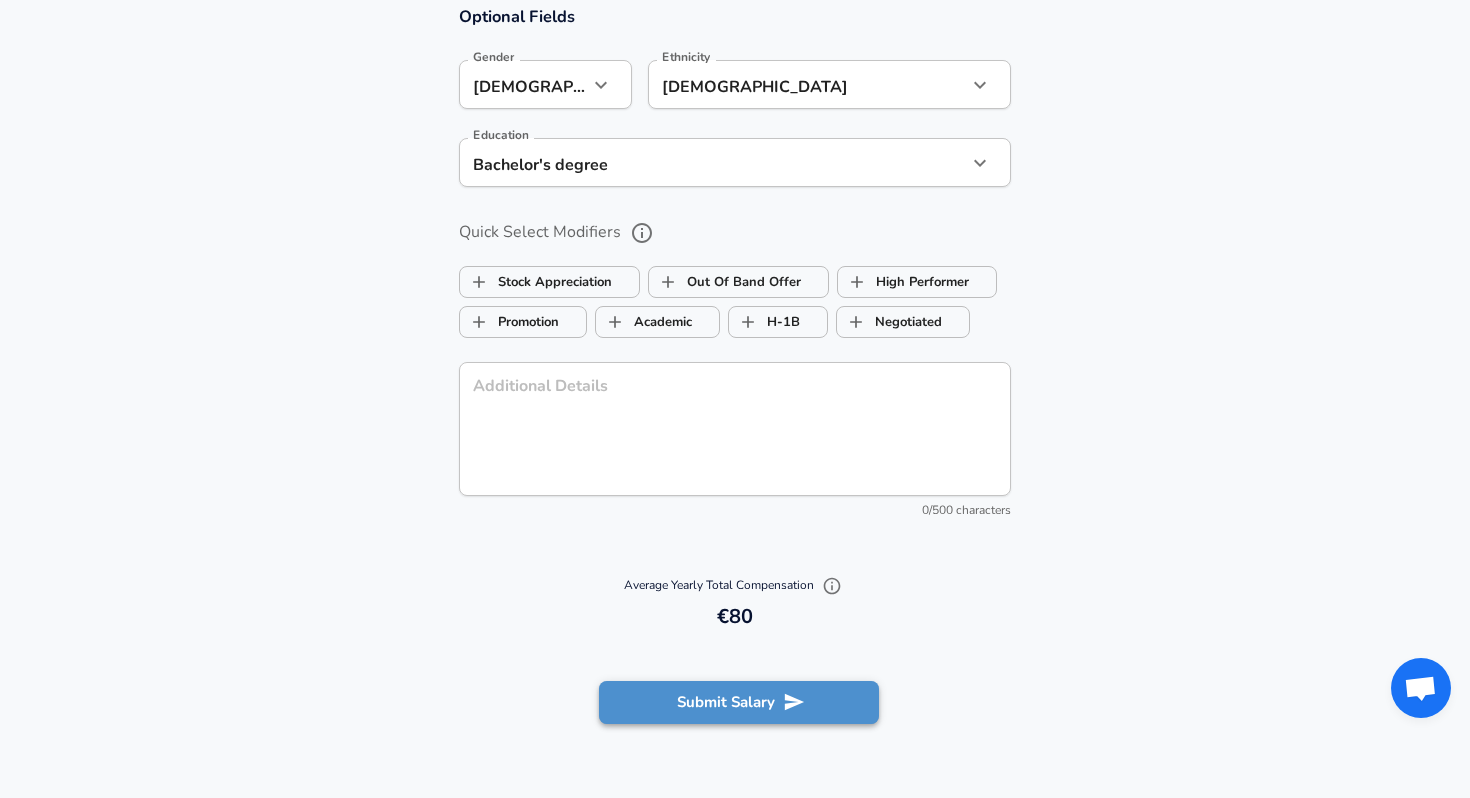 click on "Submit Salary" at bounding box center [739, 702] 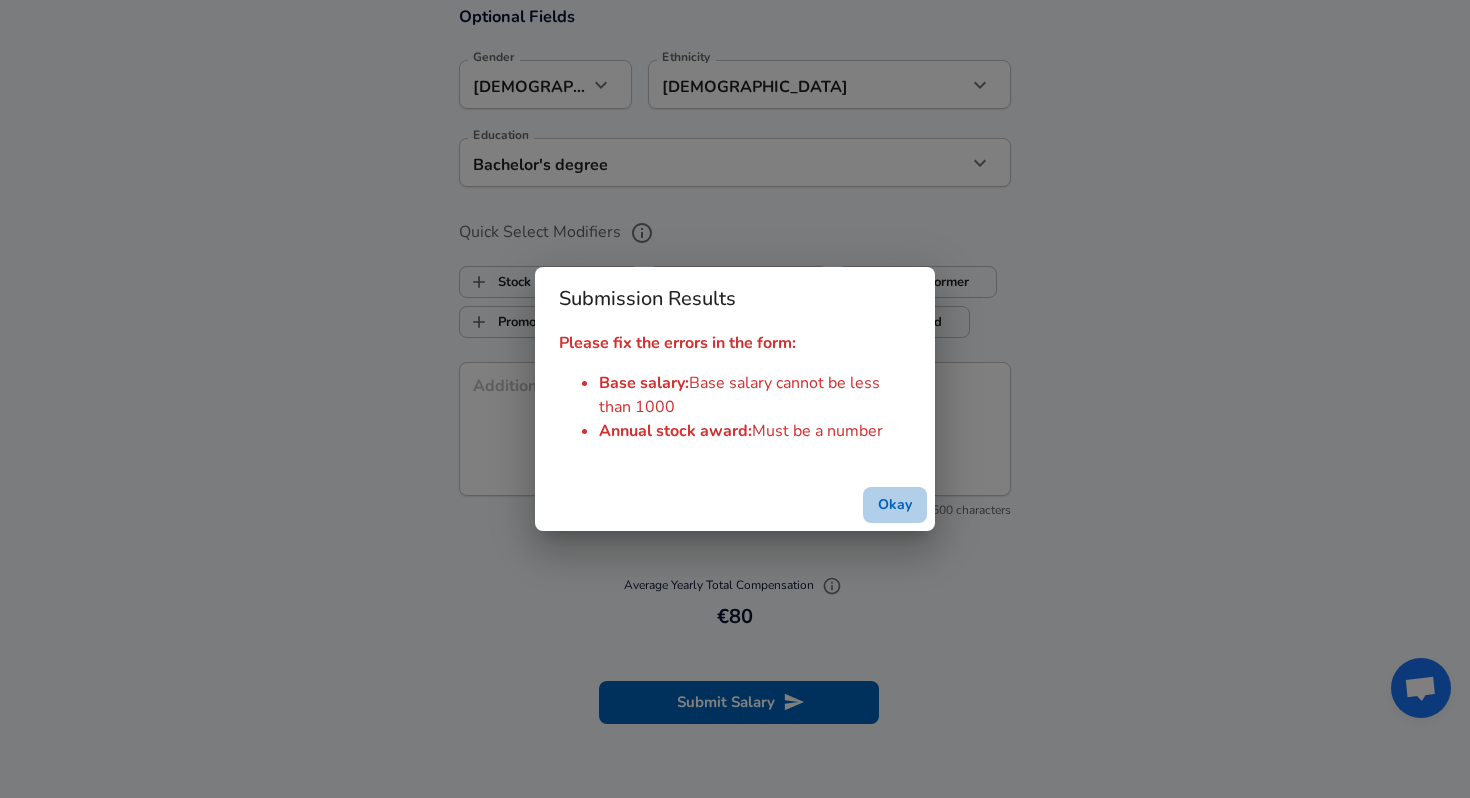 click on "Okay" at bounding box center [895, 505] 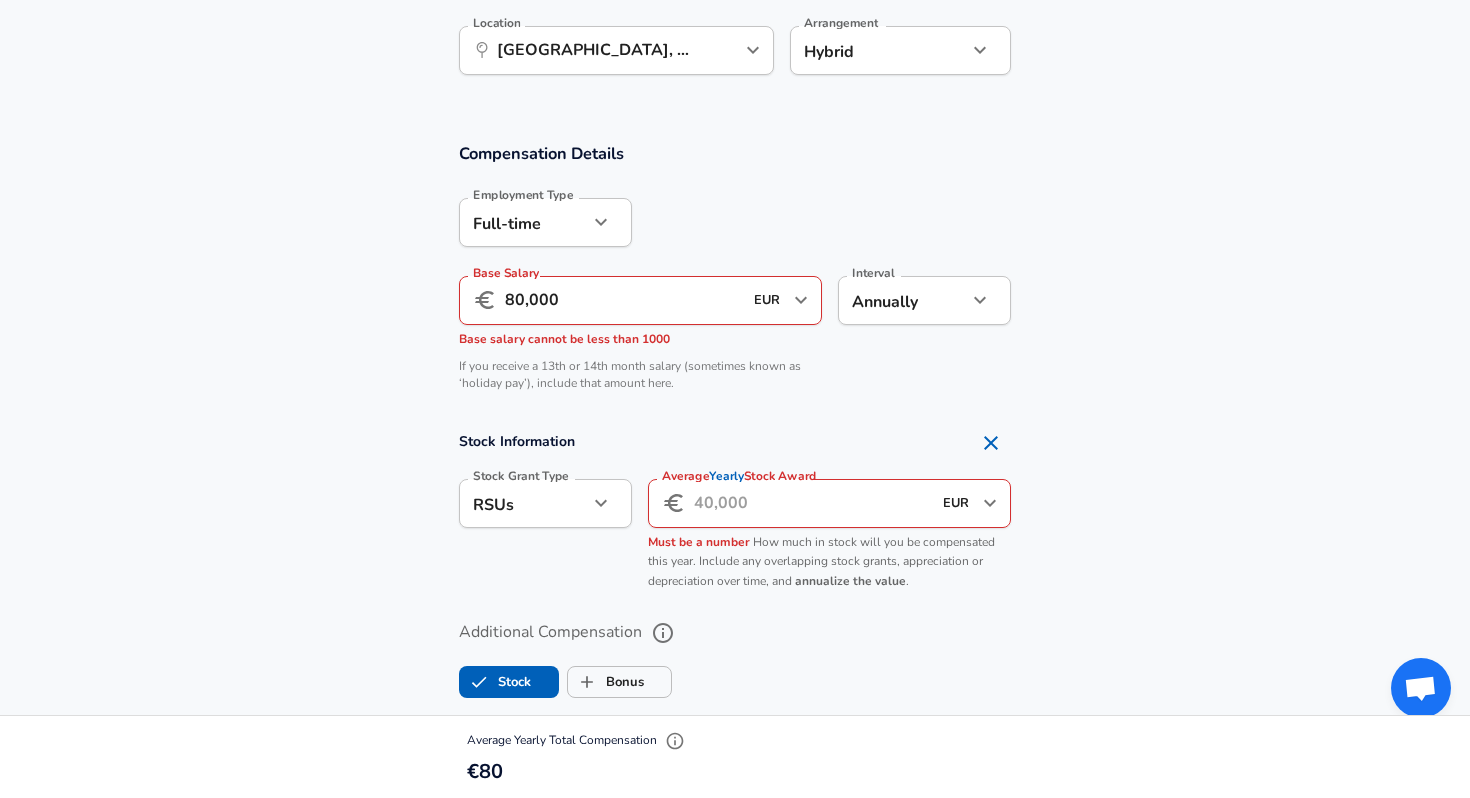 scroll, scrollTop: 1117, scrollLeft: 0, axis: vertical 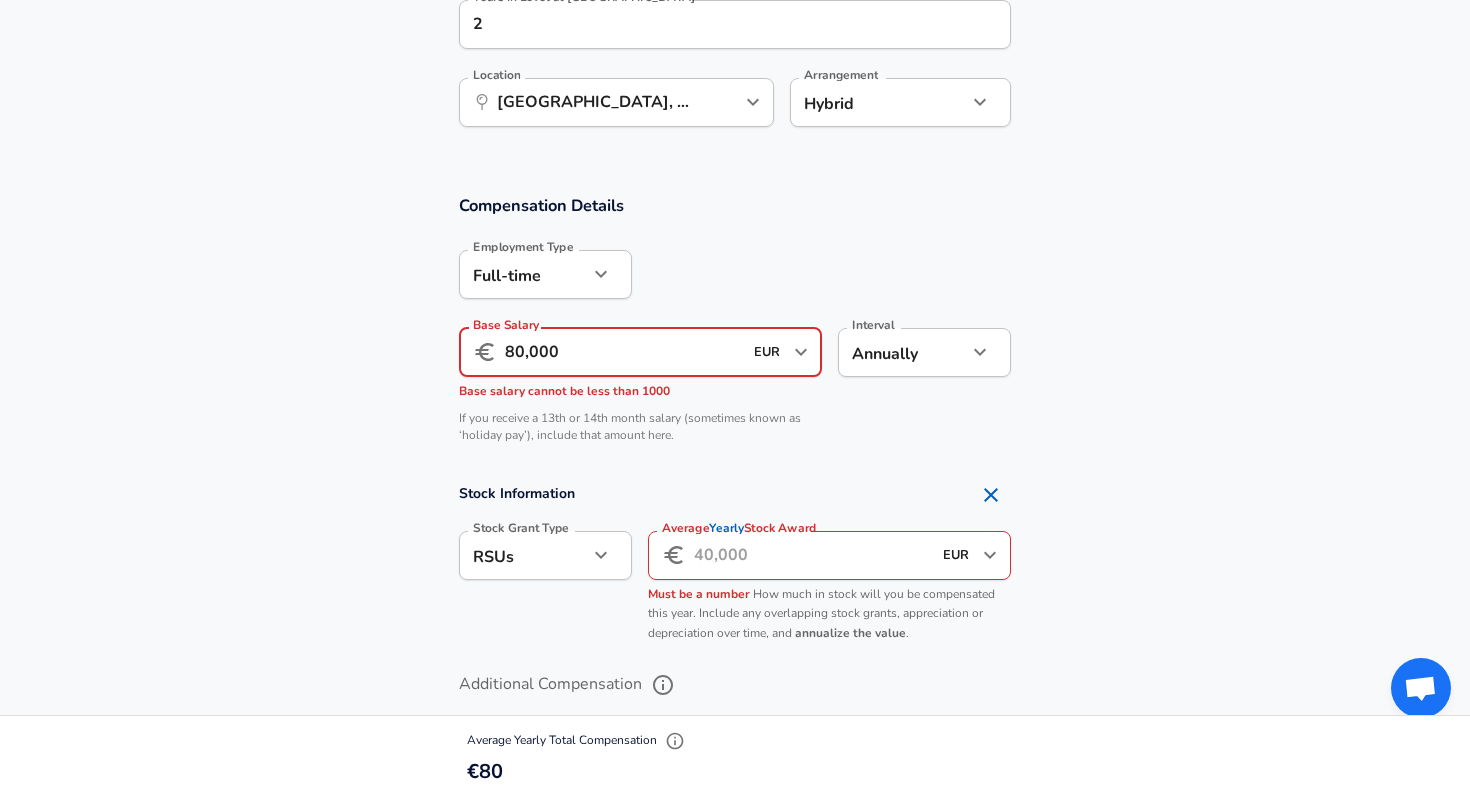 click on "80,000" at bounding box center [623, 352] 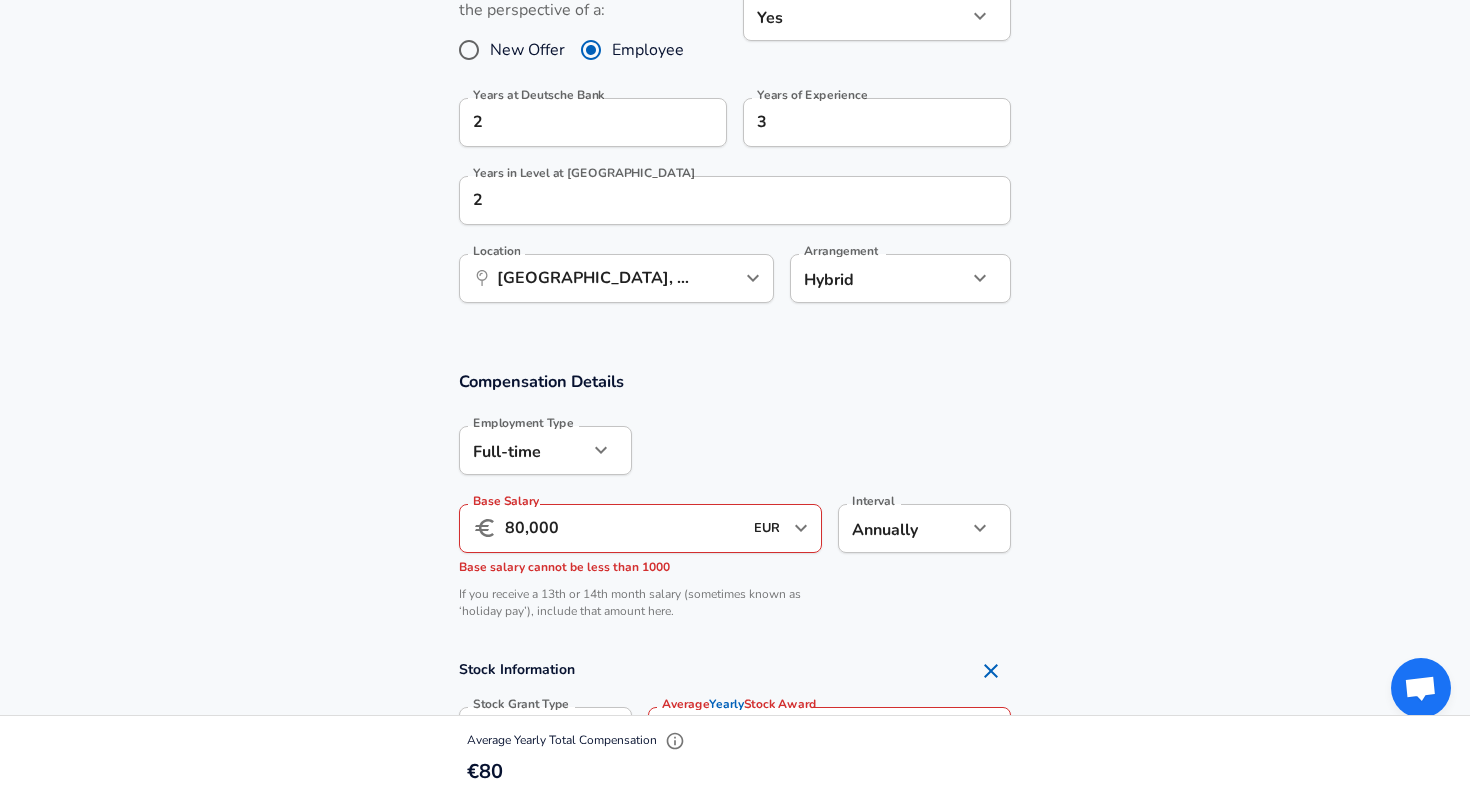 scroll, scrollTop: 949, scrollLeft: 0, axis: vertical 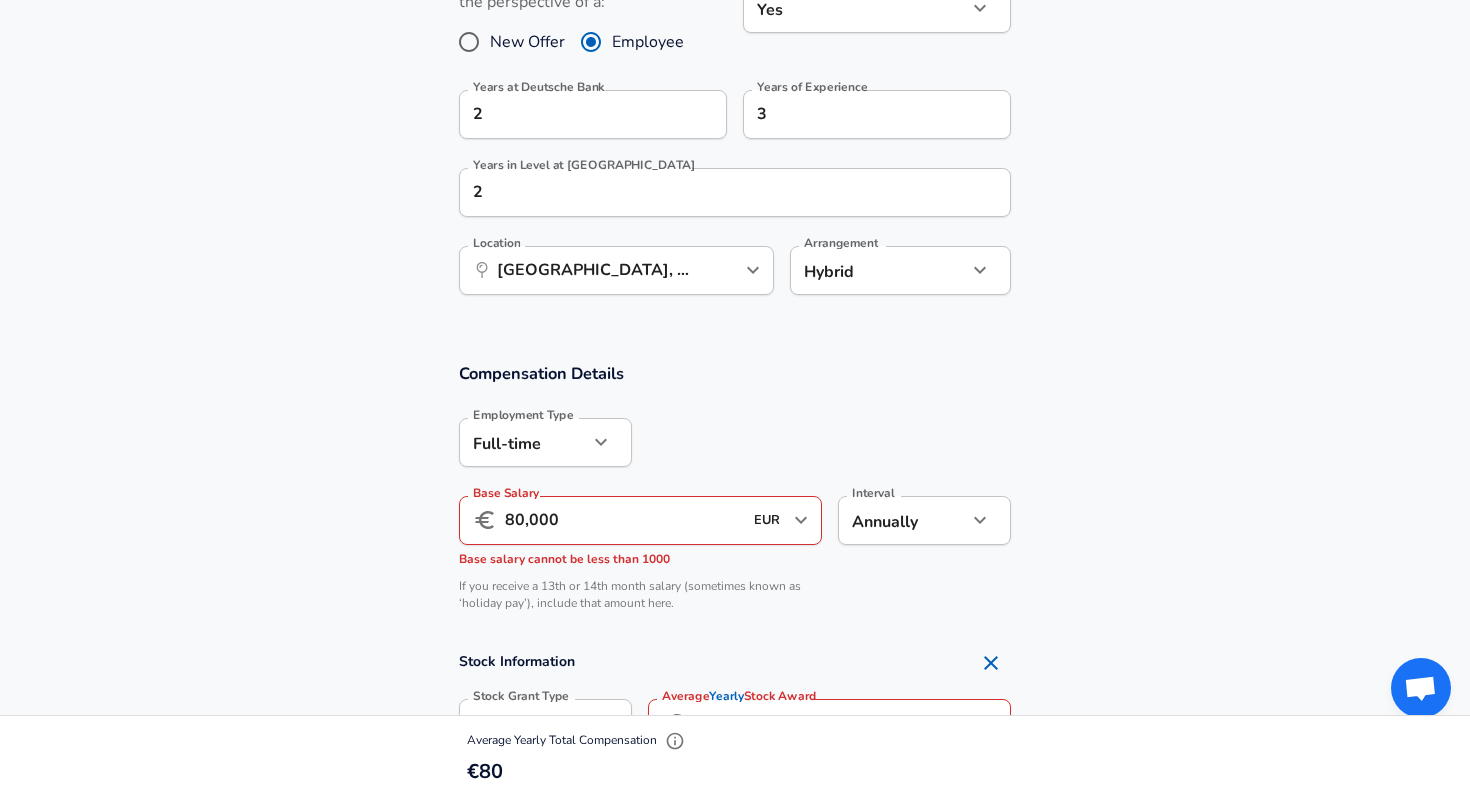 click on "80,000" at bounding box center (623, 520) 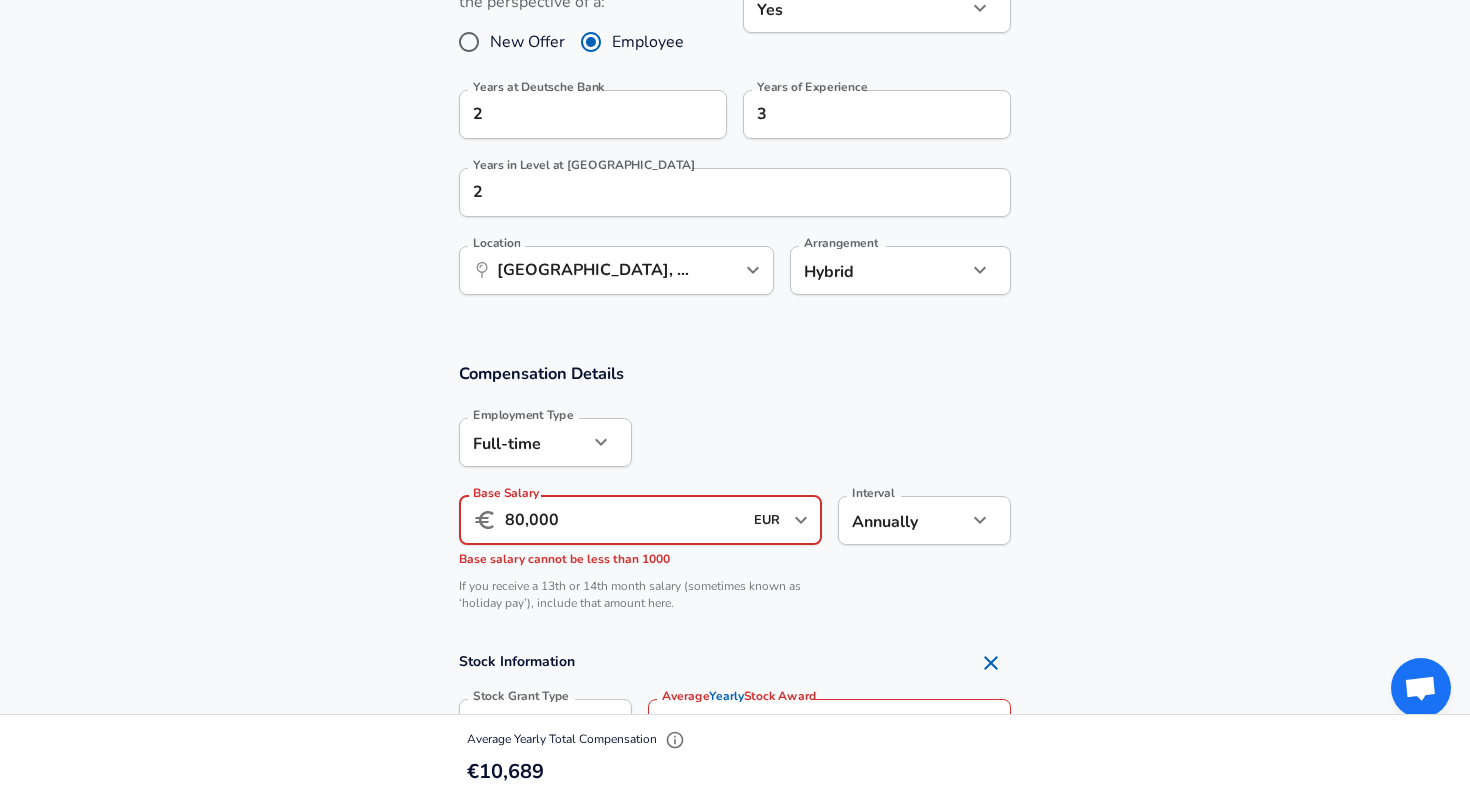 scroll, scrollTop: 0, scrollLeft: 0, axis: both 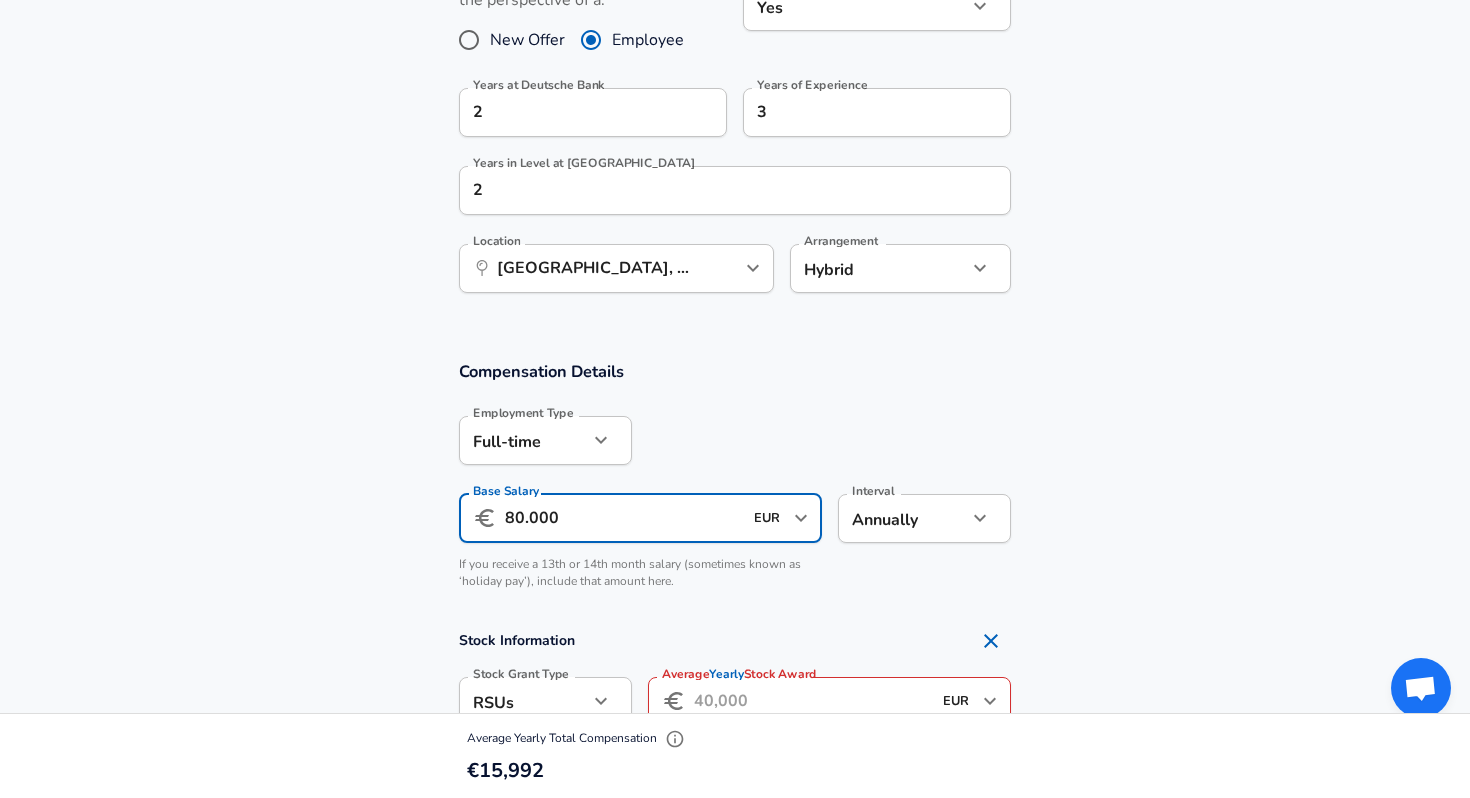 type on "80.000" 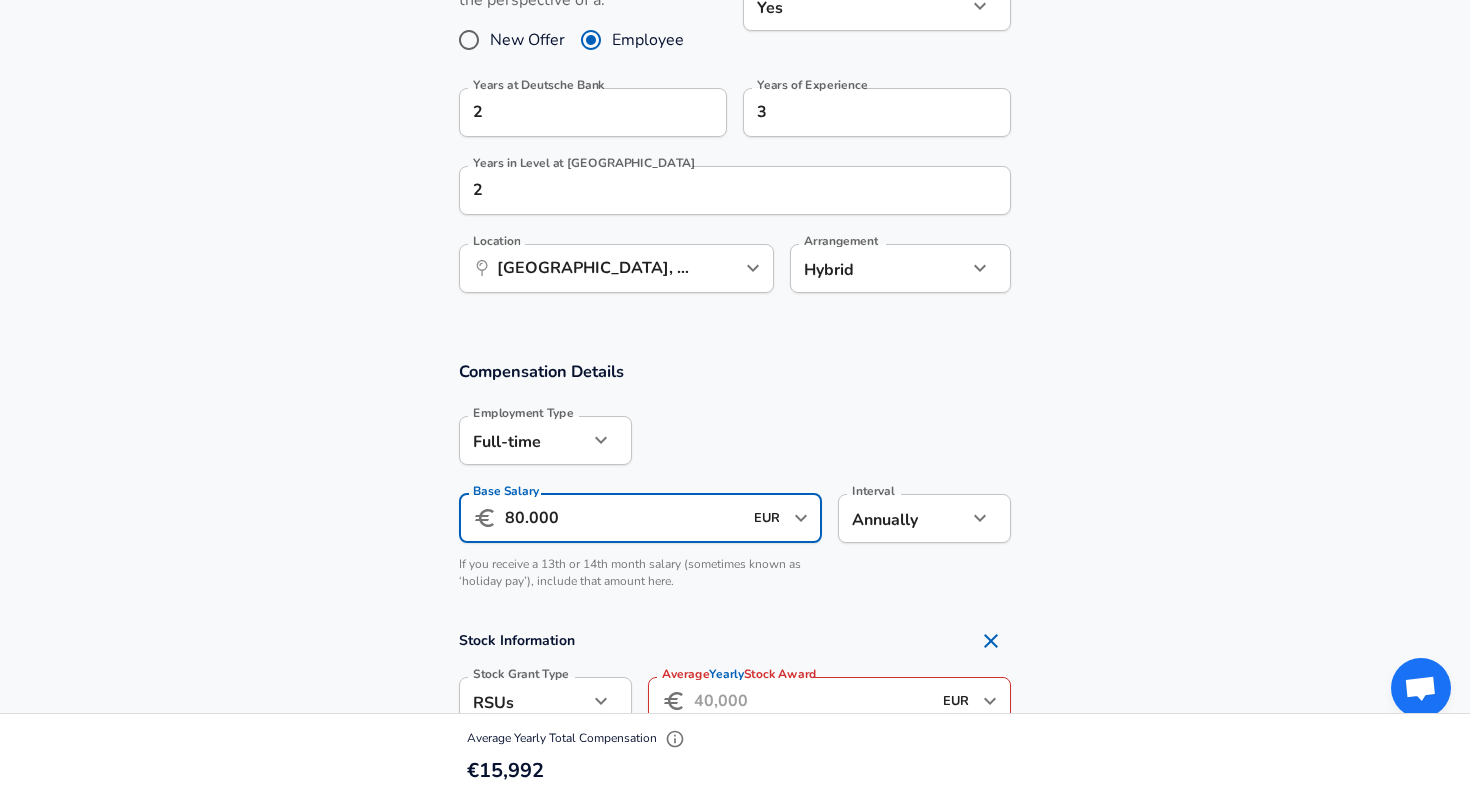 click on "Compensation Details Employment Type [DEMOGRAPHIC_DATA] full_time Employment Type Base Salary ​ 80.000 EUR ​ Base Salary Interval Annually yearly Interval If you receive a 13th or 14th month salary (sometimes known as ‘holiday pay’), include that amount here." at bounding box center [735, 481] 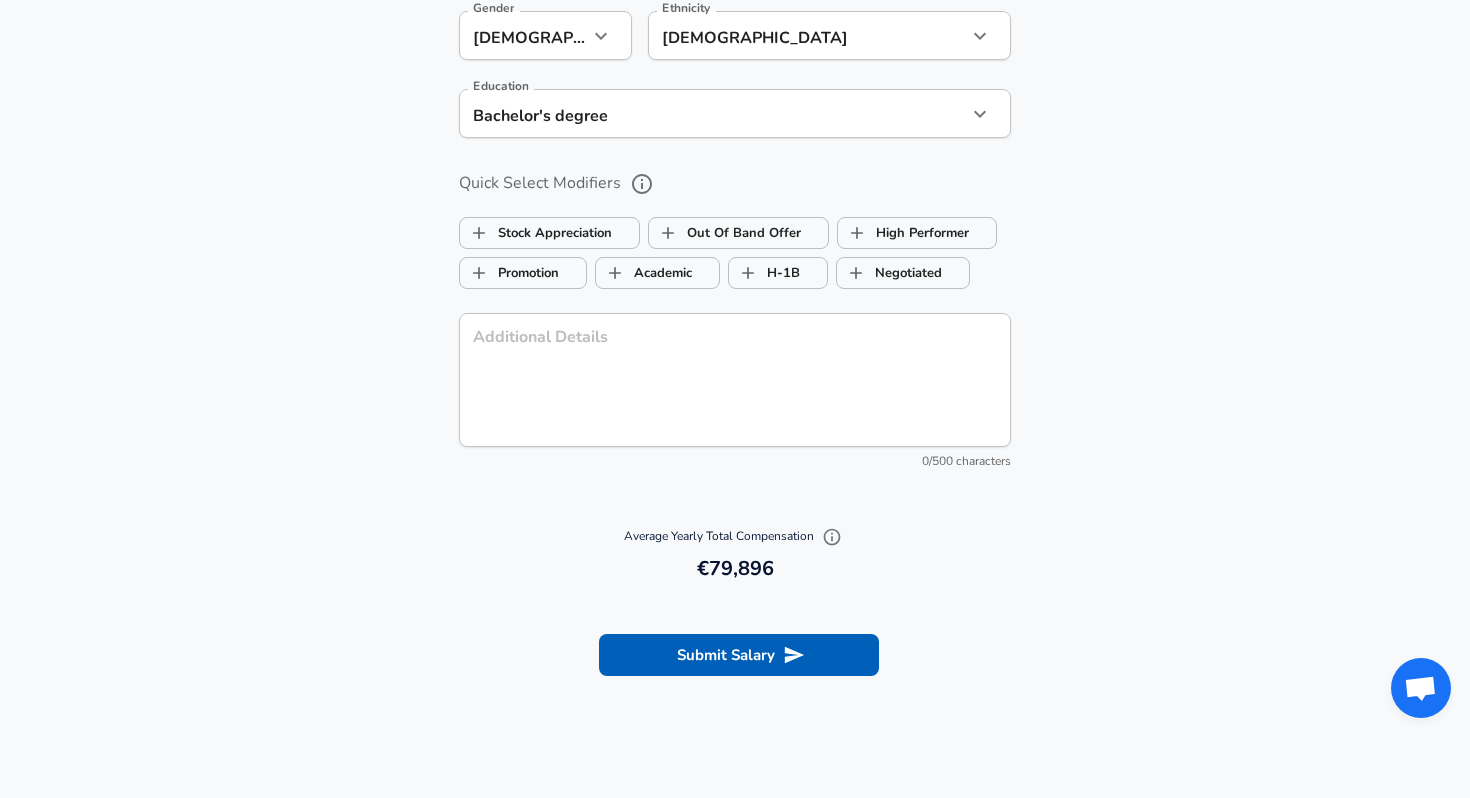 scroll, scrollTop: 1943, scrollLeft: 0, axis: vertical 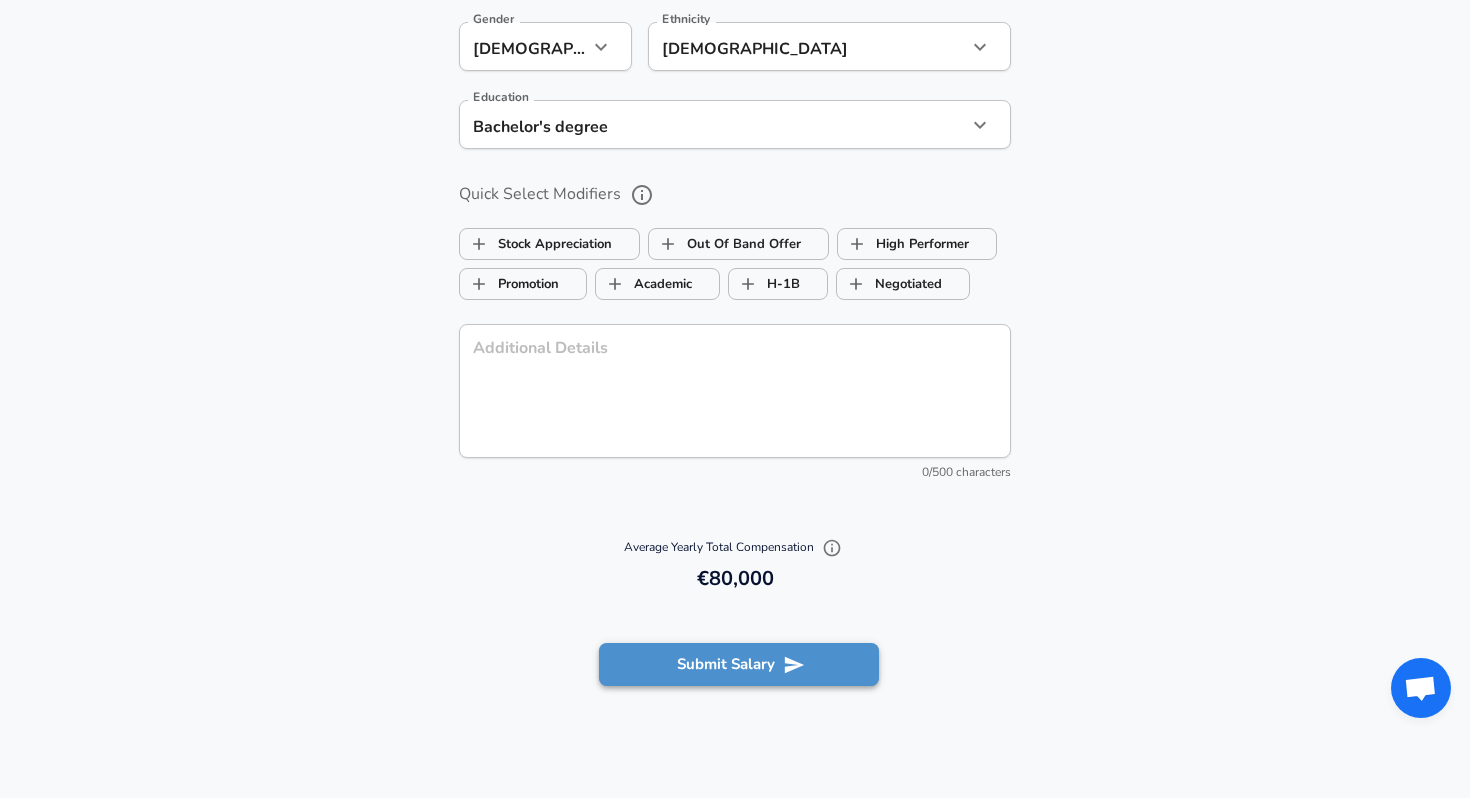 click 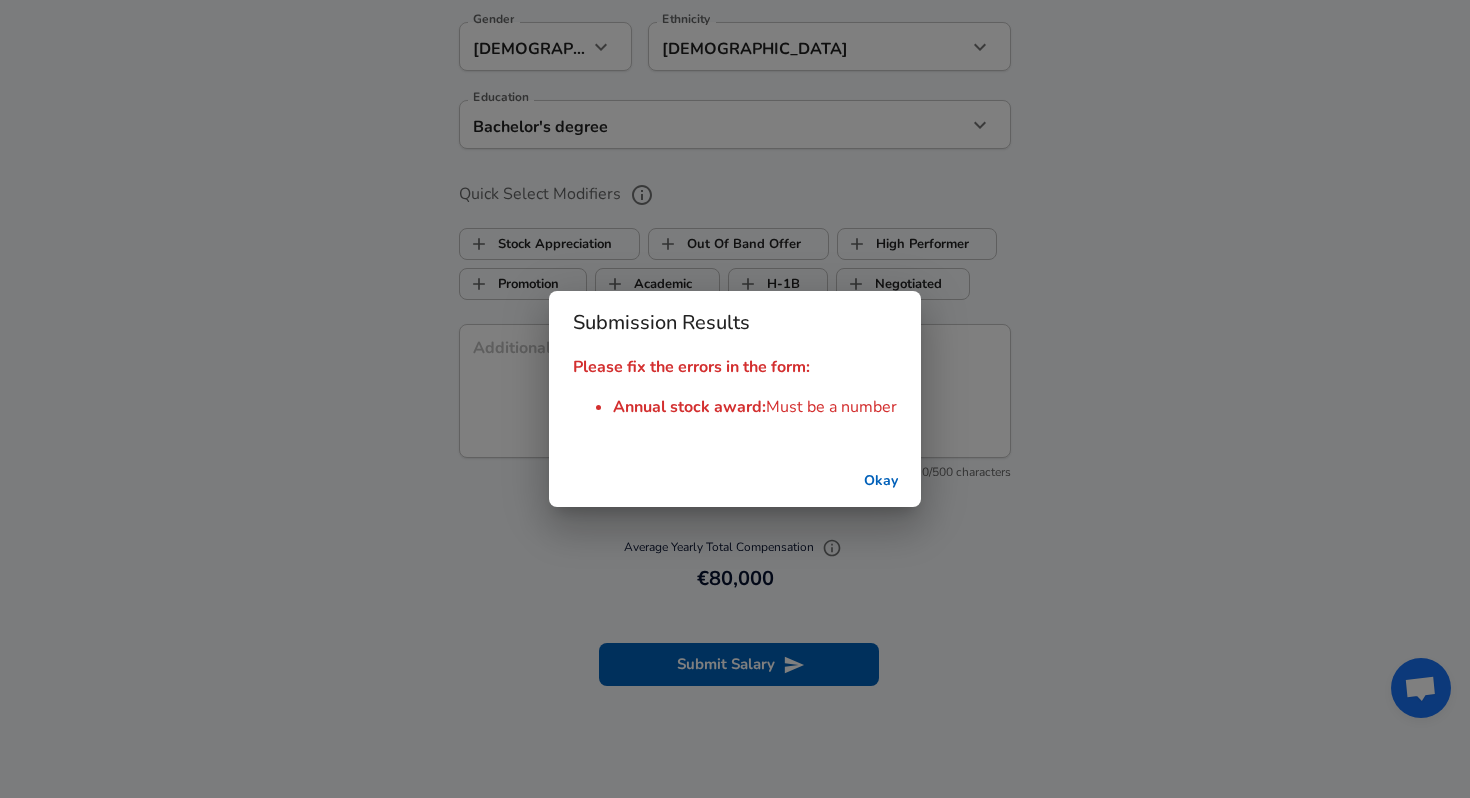 click on "Okay" at bounding box center [881, 481] 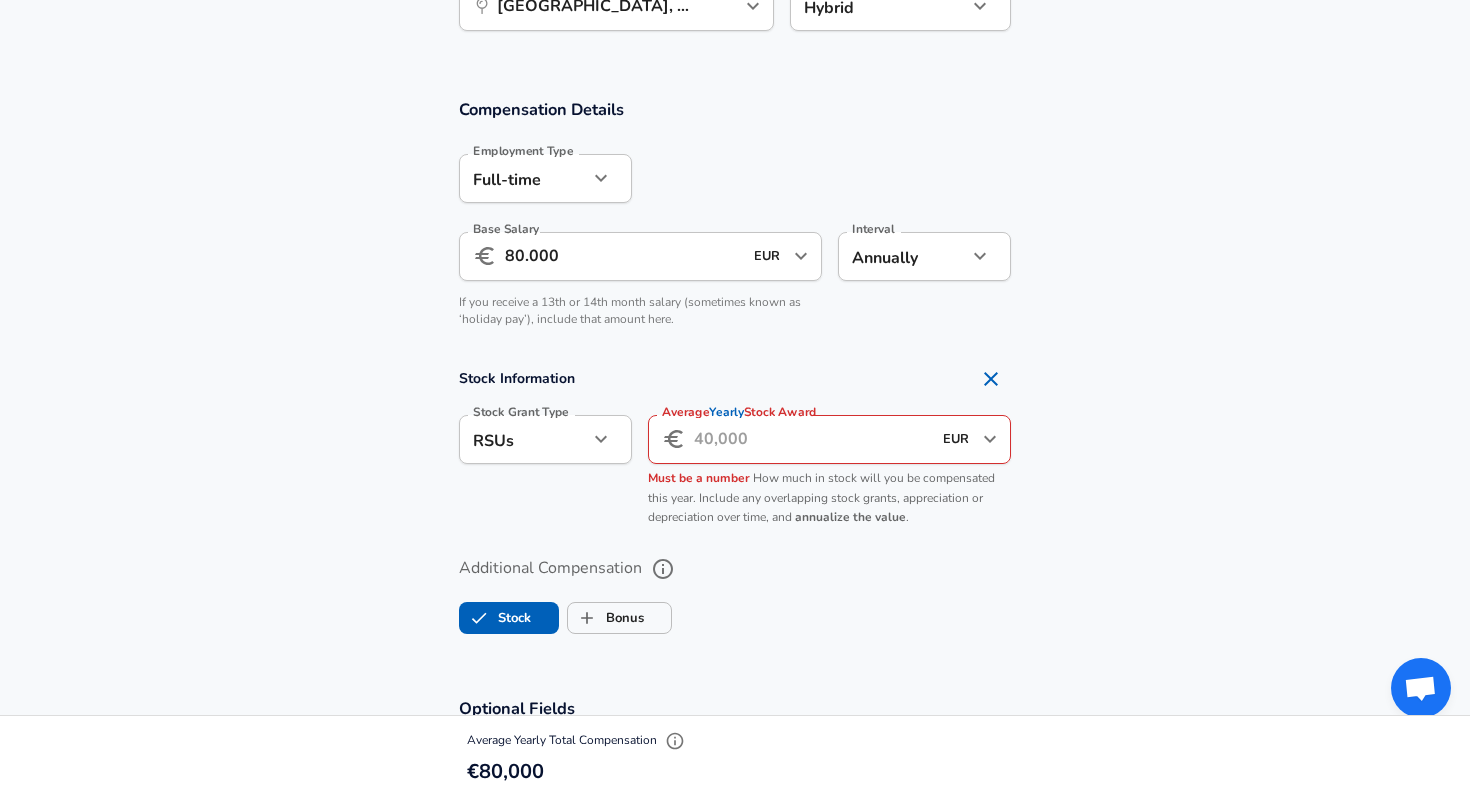 scroll, scrollTop: 1202, scrollLeft: 0, axis: vertical 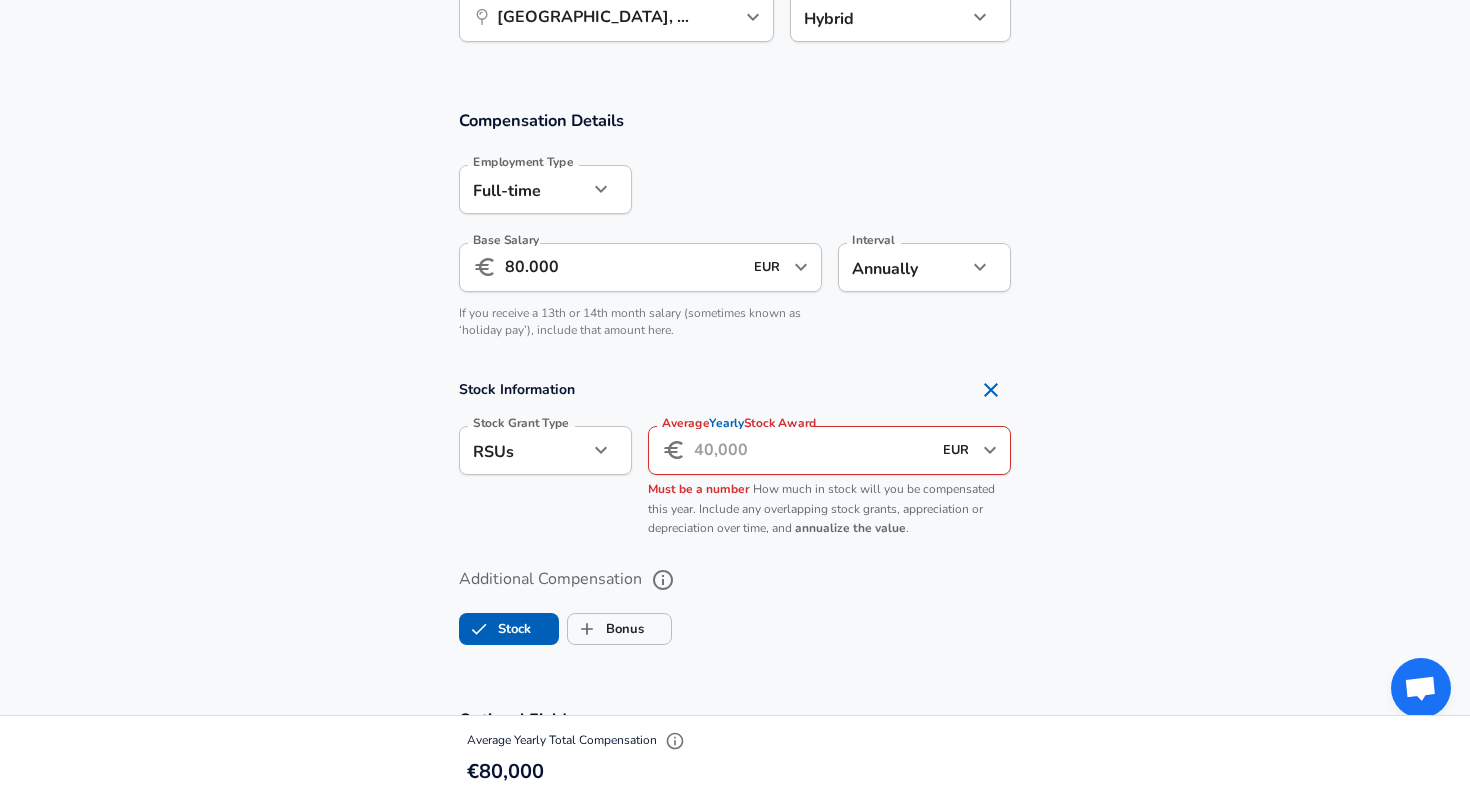 click 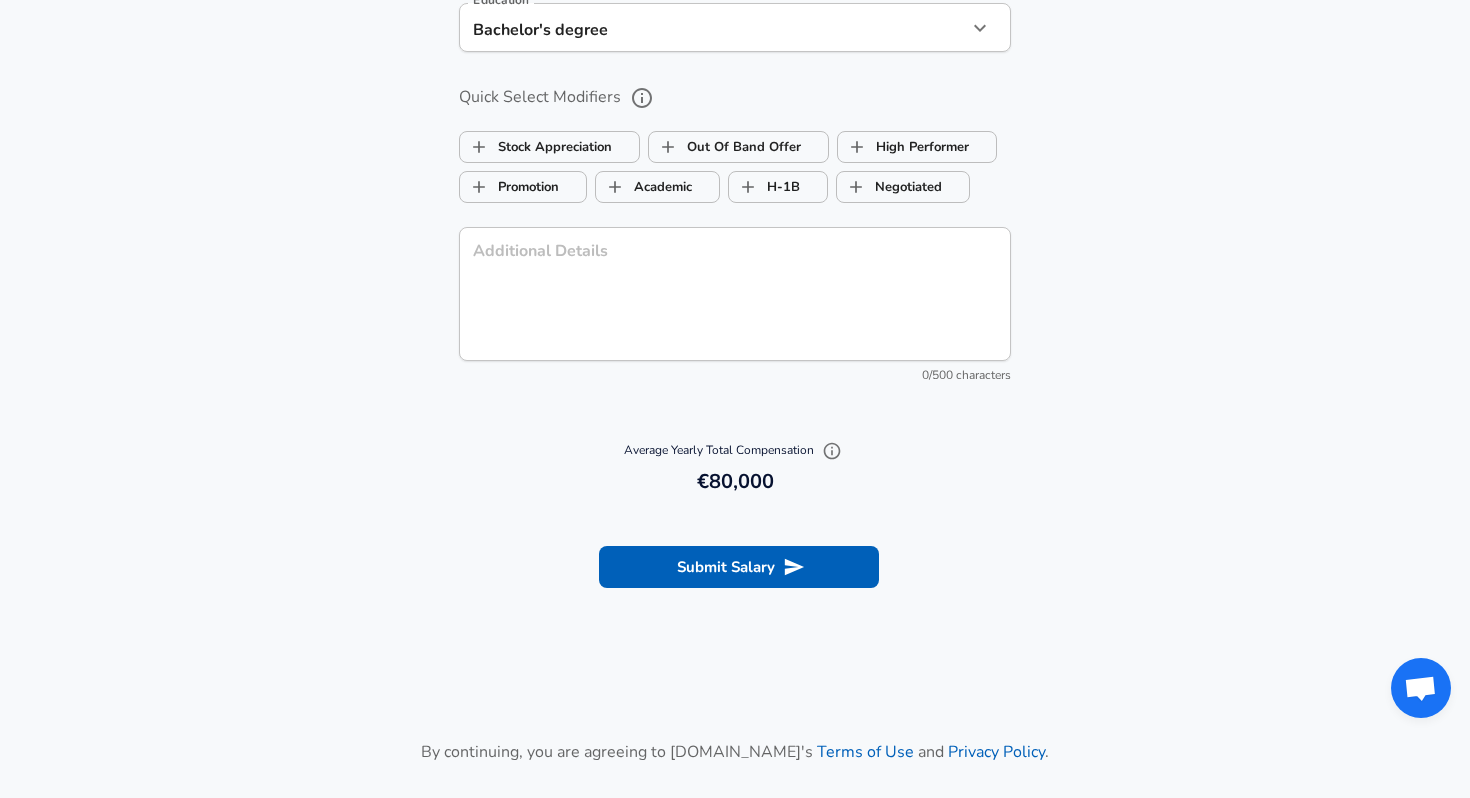 scroll, scrollTop: 2078, scrollLeft: 0, axis: vertical 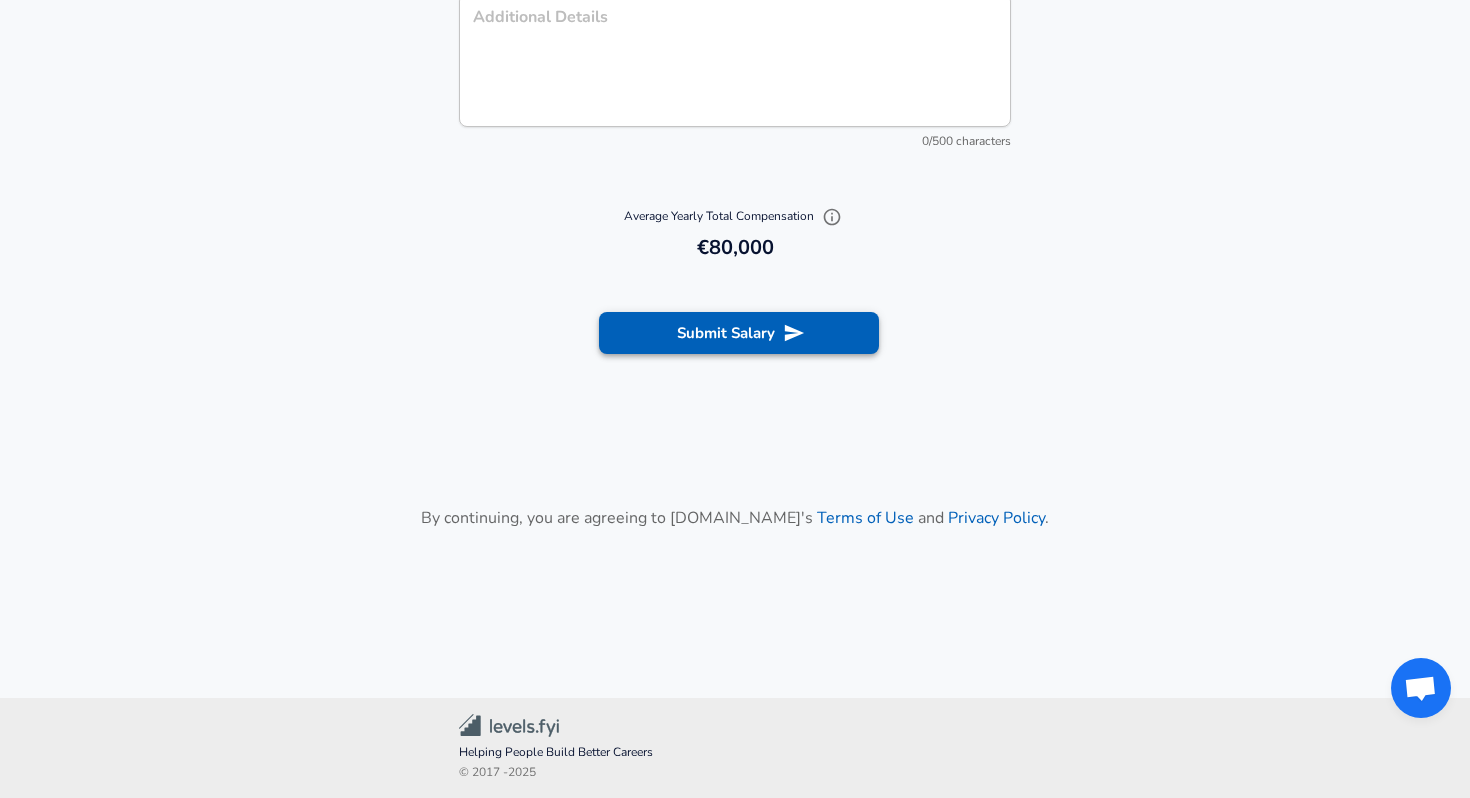 click on "Submit Salary" at bounding box center (739, 333) 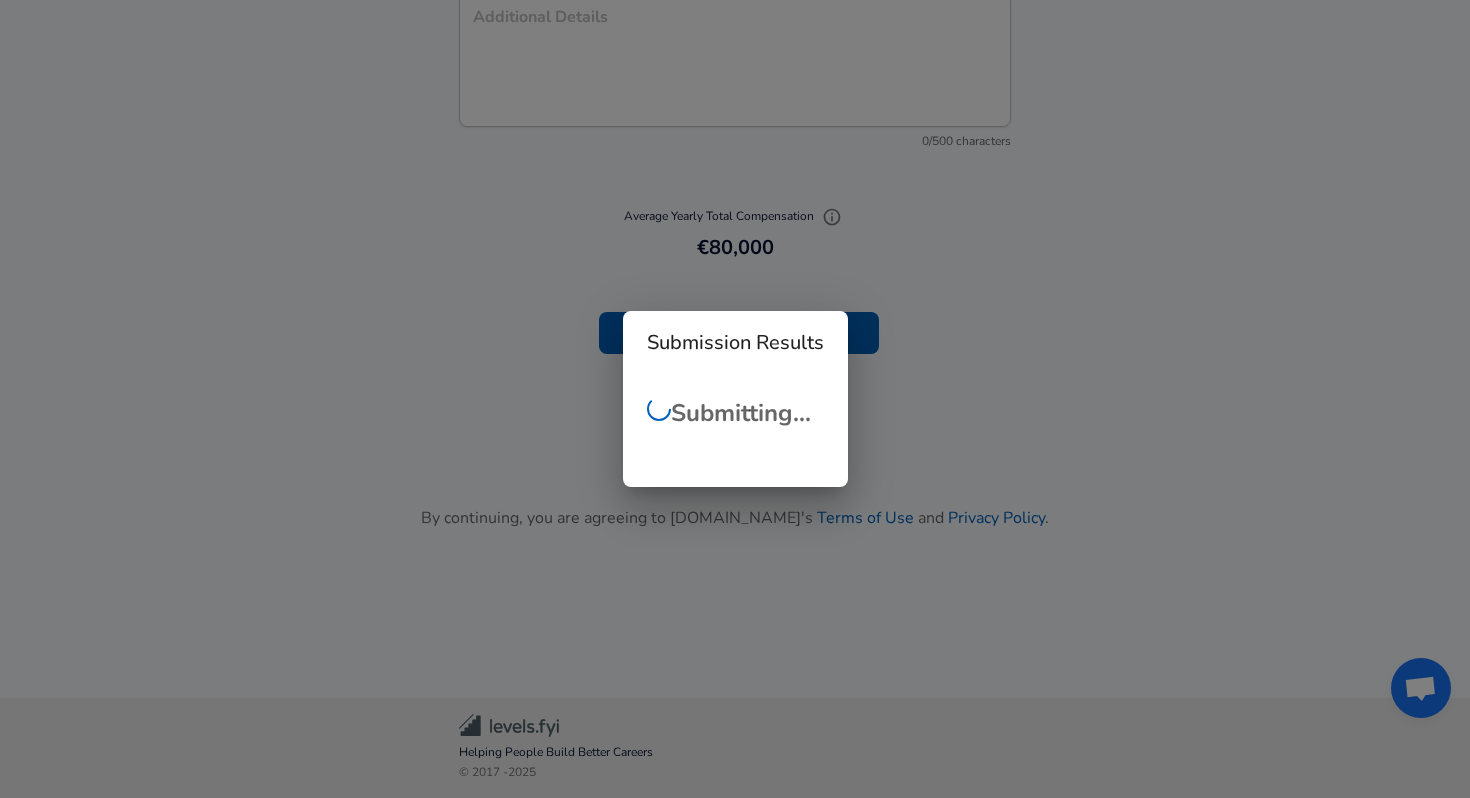 scroll, scrollTop: 727, scrollLeft: 0, axis: vertical 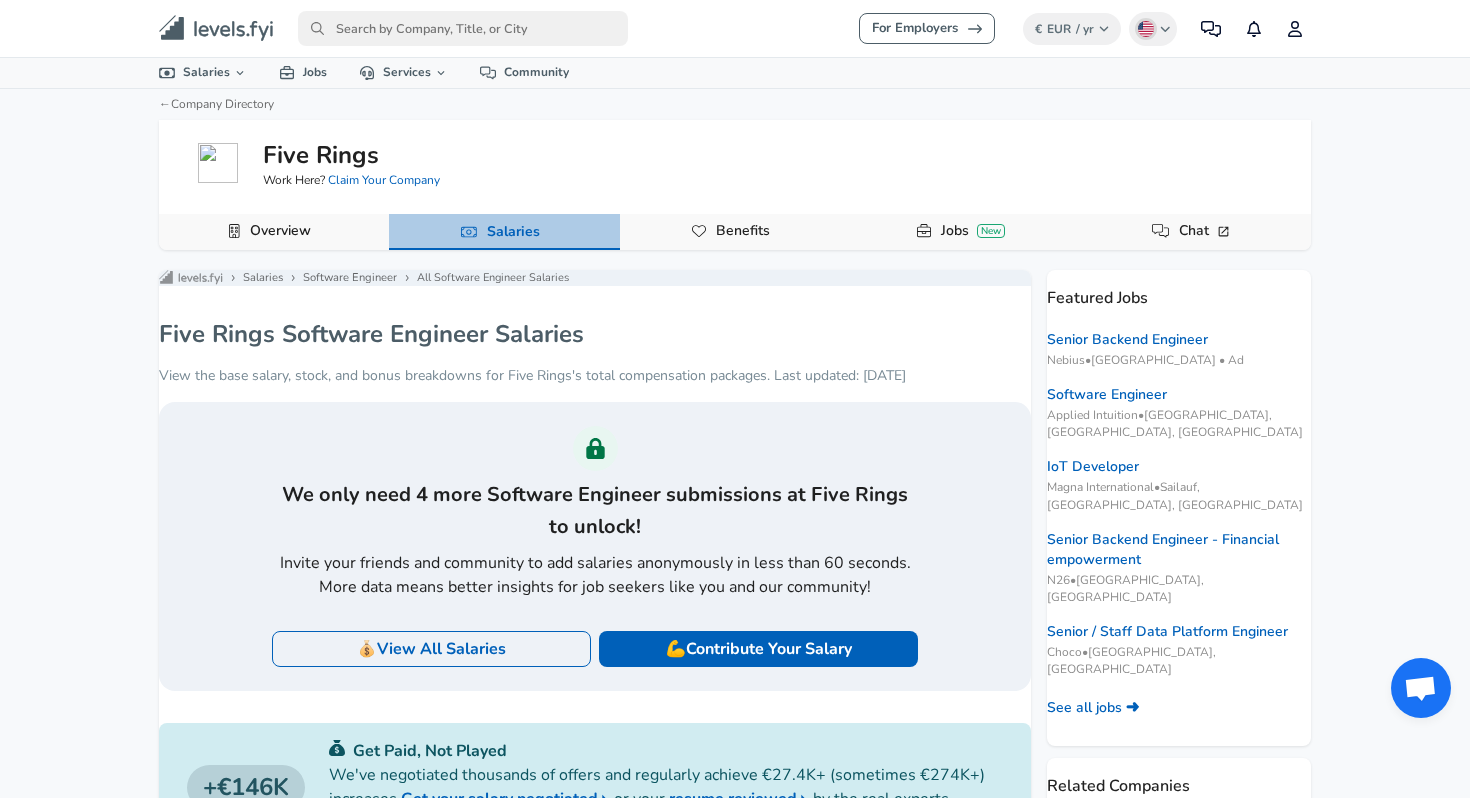 click 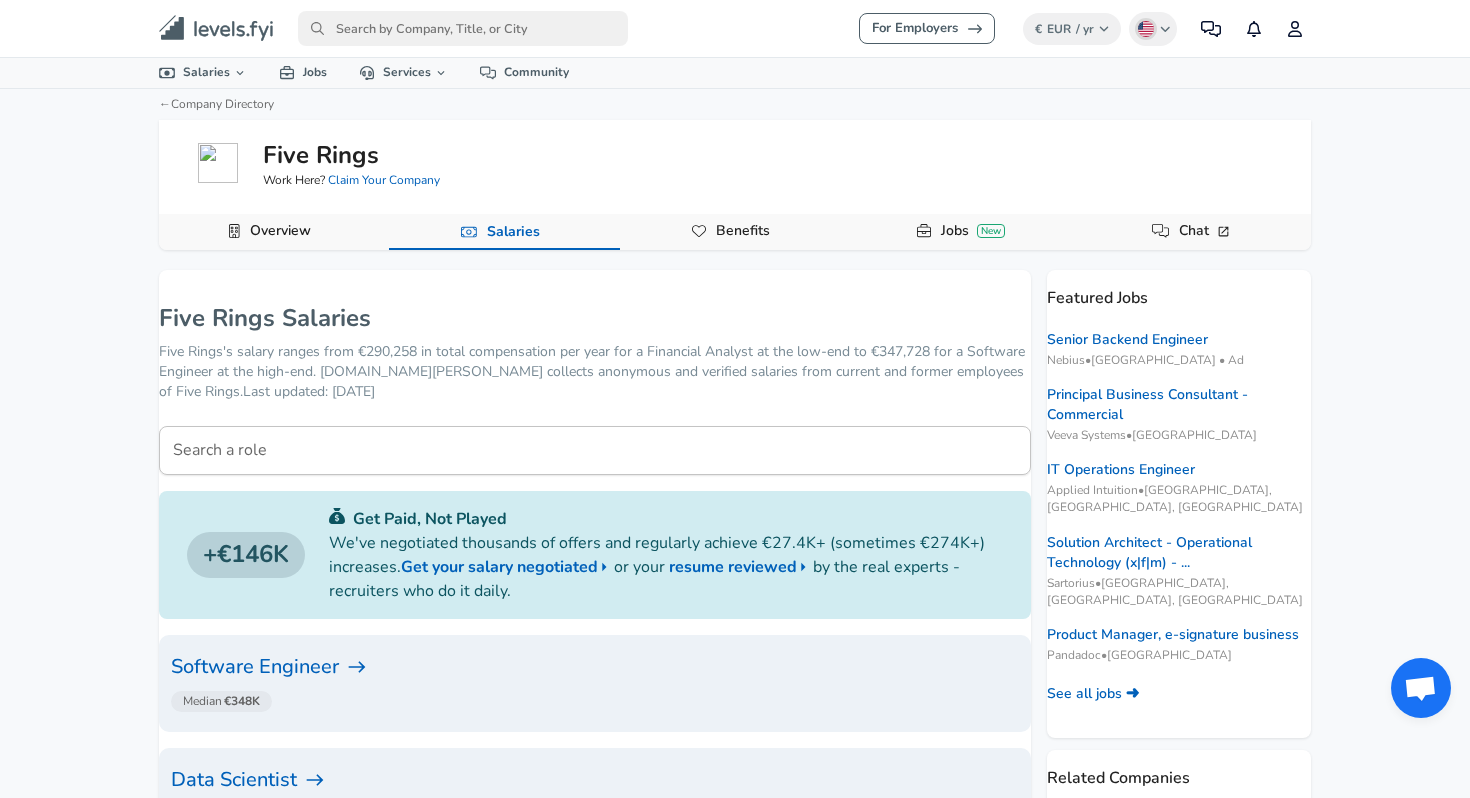 click 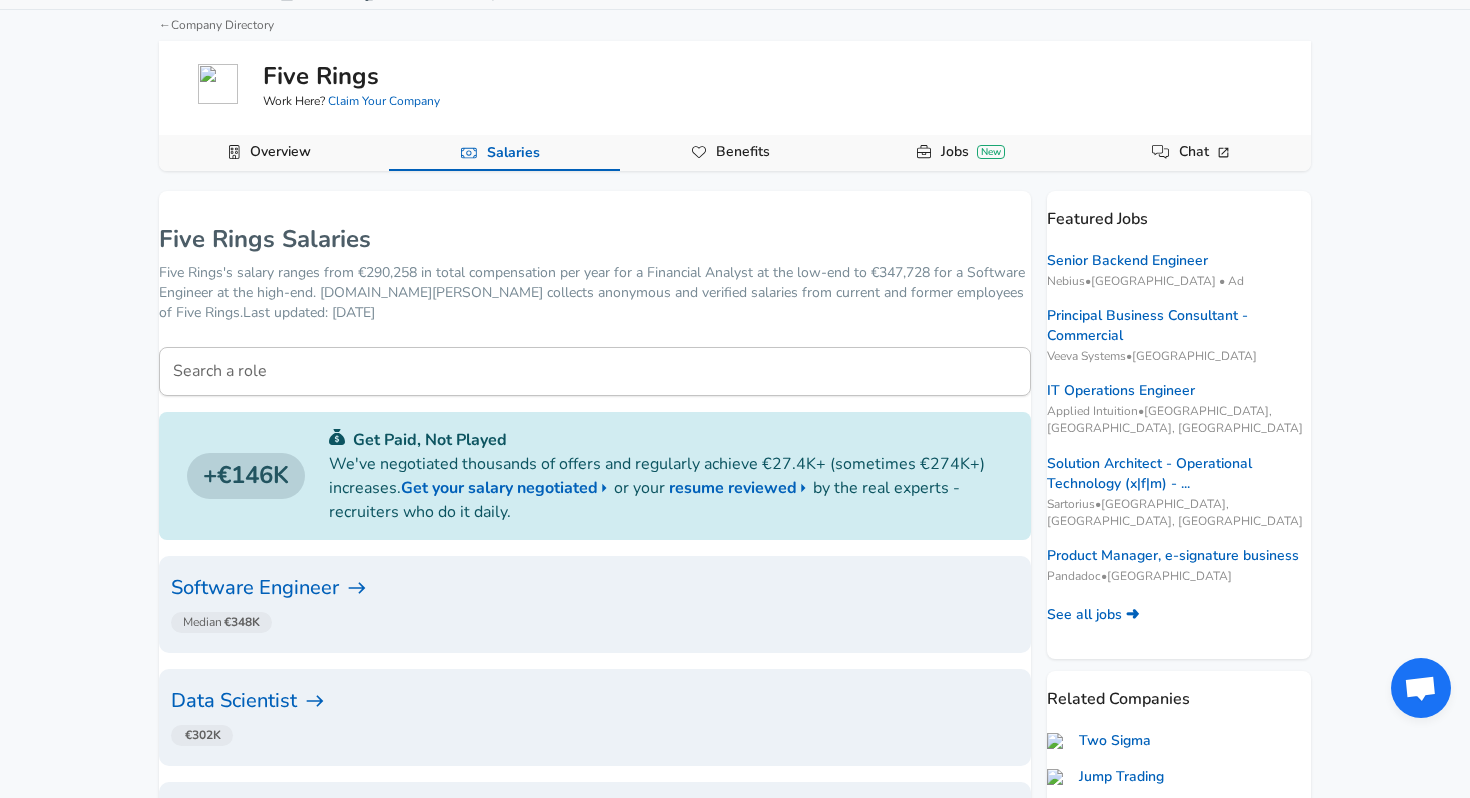 scroll, scrollTop: 241, scrollLeft: 0, axis: vertical 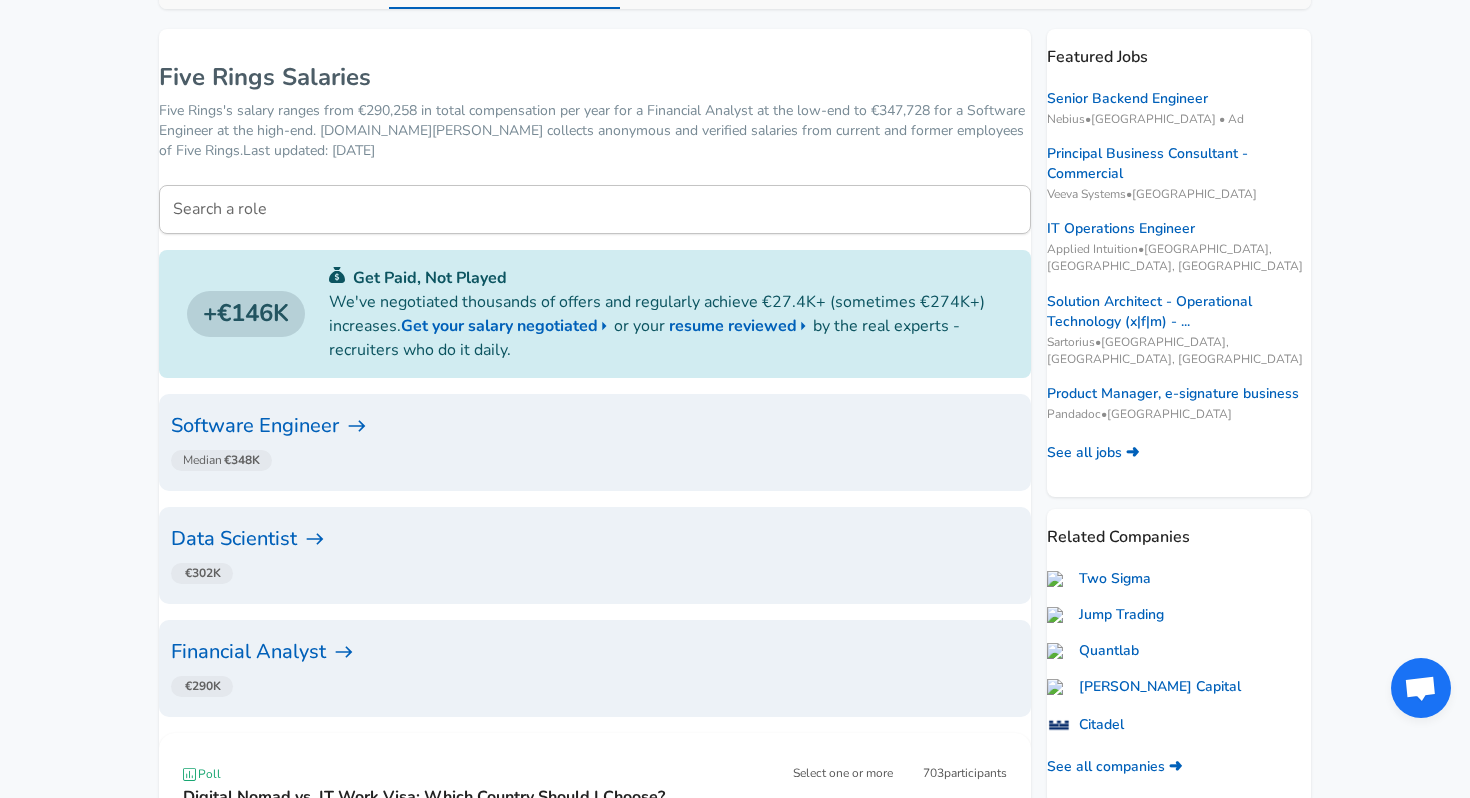 click on "Software Engineer" at bounding box center [595, 426] 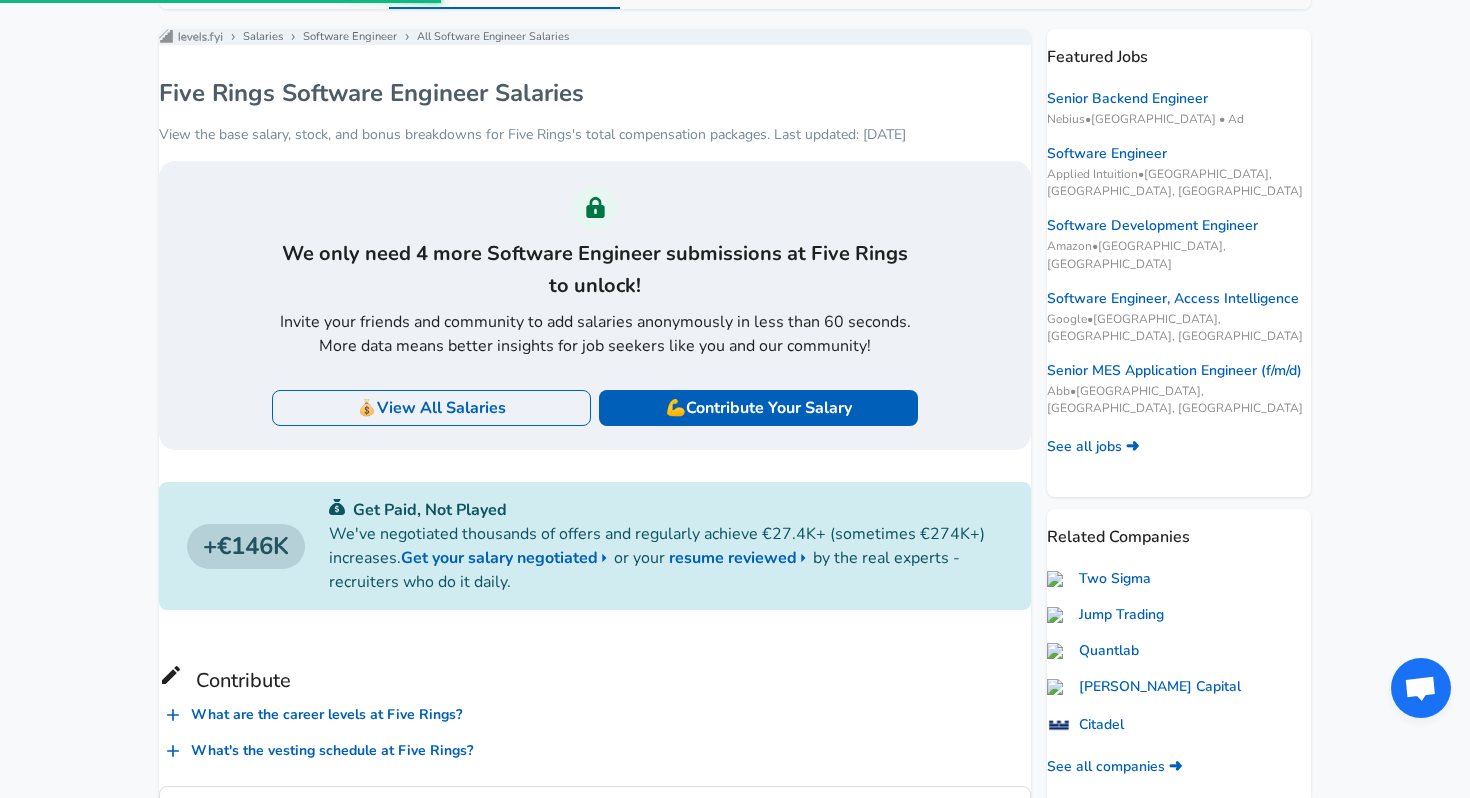 scroll, scrollTop: 0, scrollLeft: 0, axis: both 